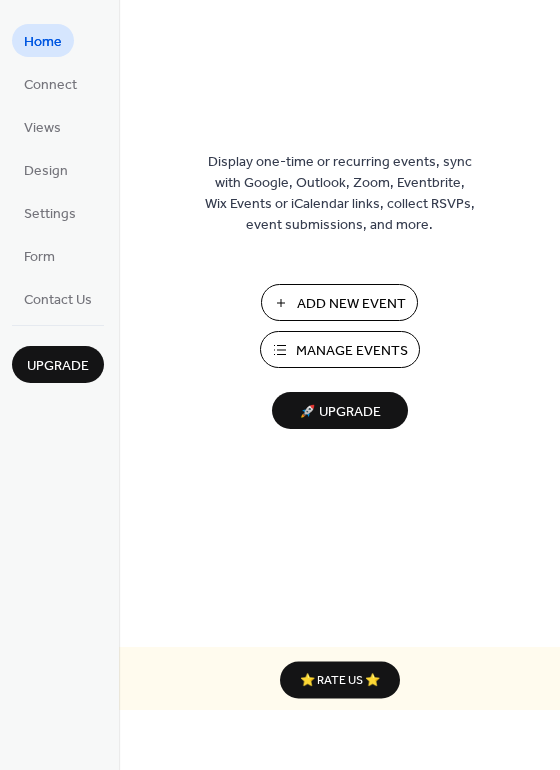 scroll, scrollTop: 0, scrollLeft: 0, axis: both 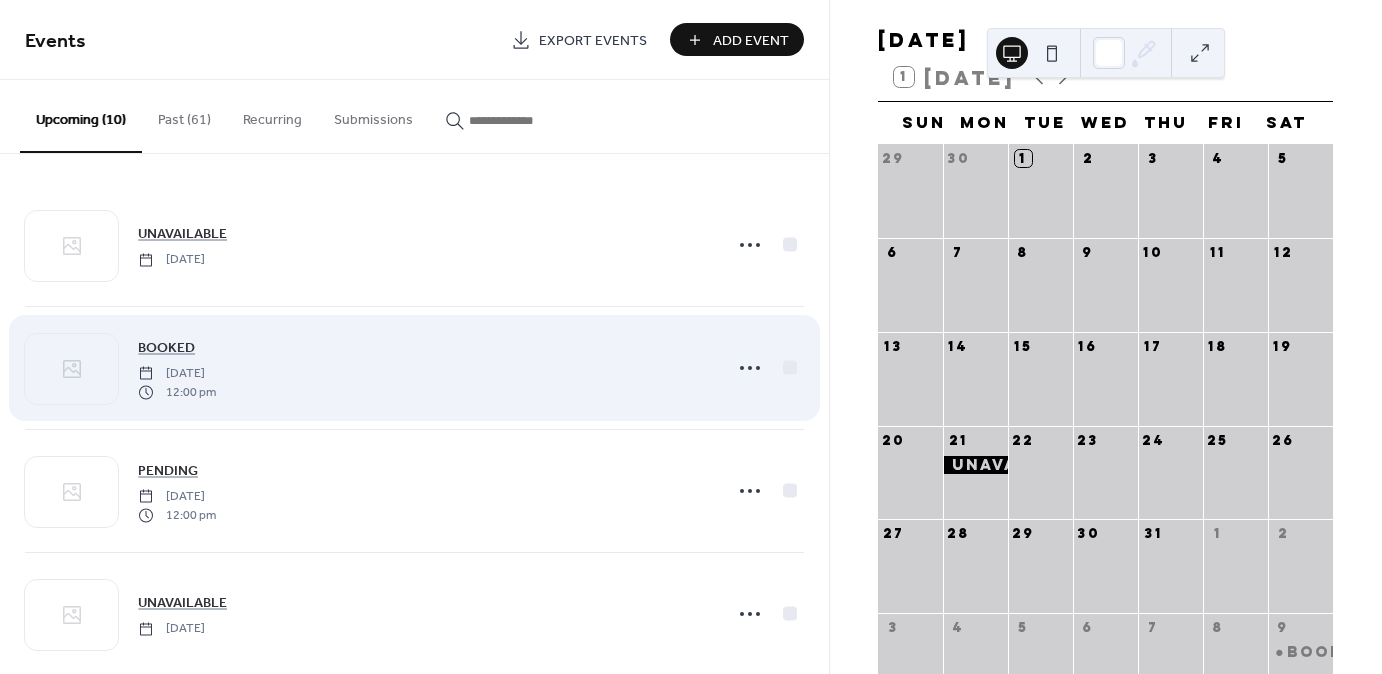 click on "BOOKED [DATE] 12:00 pm" at bounding box center (424, 368) 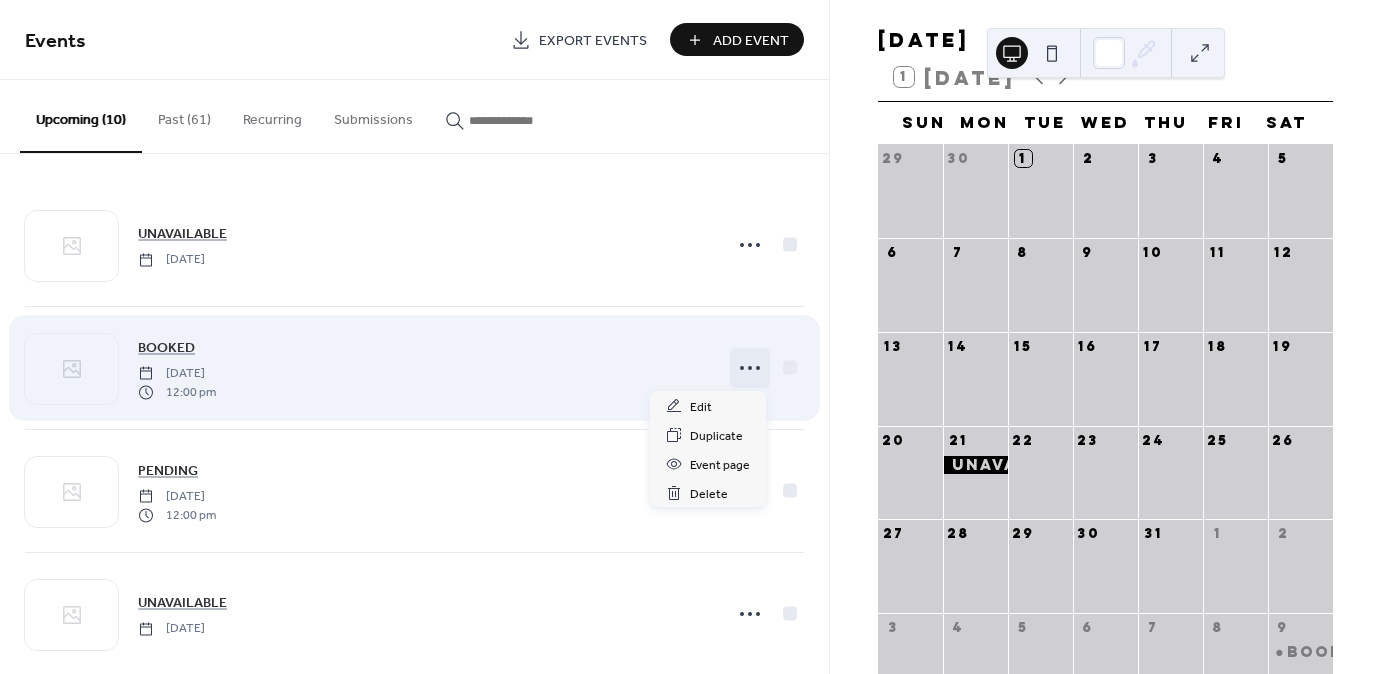 click 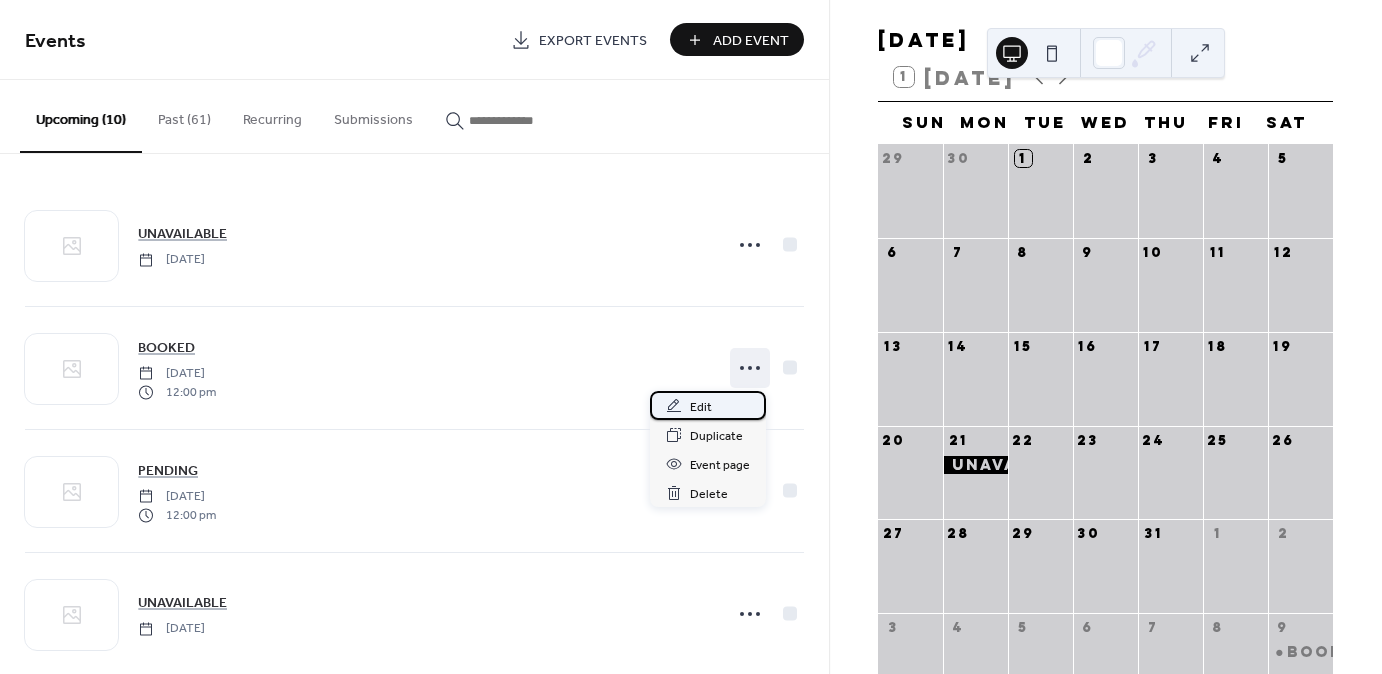 click on "Edit" at bounding box center [701, 407] 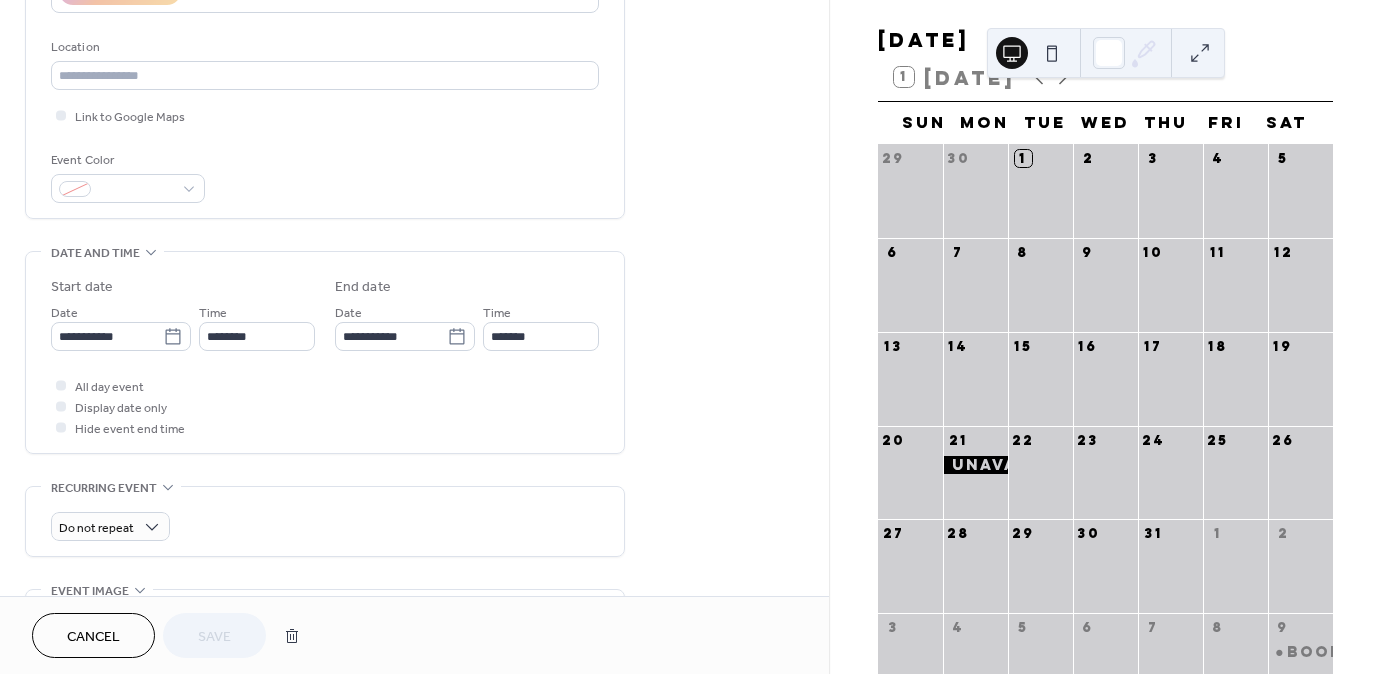 scroll, scrollTop: 400, scrollLeft: 0, axis: vertical 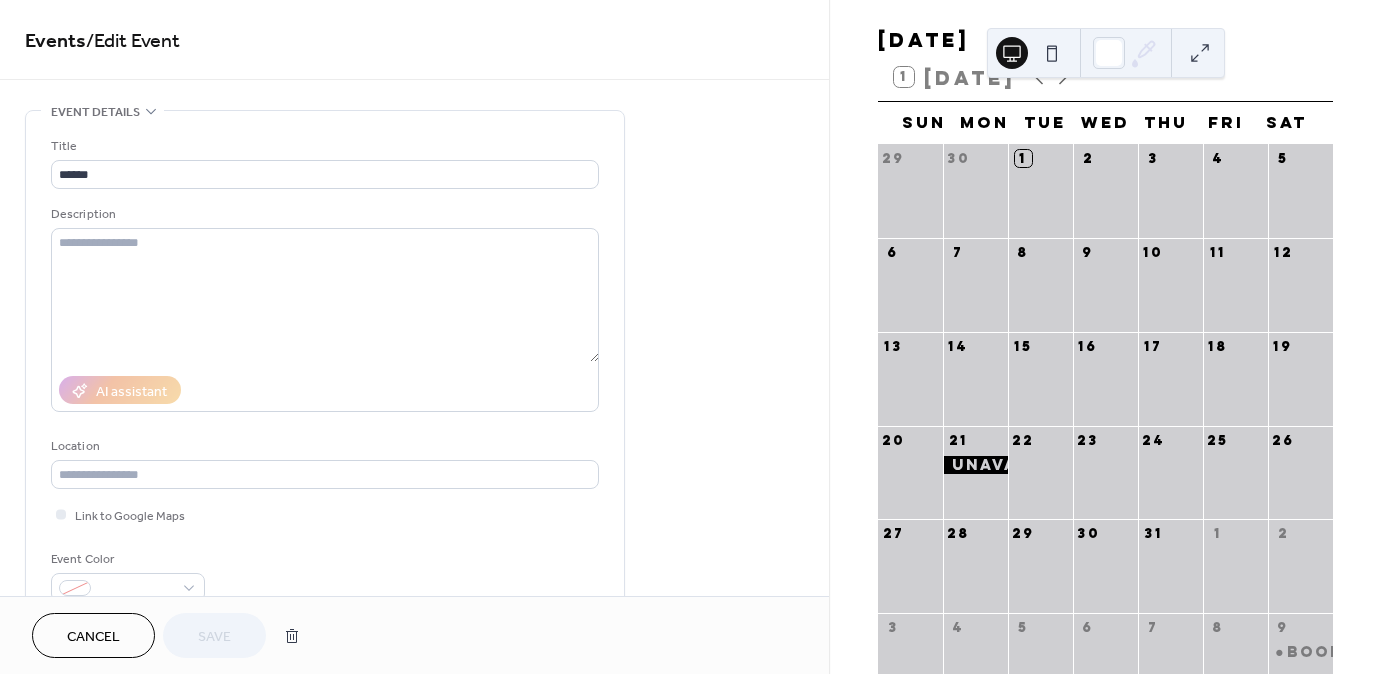 click on "Cancel" at bounding box center (93, 635) 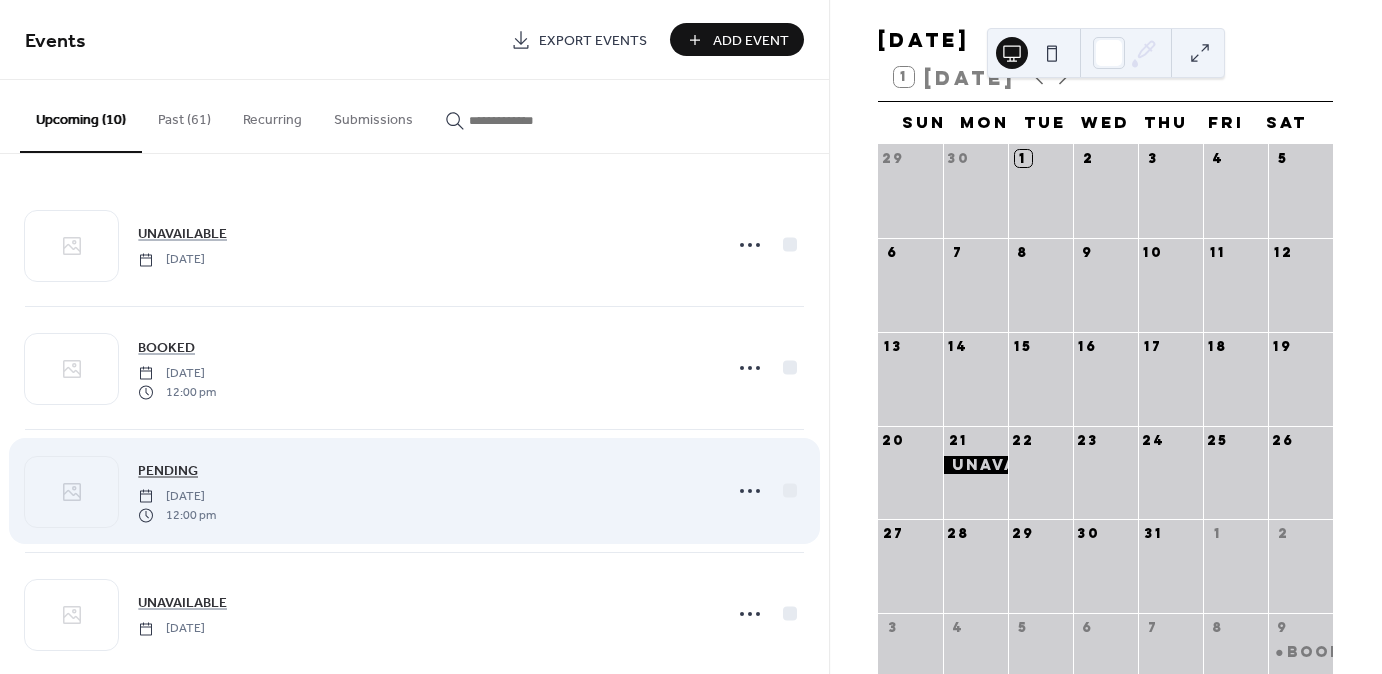 click on "PENDING" at bounding box center (168, 471) 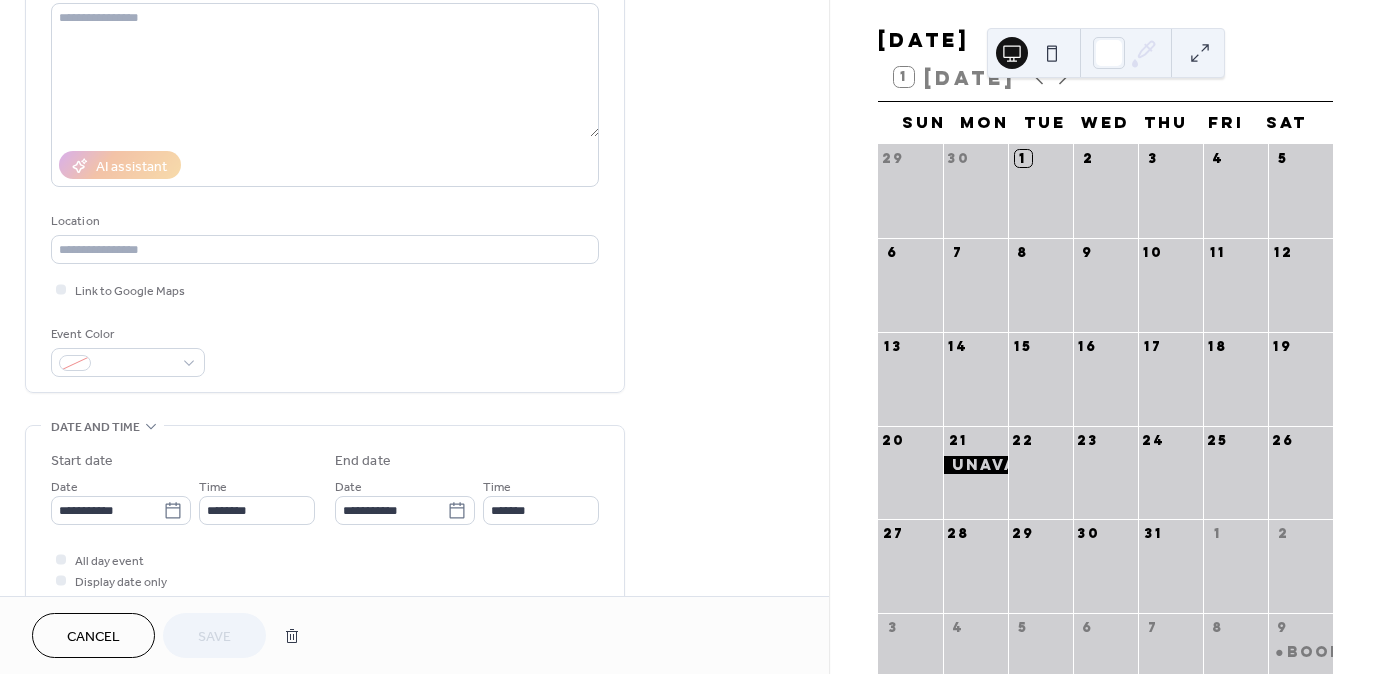scroll, scrollTop: 320, scrollLeft: 0, axis: vertical 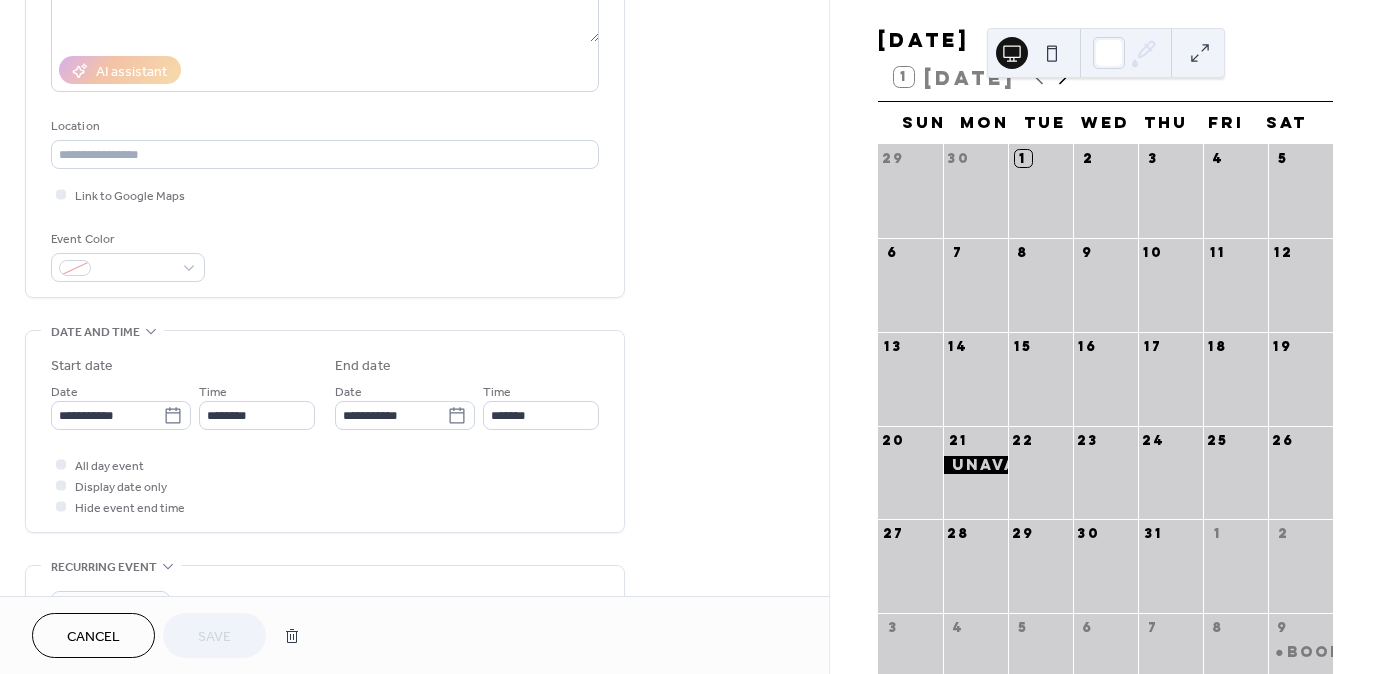 click 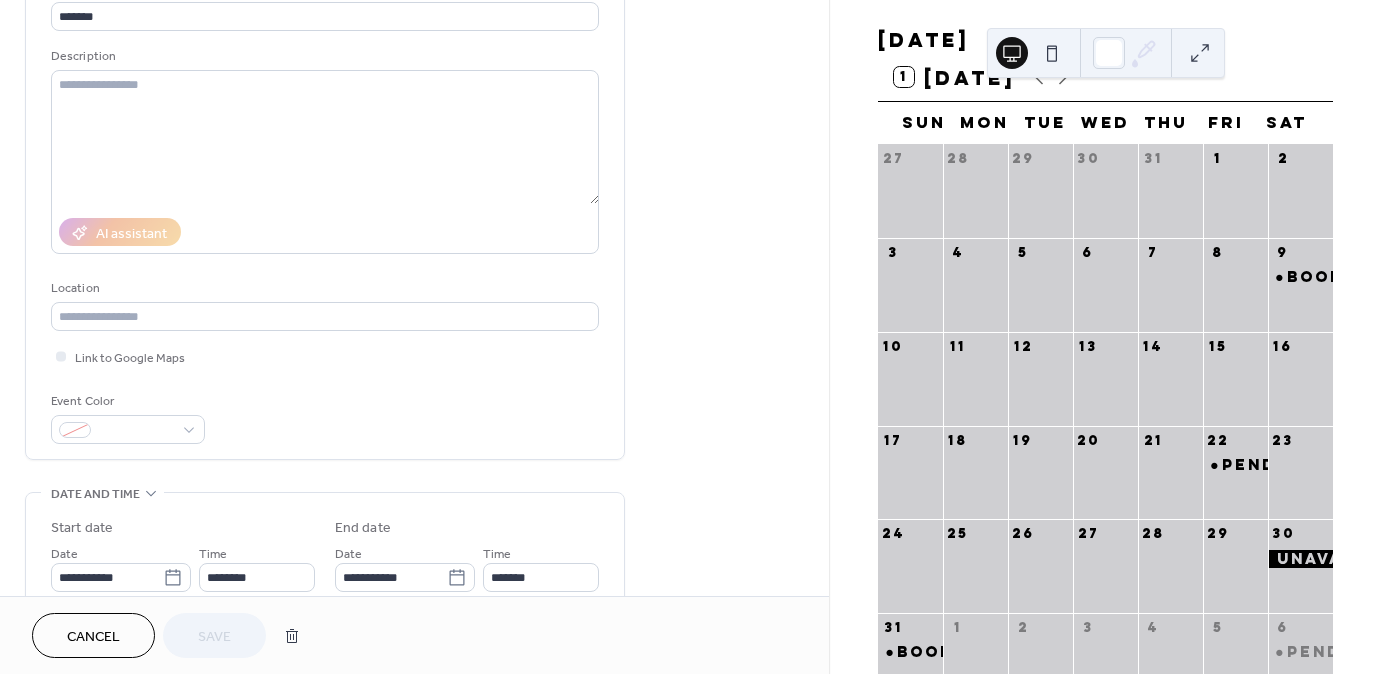 scroll, scrollTop: 160, scrollLeft: 0, axis: vertical 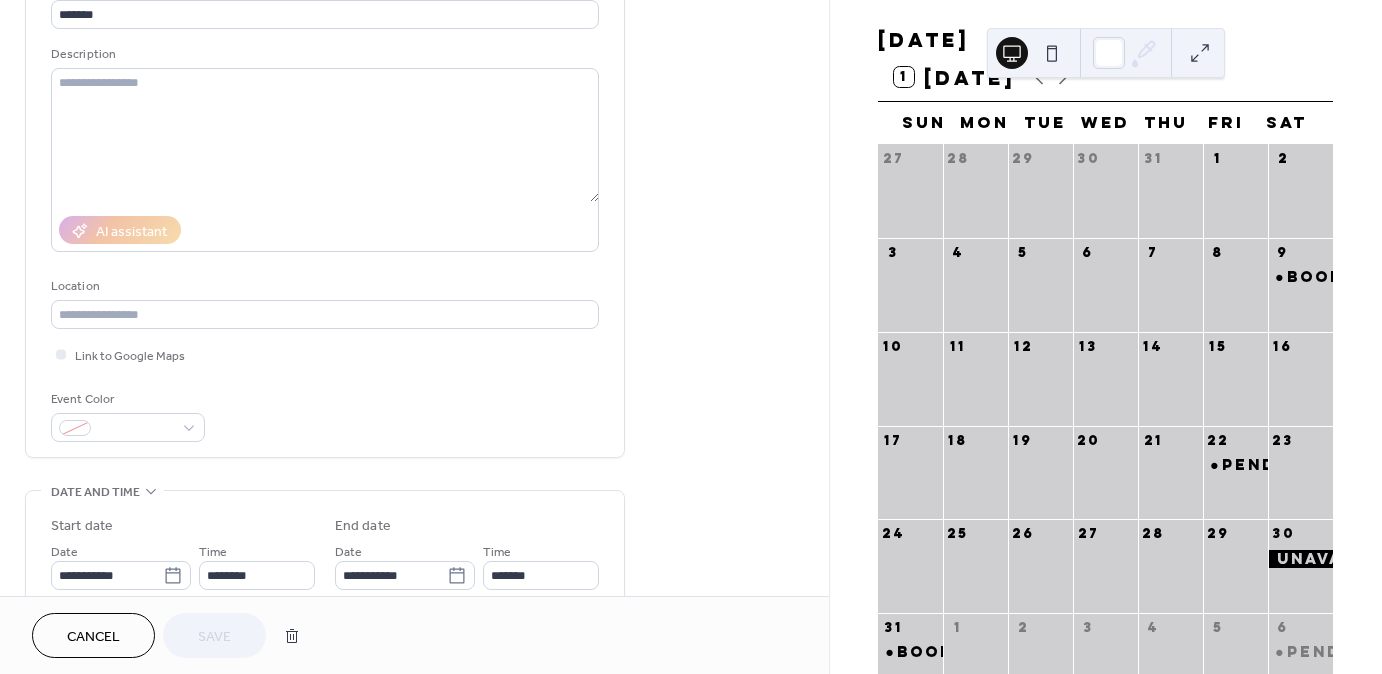 click on "Cancel" at bounding box center [93, 637] 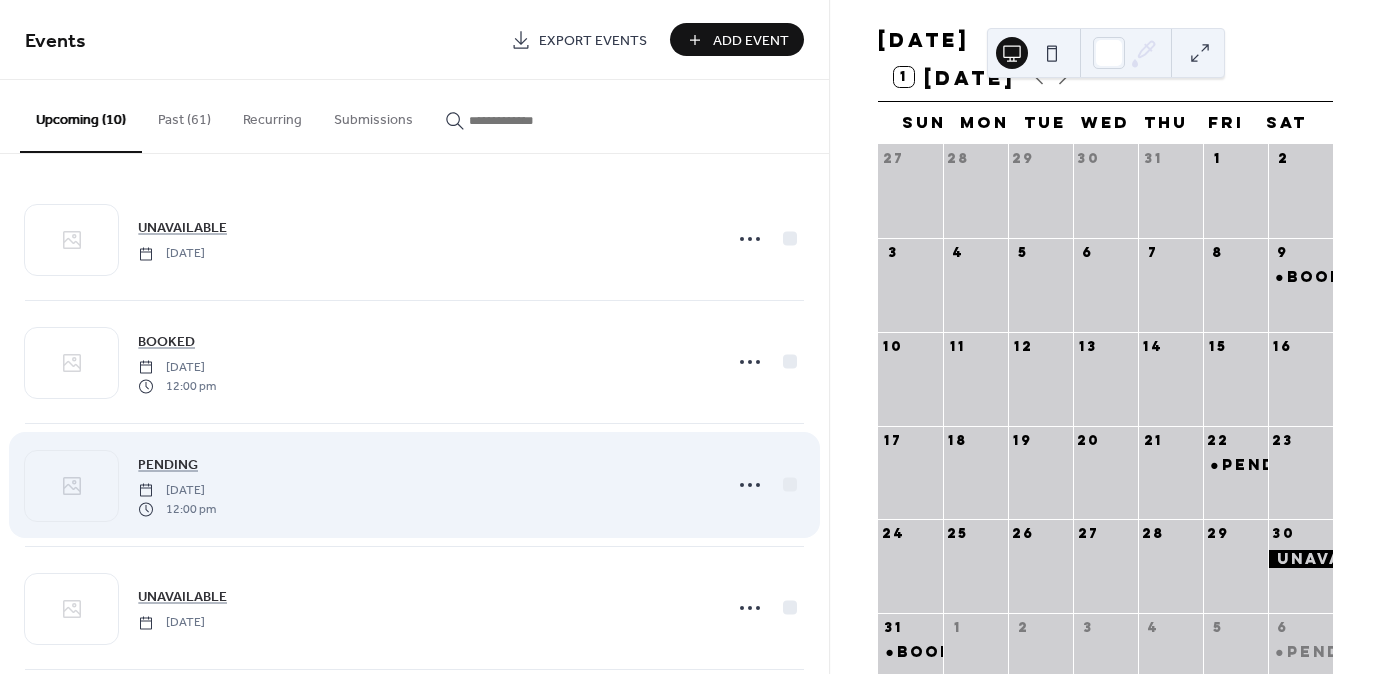 scroll, scrollTop: 0, scrollLeft: 0, axis: both 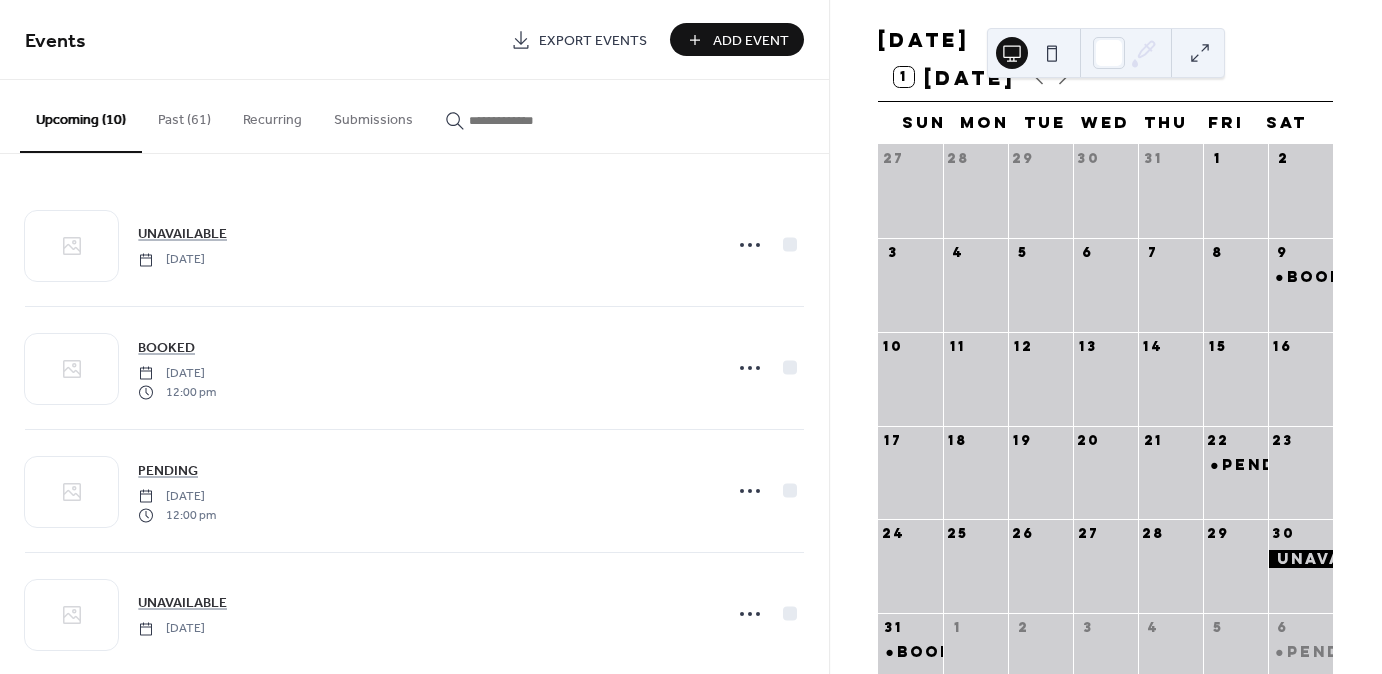 click on "Add Event" at bounding box center [751, 41] 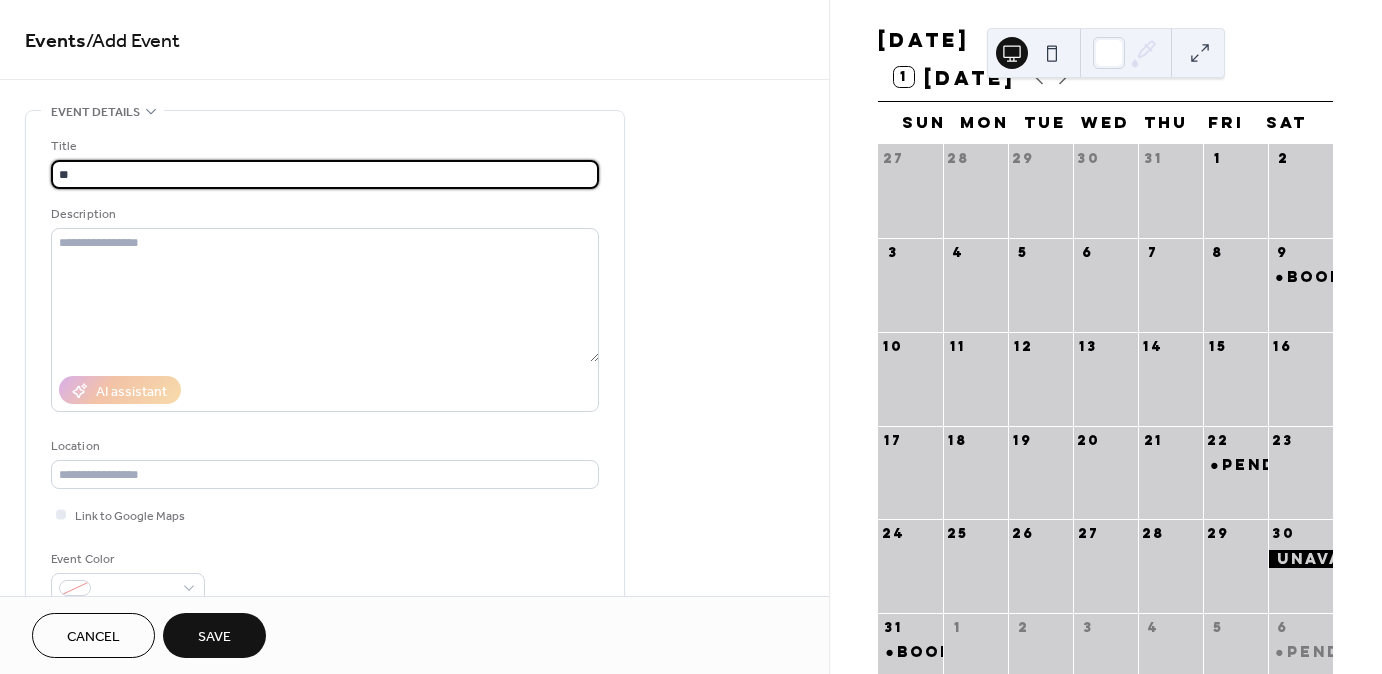 type on "*" 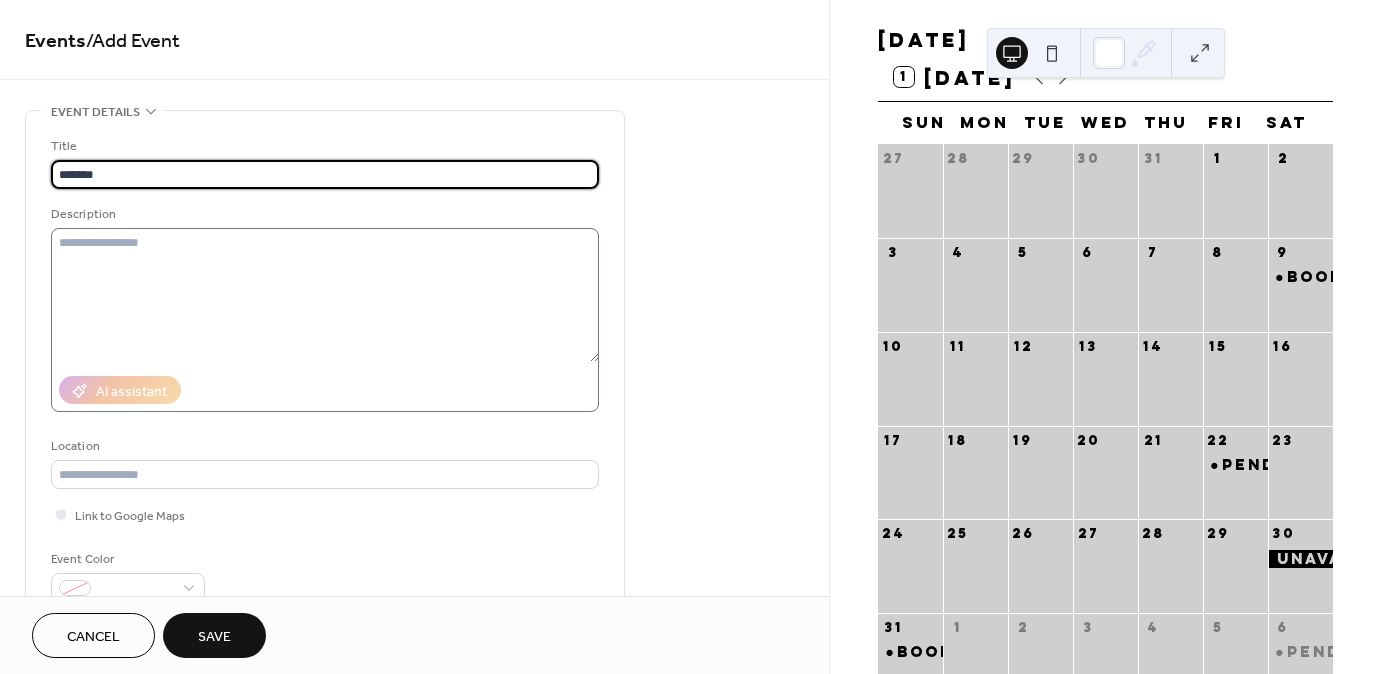 type on "******" 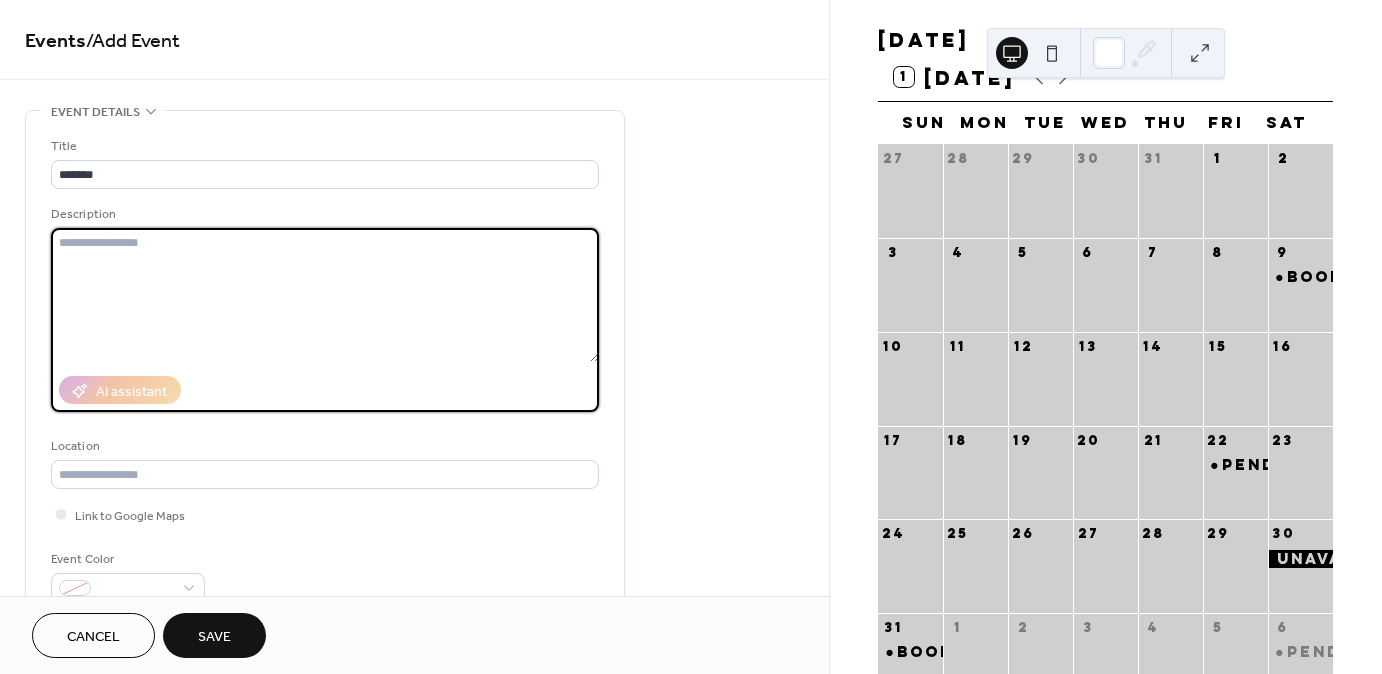 click at bounding box center [325, 295] 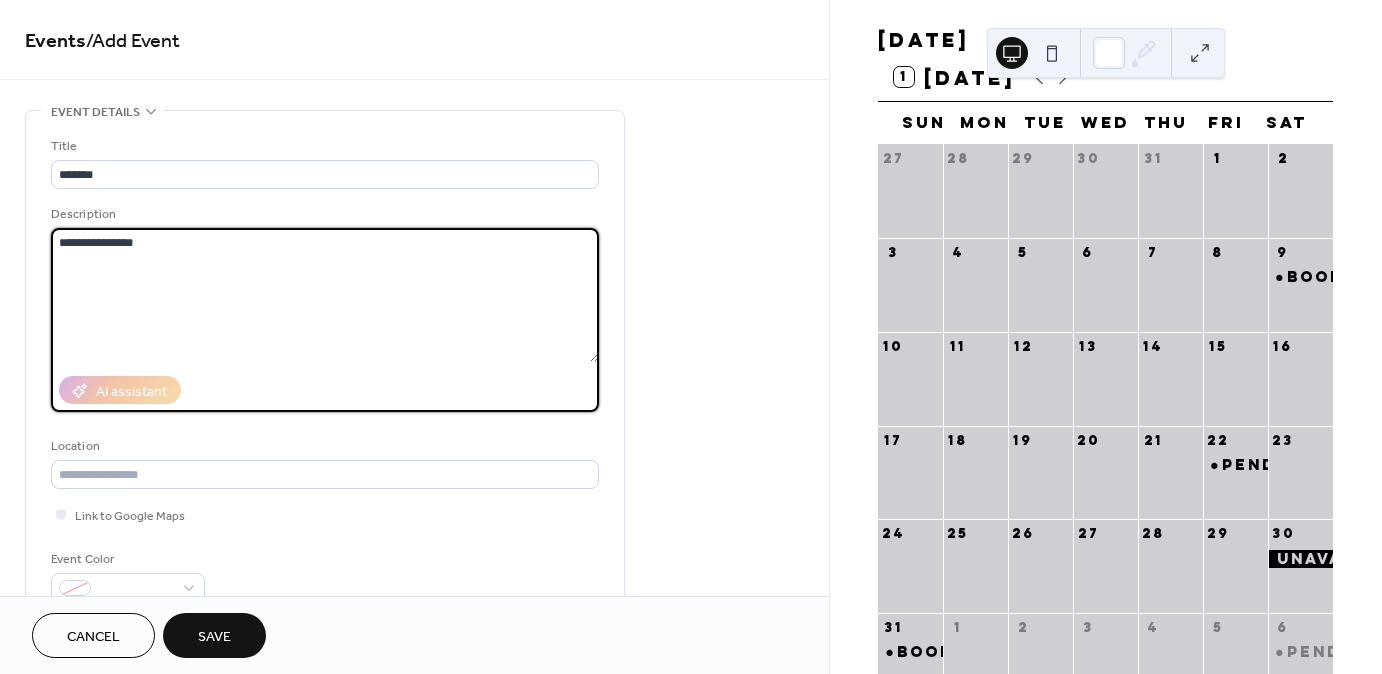 type on "**********" 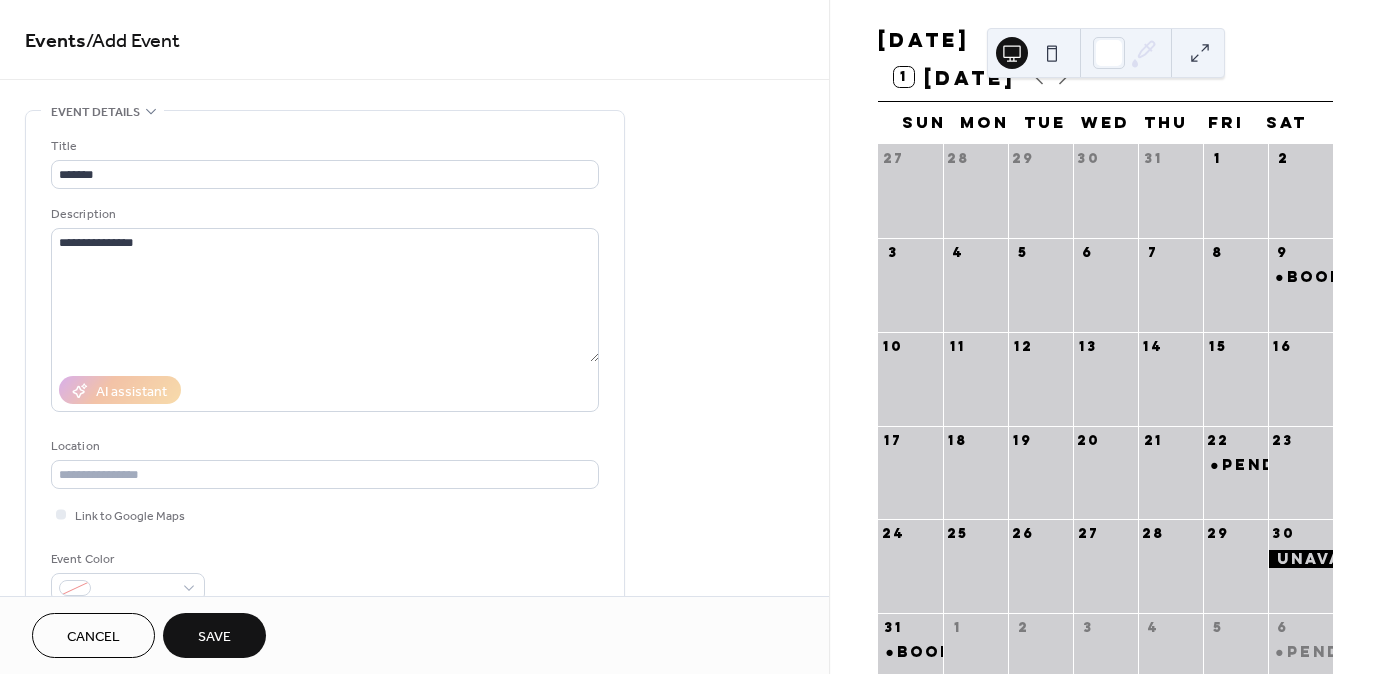 click on "**********" at bounding box center [414, 761] 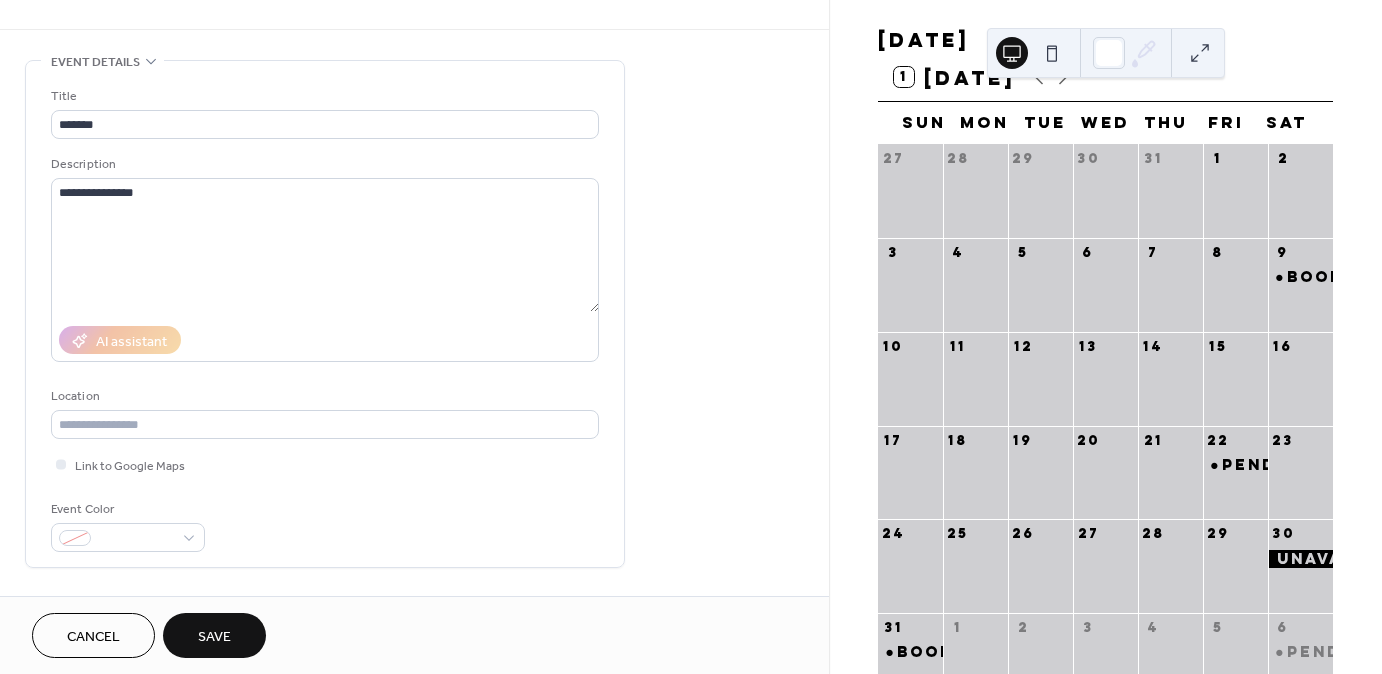 scroll, scrollTop: 240, scrollLeft: 0, axis: vertical 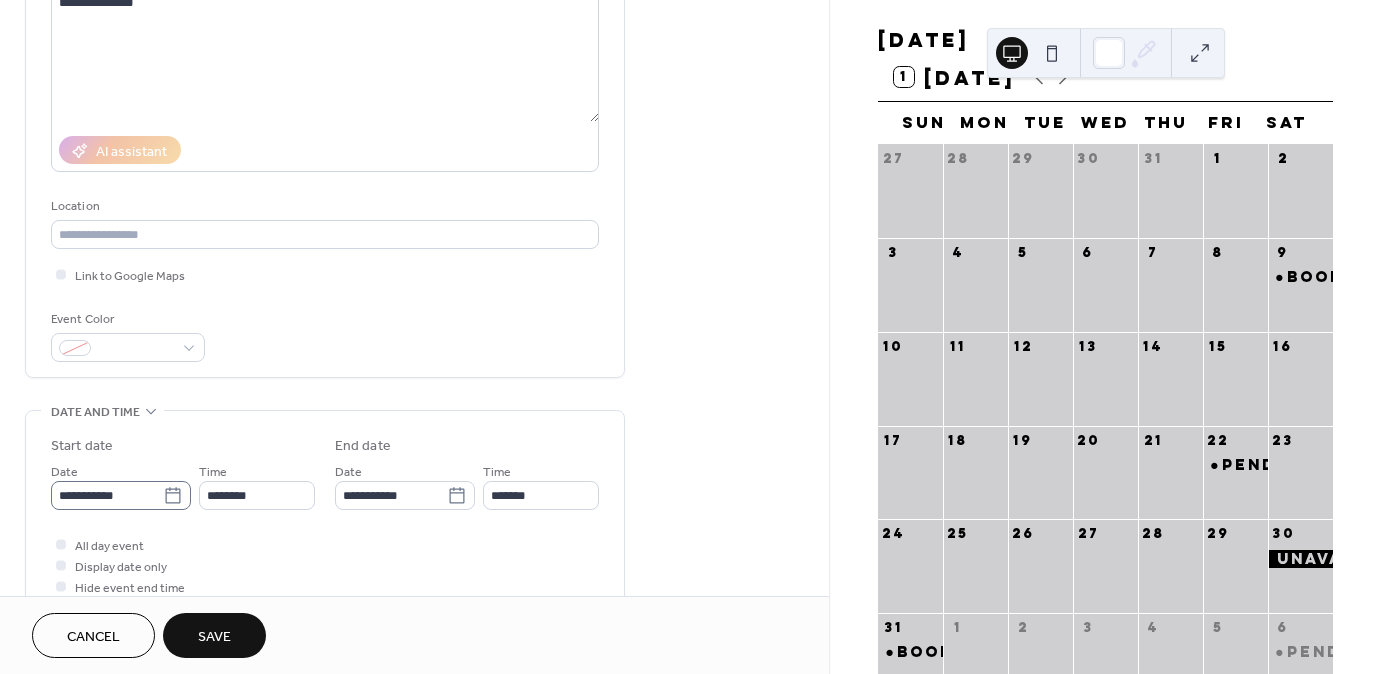click 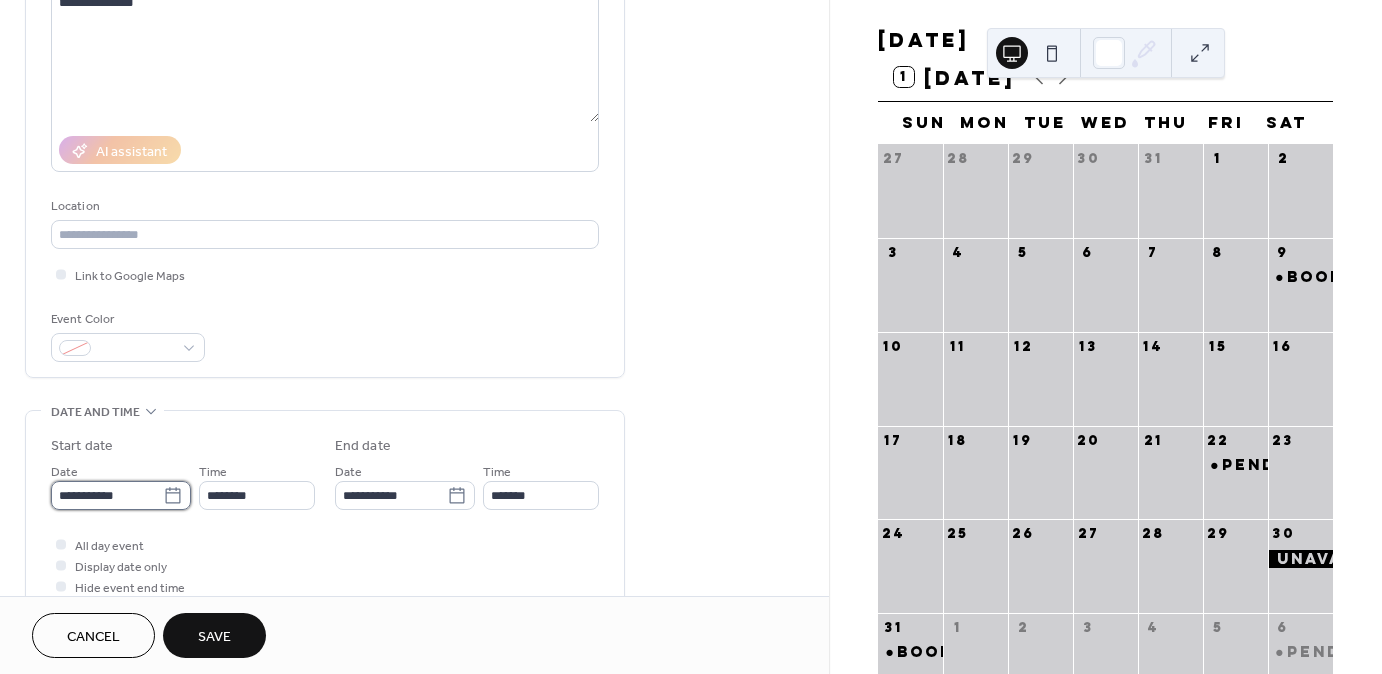 click on "**********" at bounding box center [107, 495] 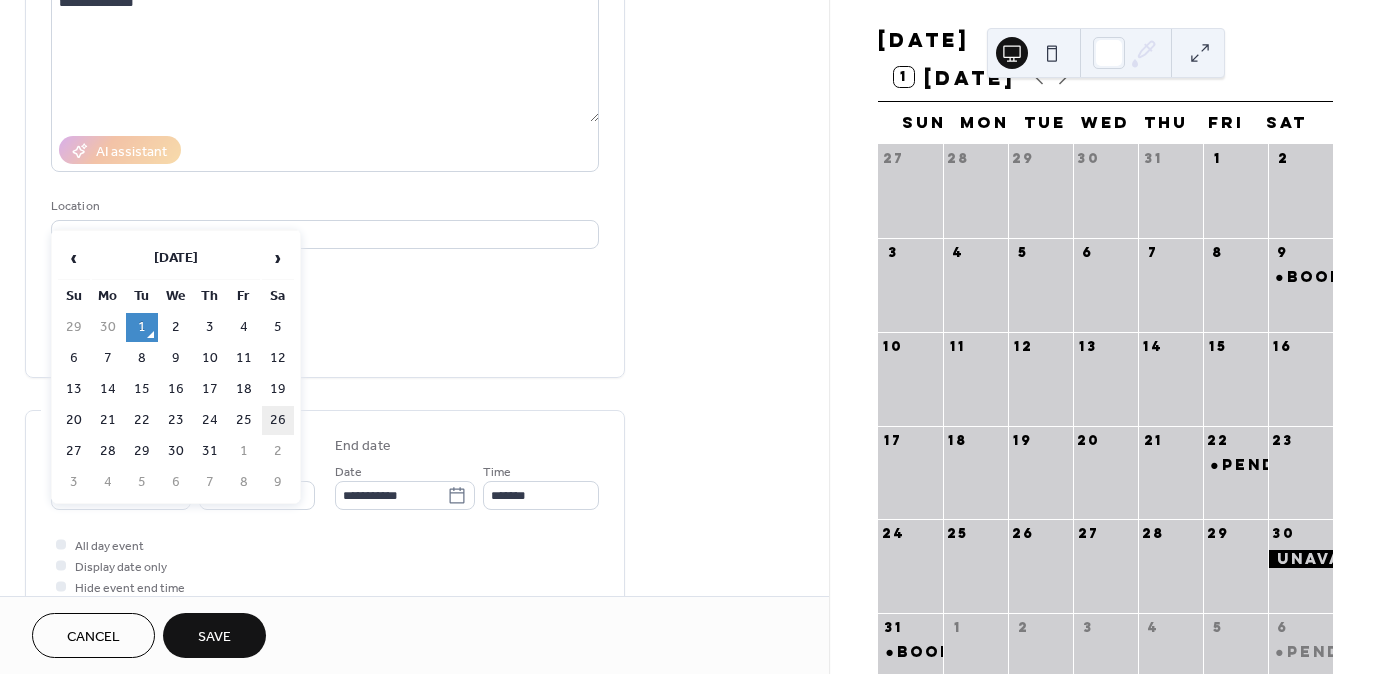 click on "26" at bounding box center (278, 420) 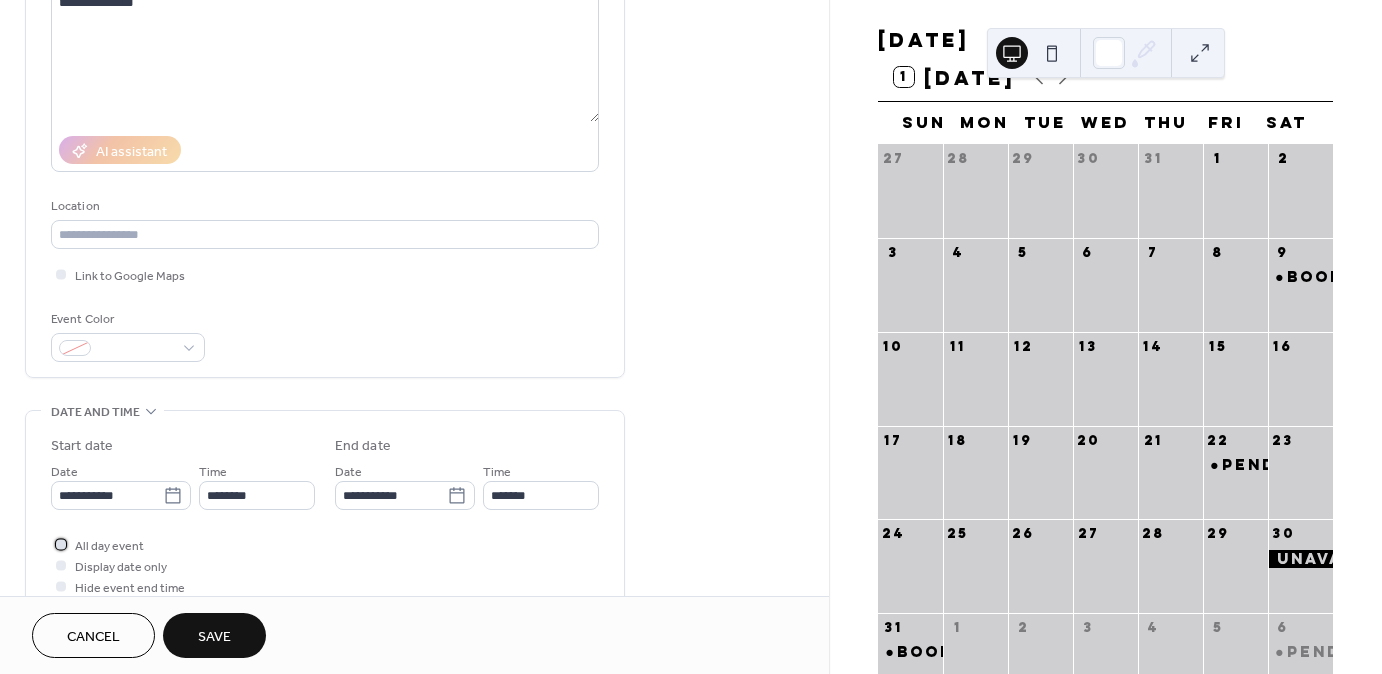 click on "All day event" at bounding box center (109, 546) 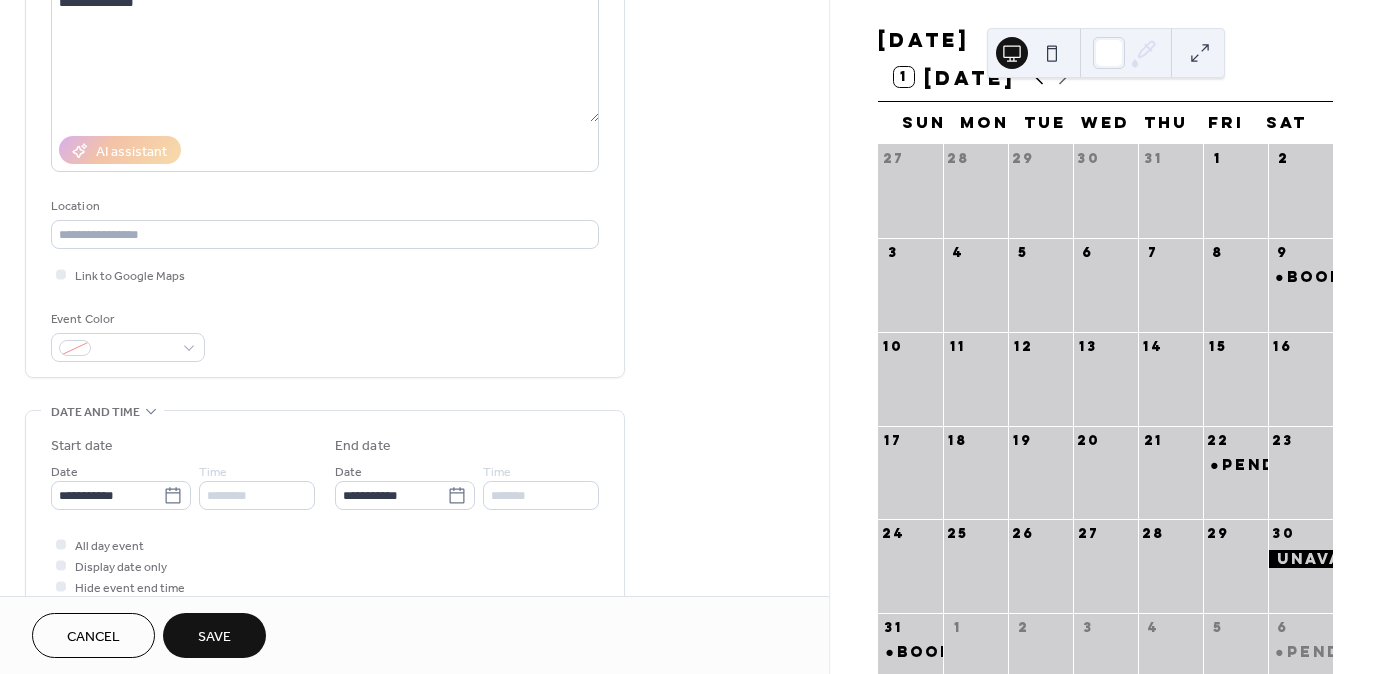 click 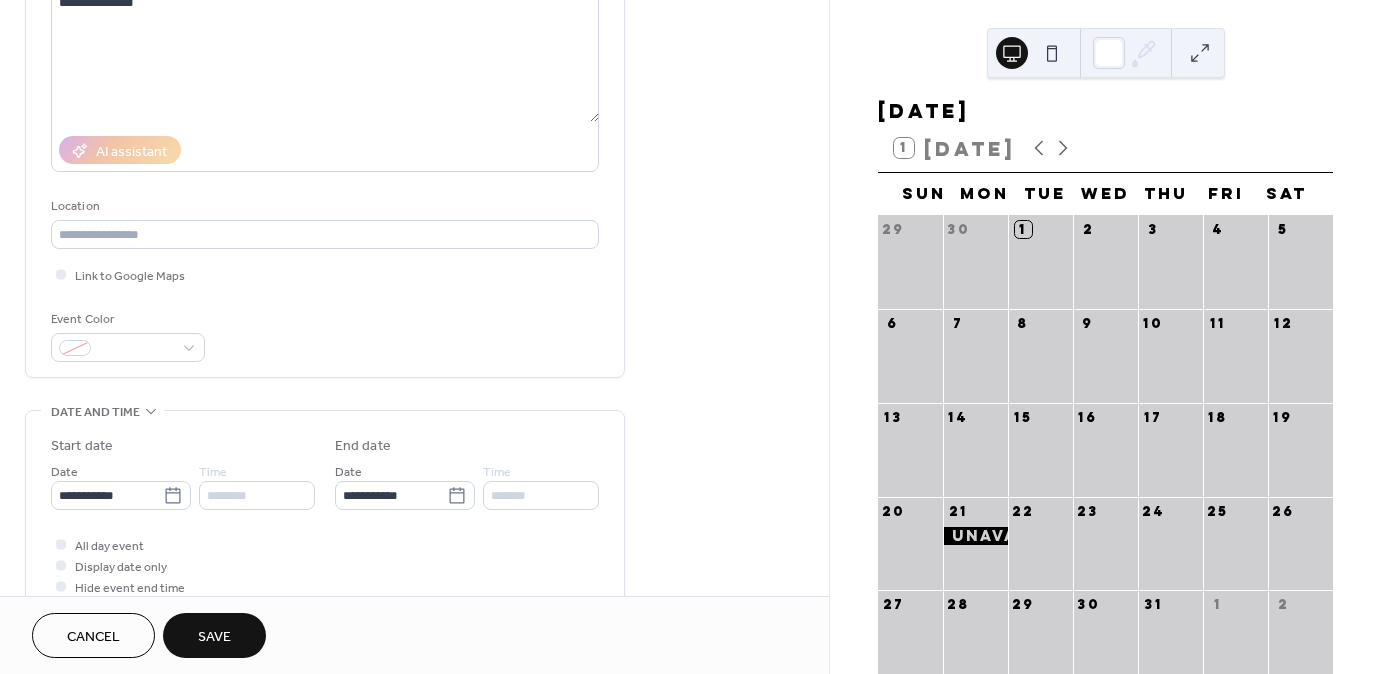 scroll, scrollTop: 0, scrollLeft: 0, axis: both 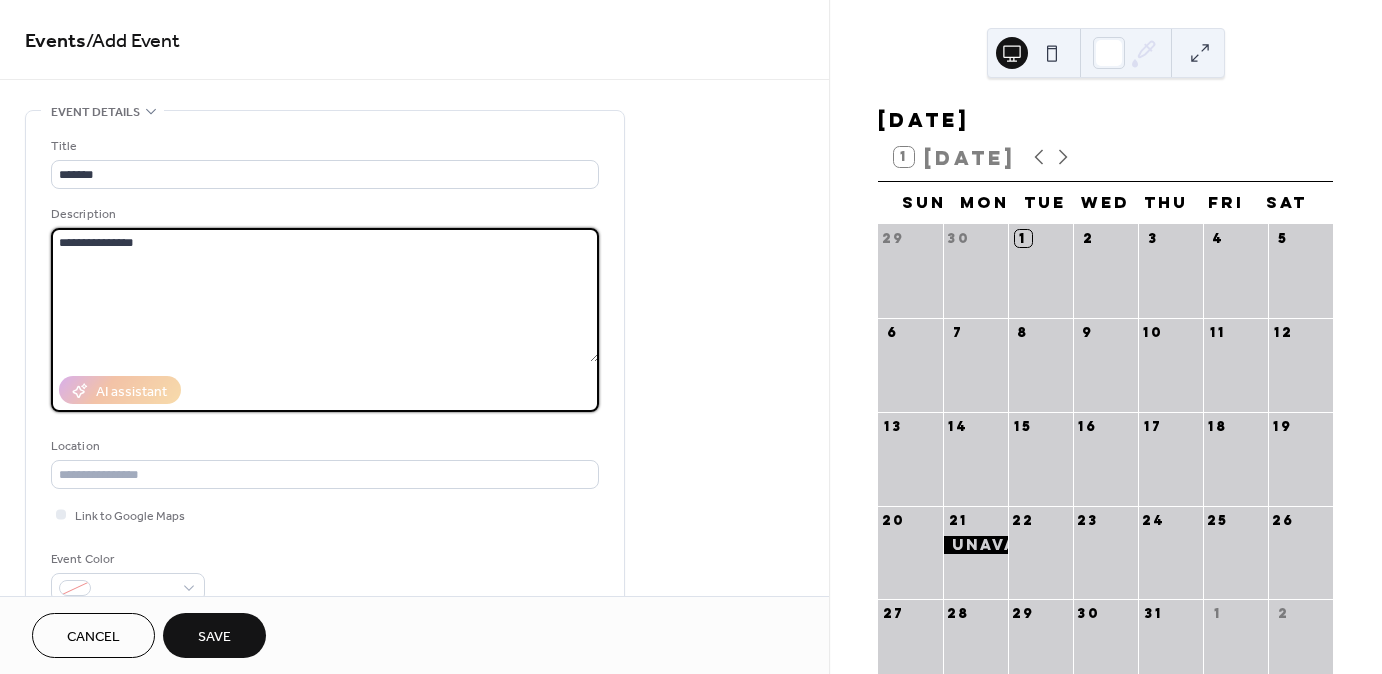 drag, startPoint x: 170, startPoint y: 254, endPoint x: 48, endPoint y: 243, distance: 122.494896 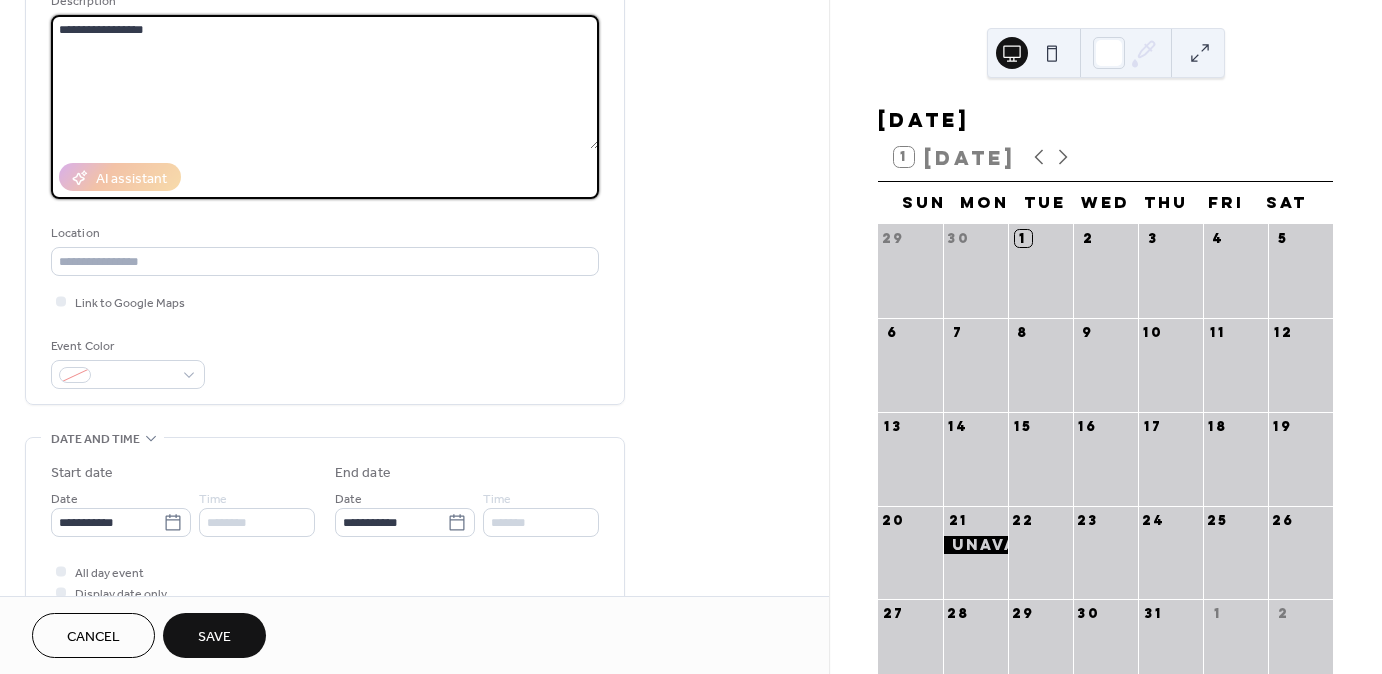 scroll, scrollTop: 240, scrollLeft: 0, axis: vertical 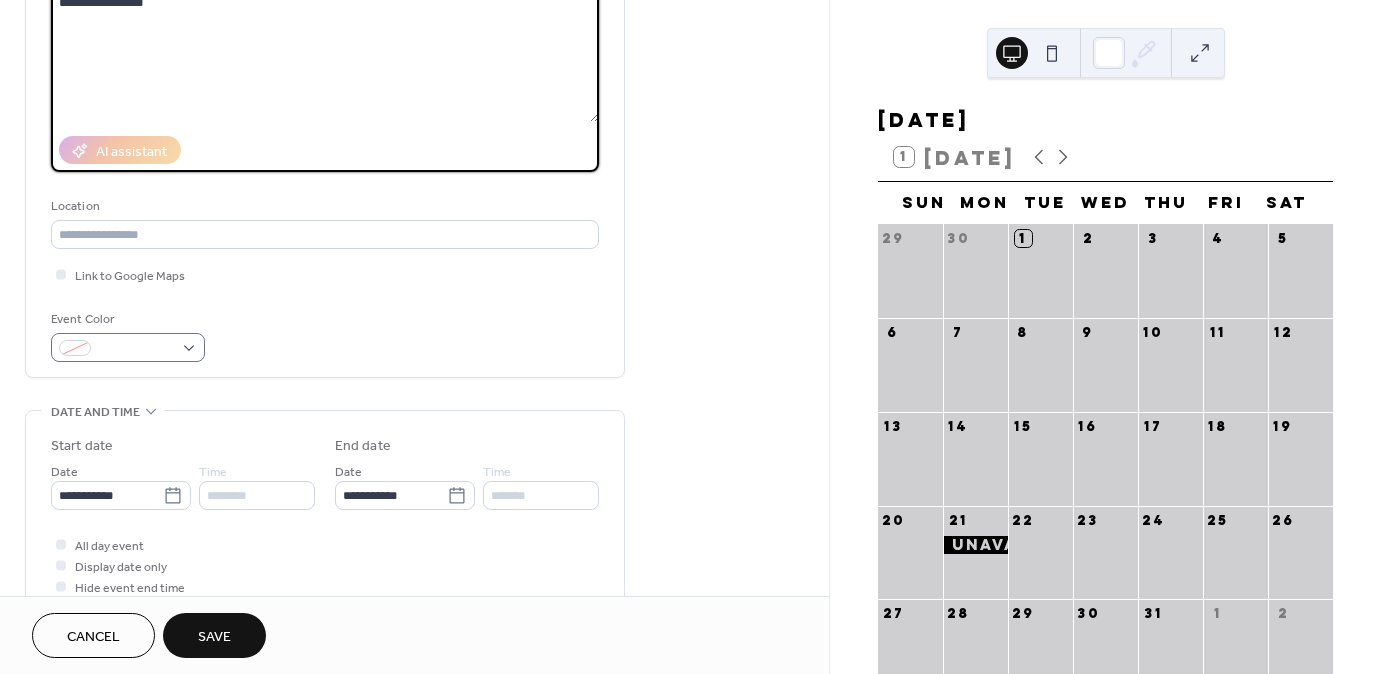 type on "**********" 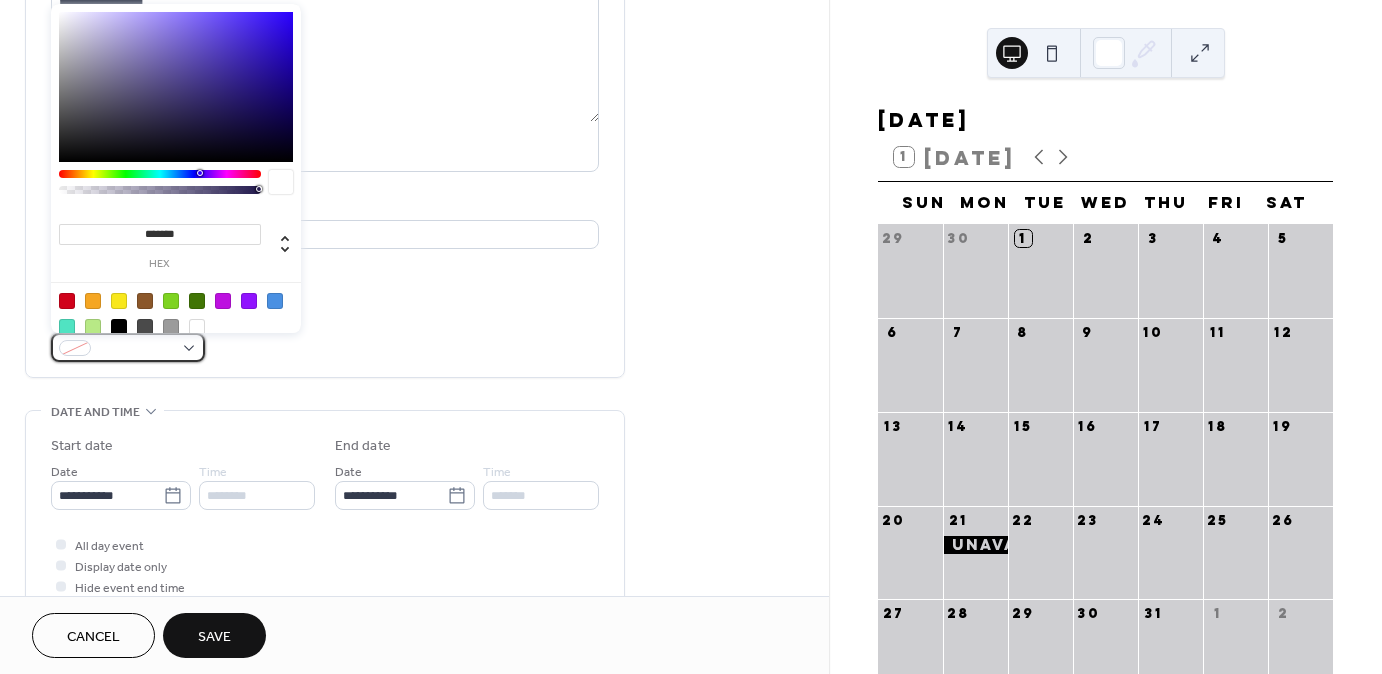 click at bounding box center [128, 347] 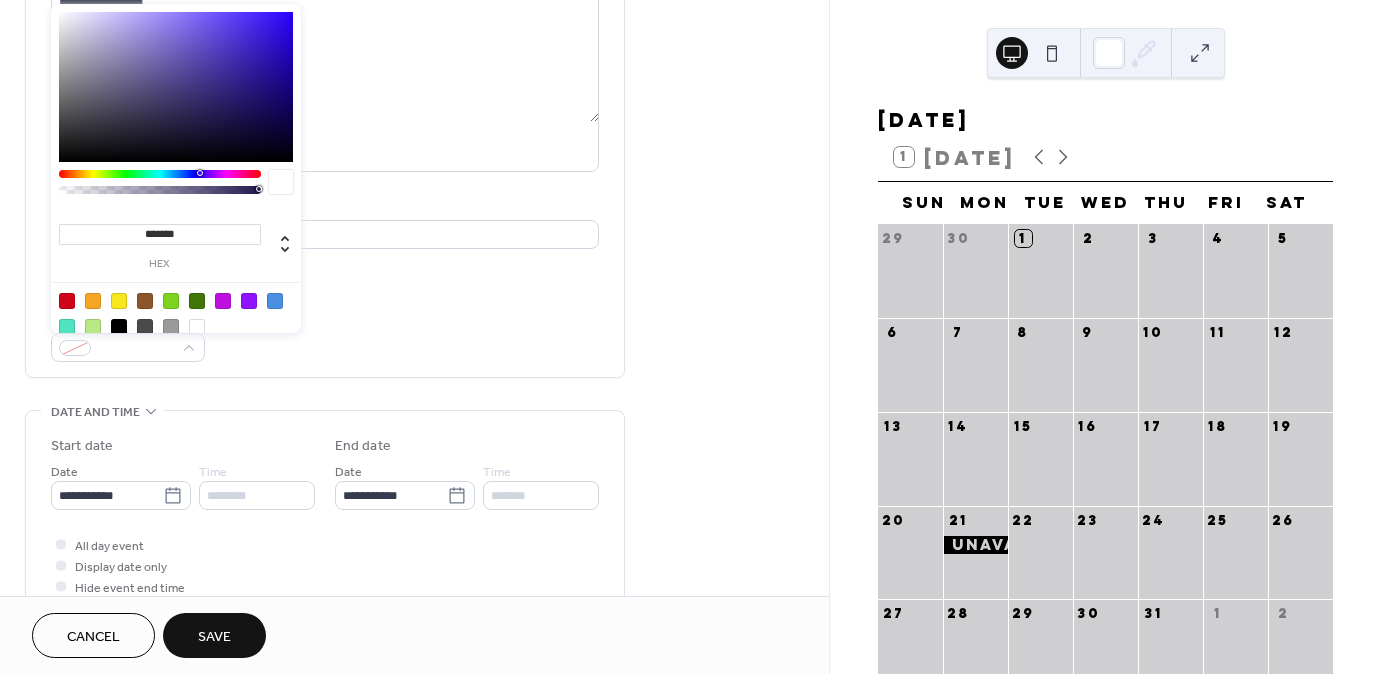 click at bounding box center (119, 327) 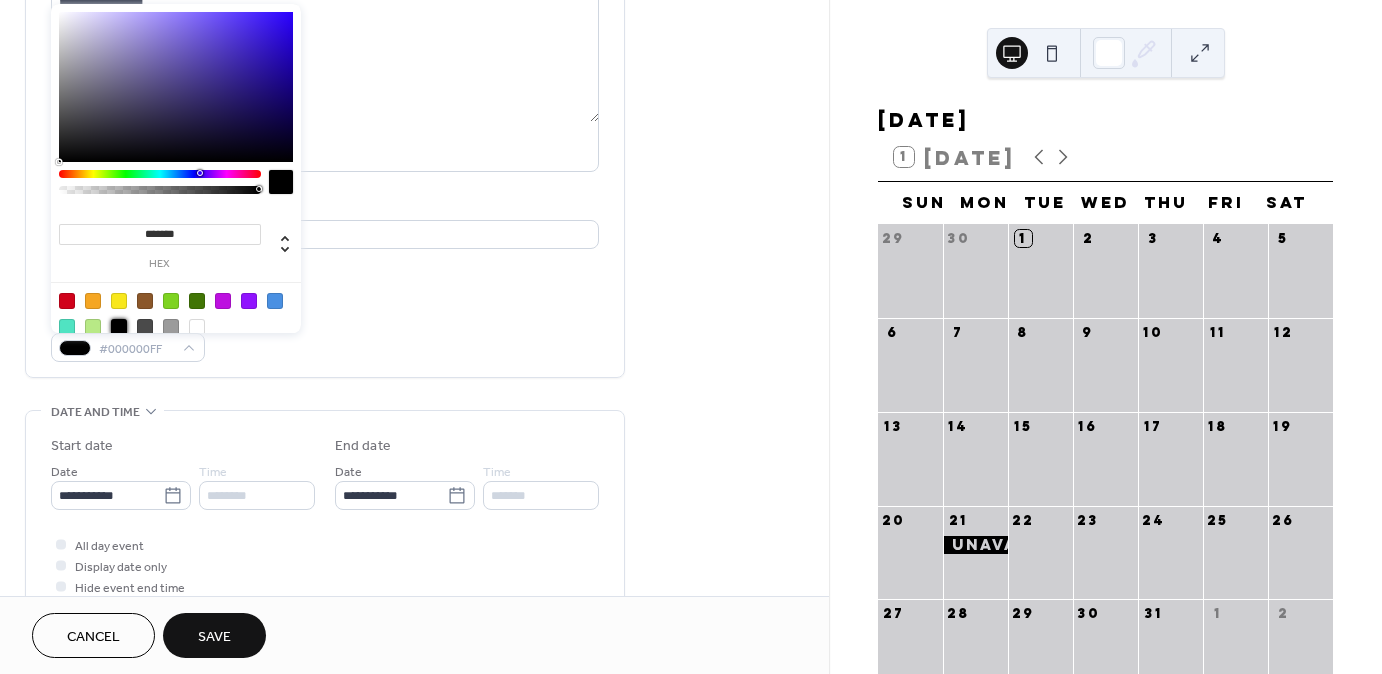 type on "*******" 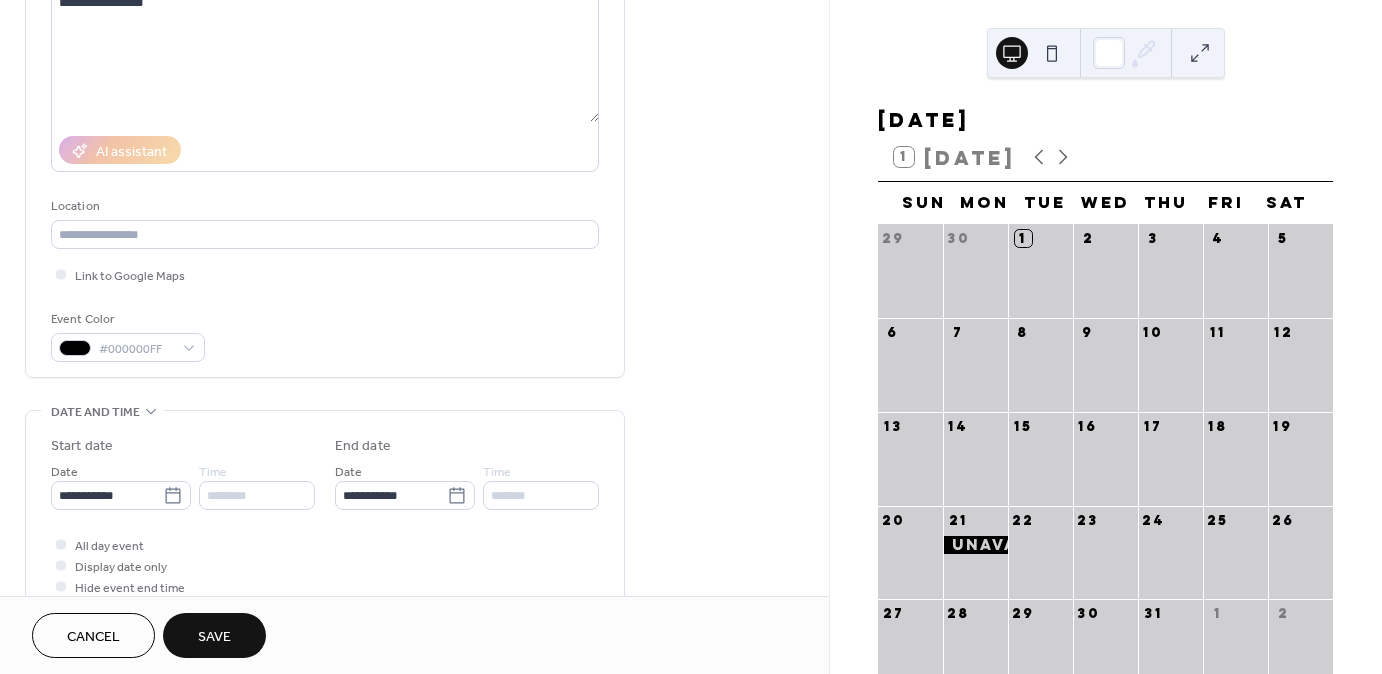 click on "**********" at bounding box center (414, 521) 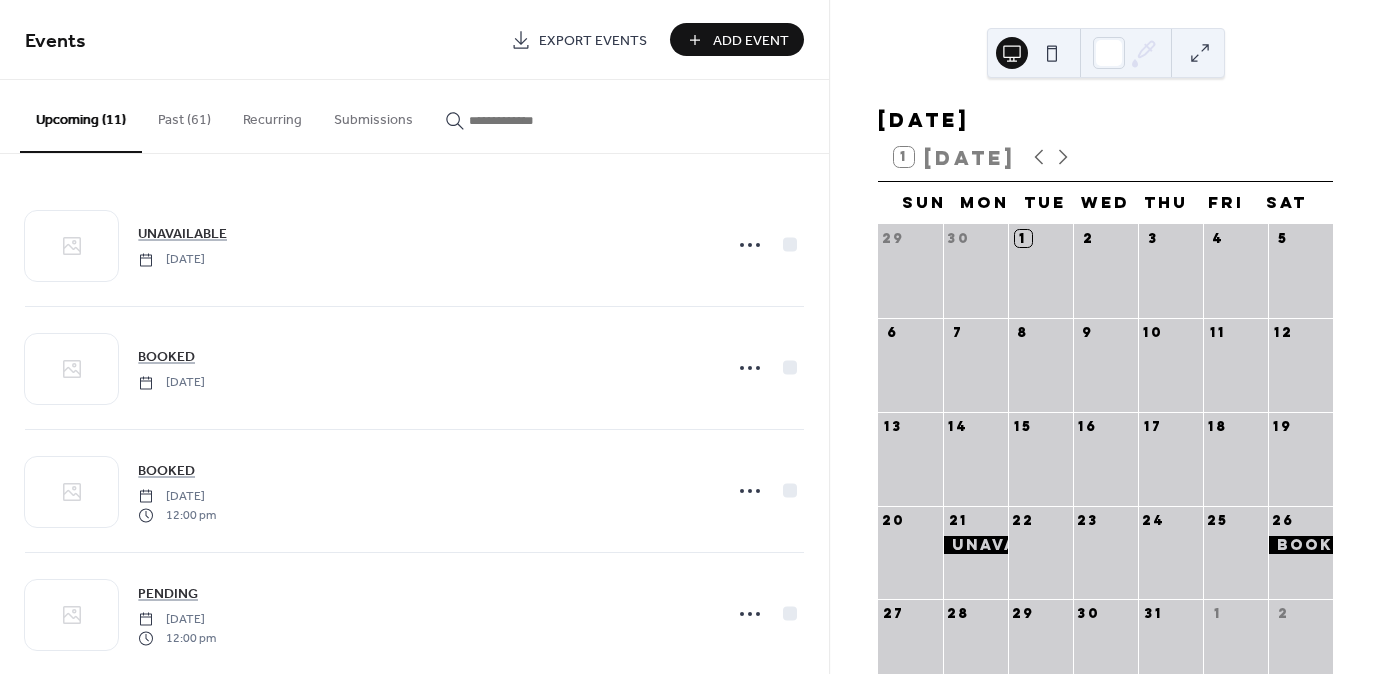 click on "Add Event" at bounding box center [751, 41] 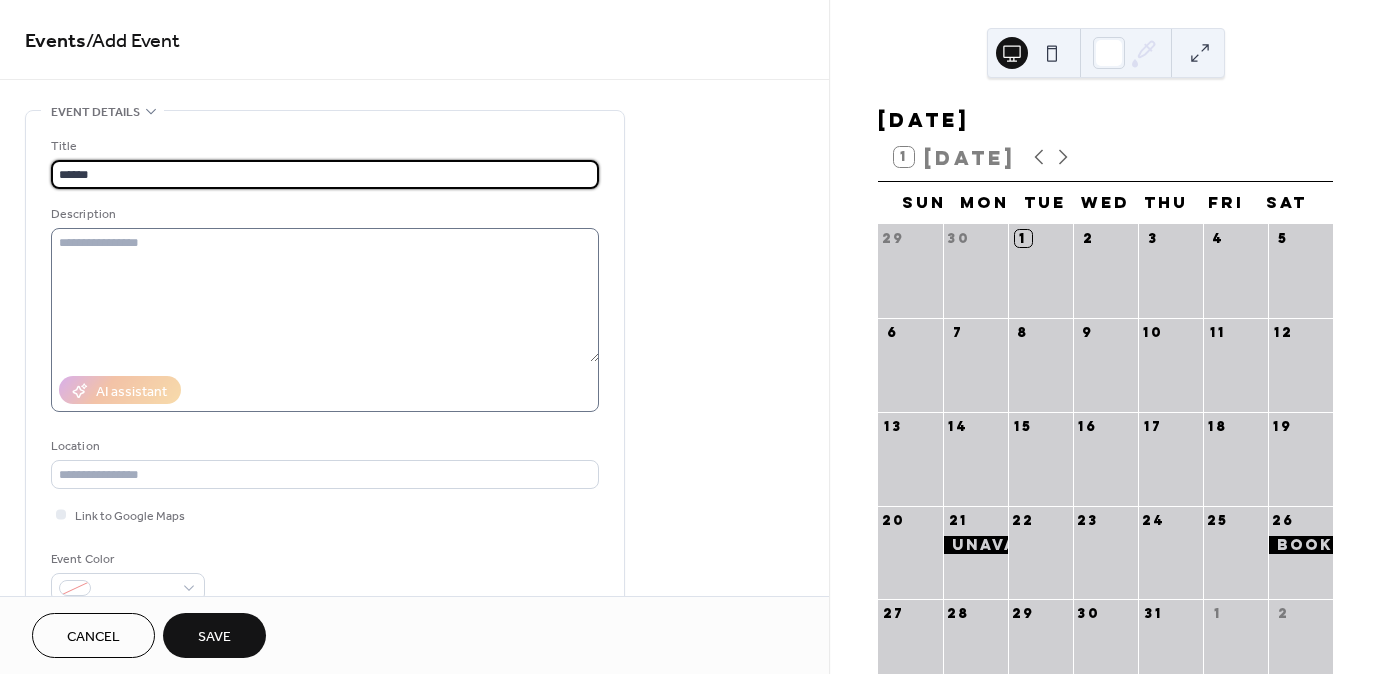 type on "******" 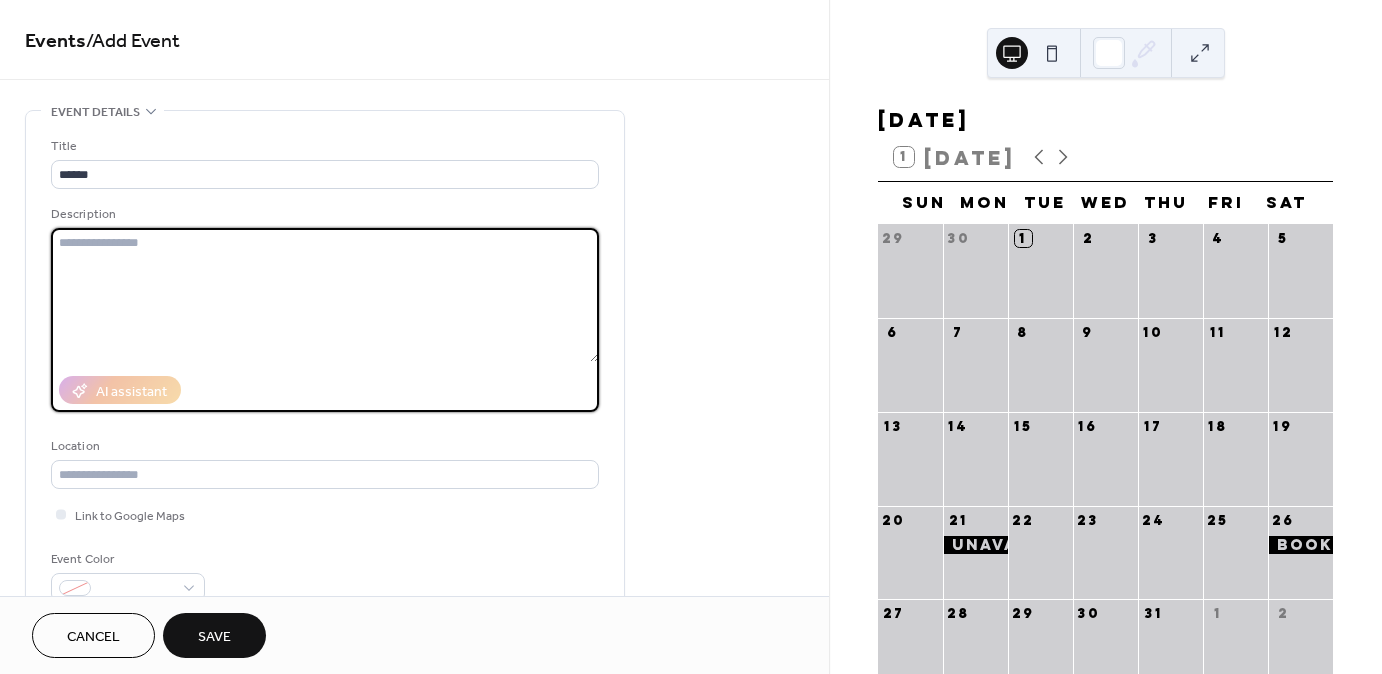 click at bounding box center (325, 295) 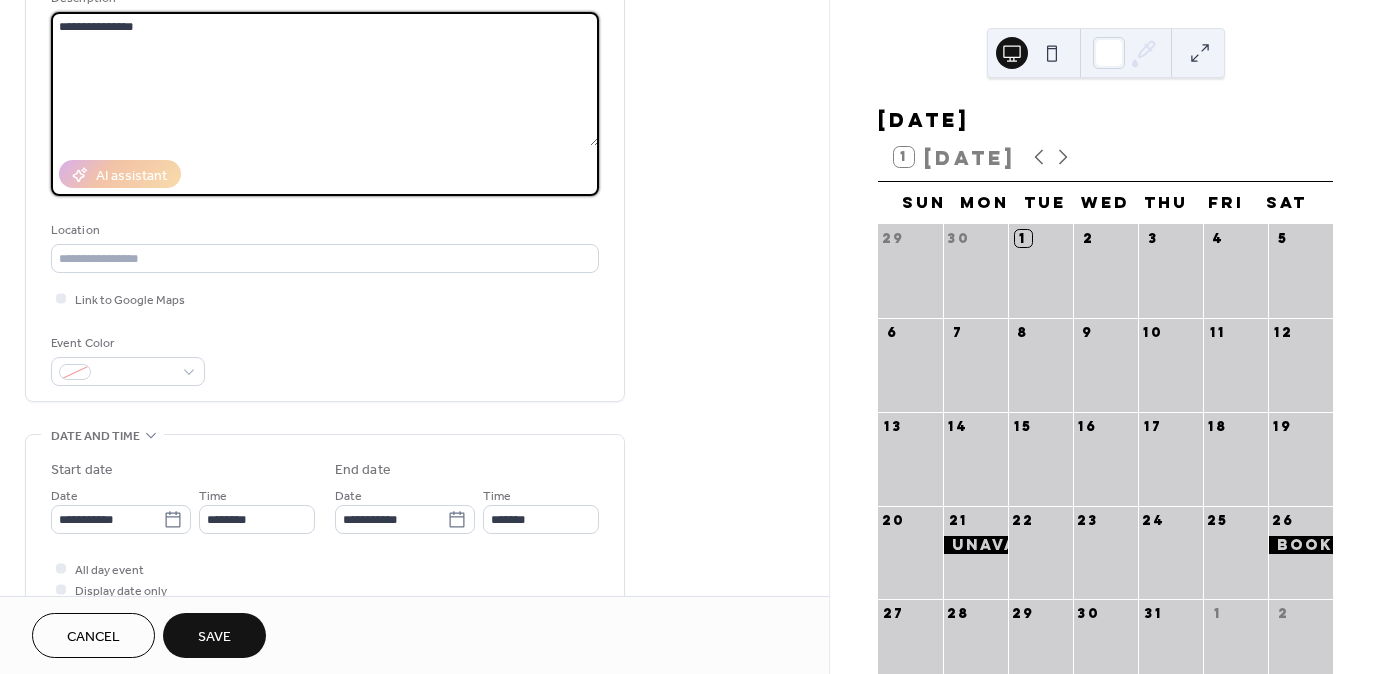scroll, scrollTop: 320, scrollLeft: 0, axis: vertical 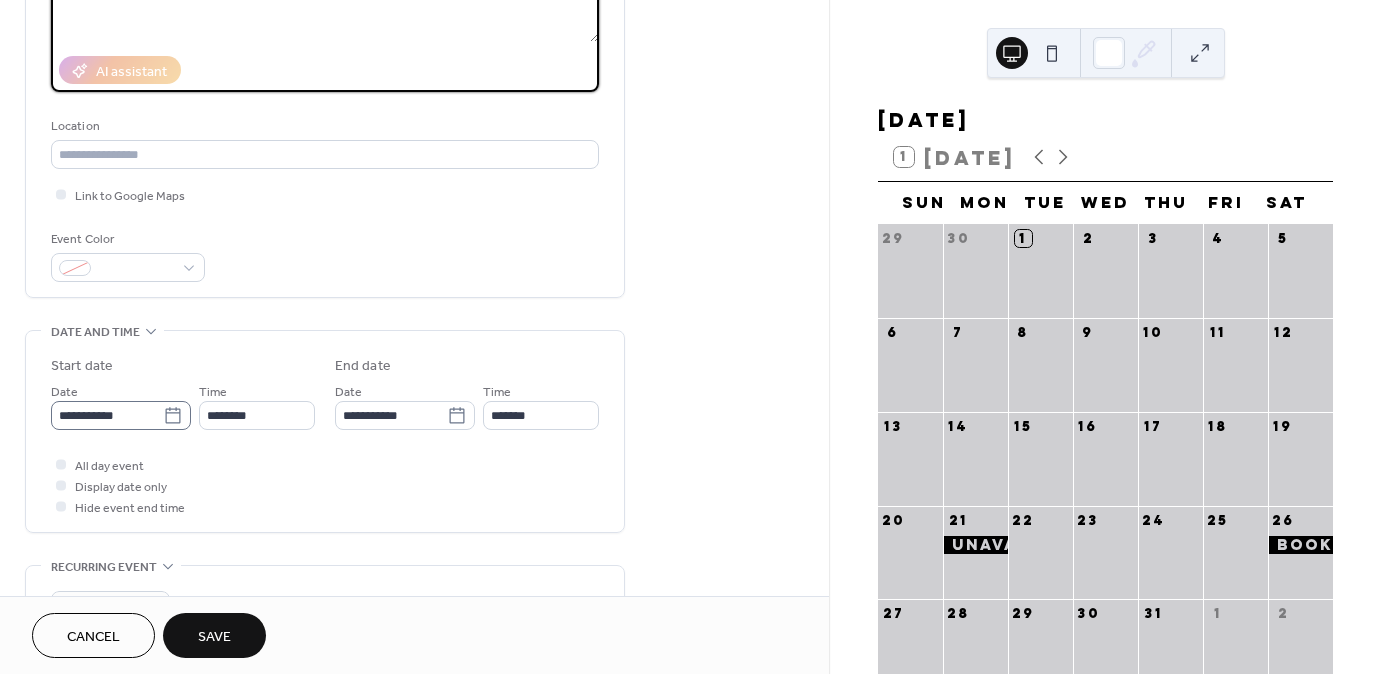 type on "**********" 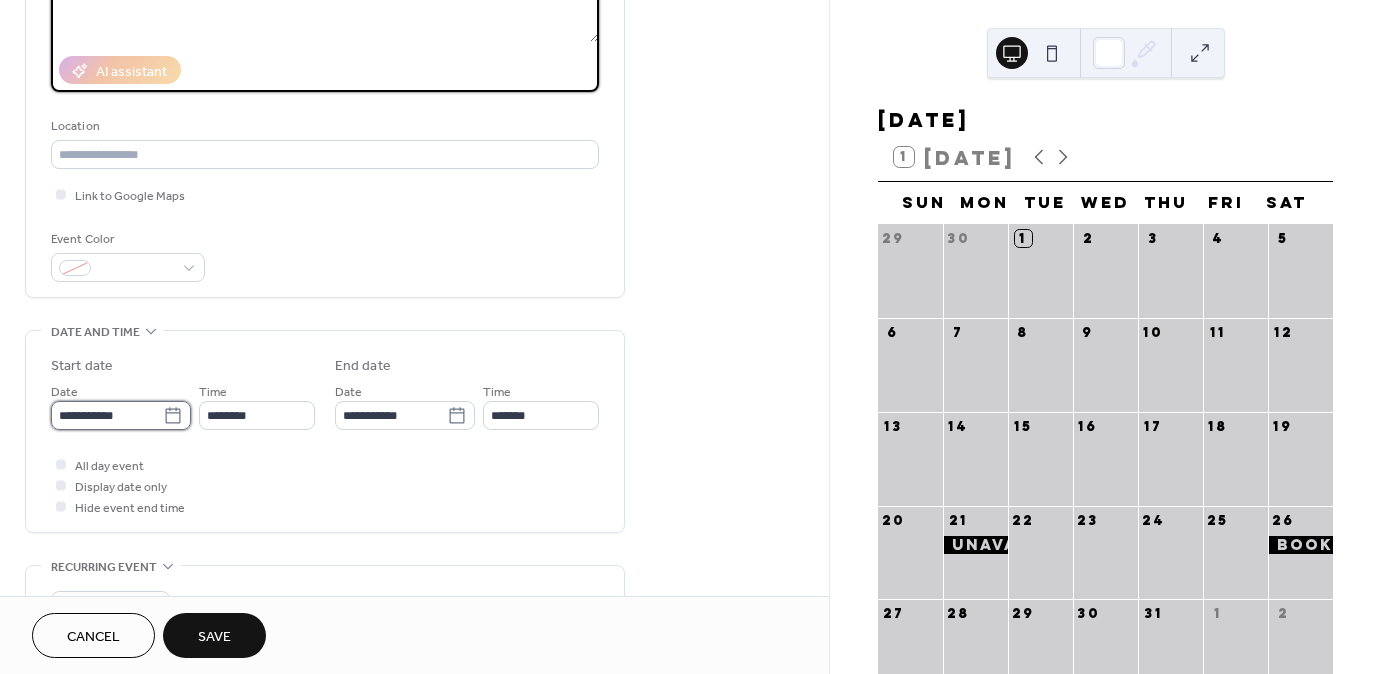 click on "**********" at bounding box center (107, 415) 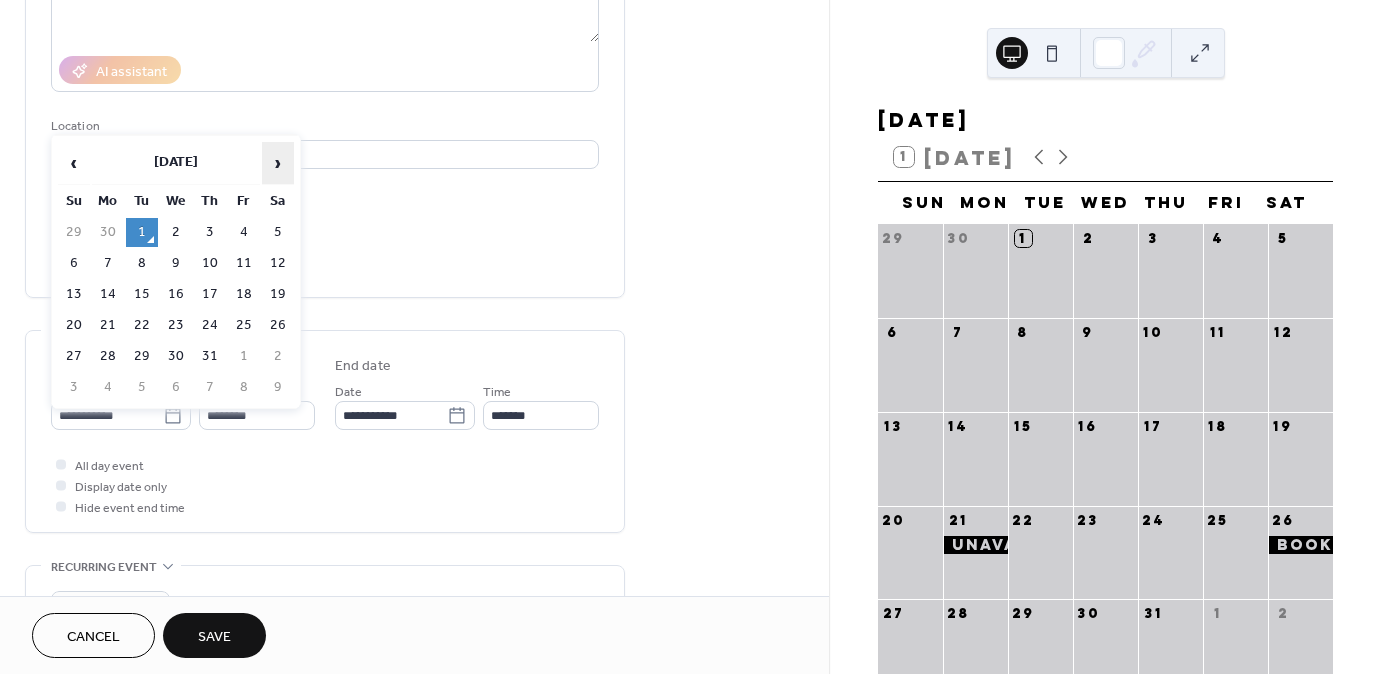 click on "›" at bounding box center (278, 163) 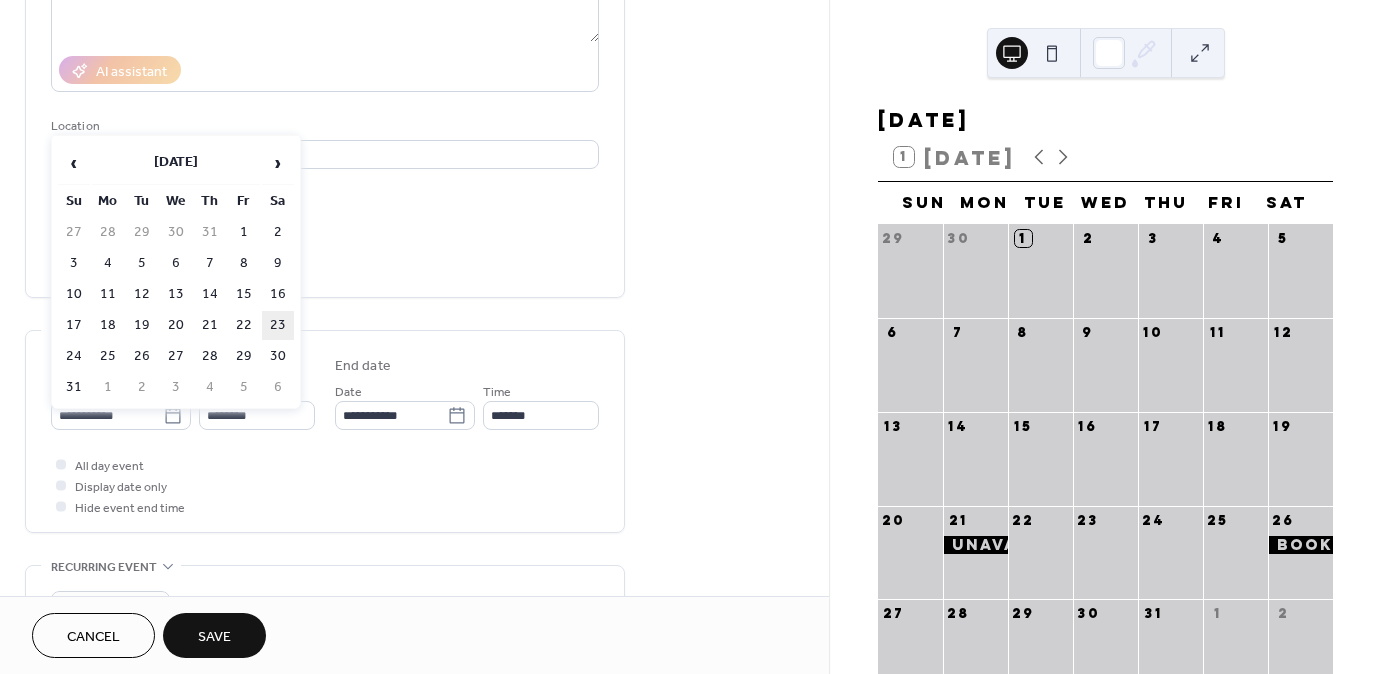 click on "23" at bounding box center (278, 325) 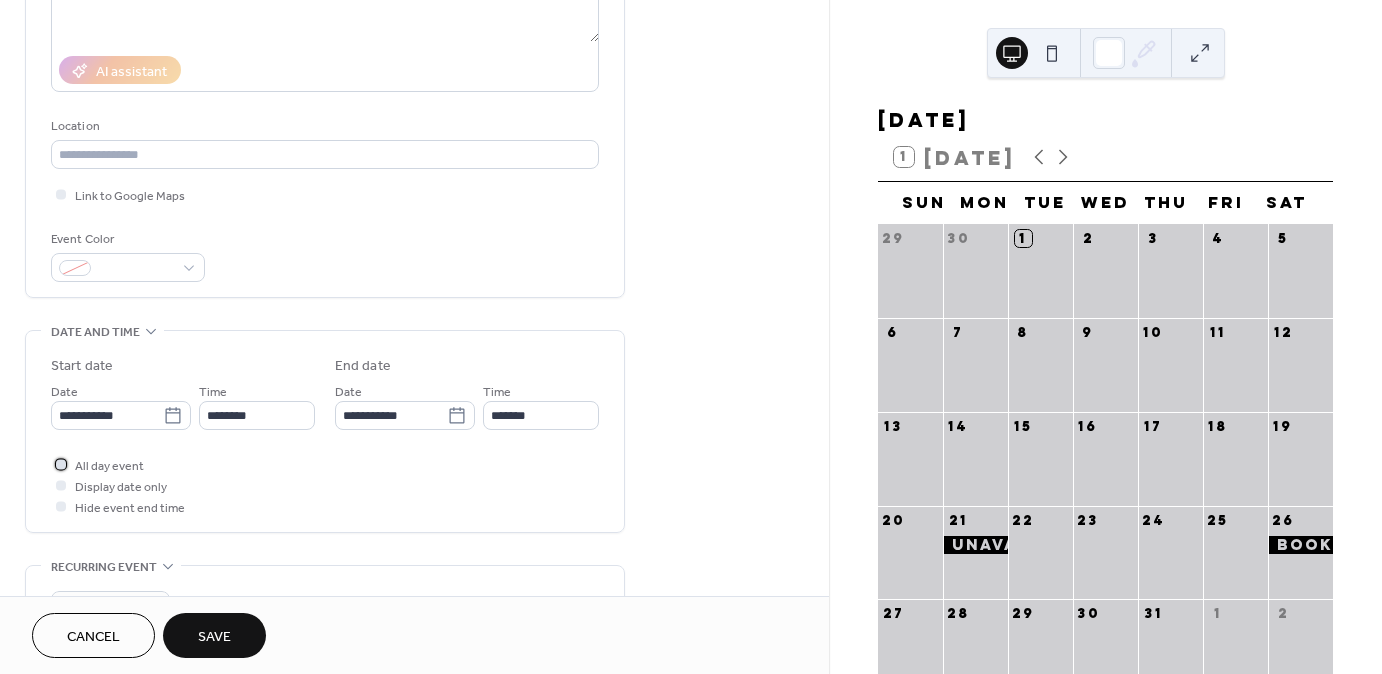 click at bounding box center (61, 464) 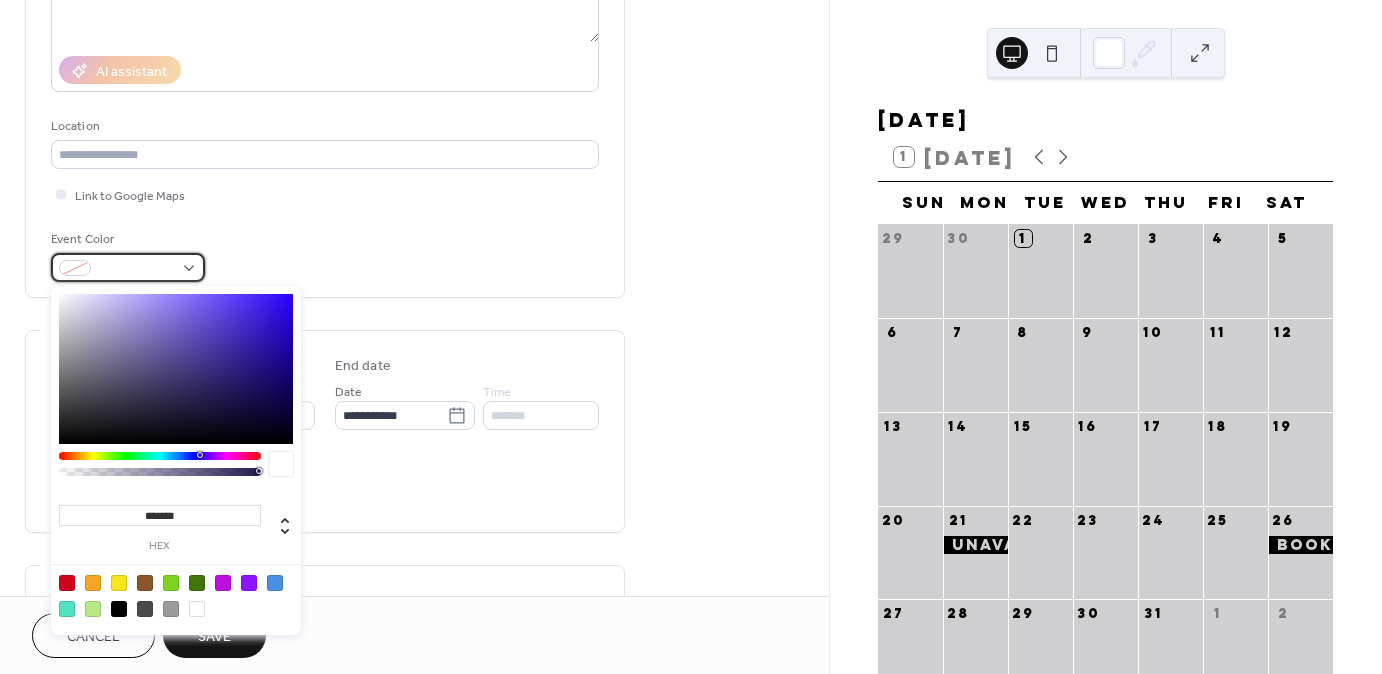 click at bounding box center [128, 267] 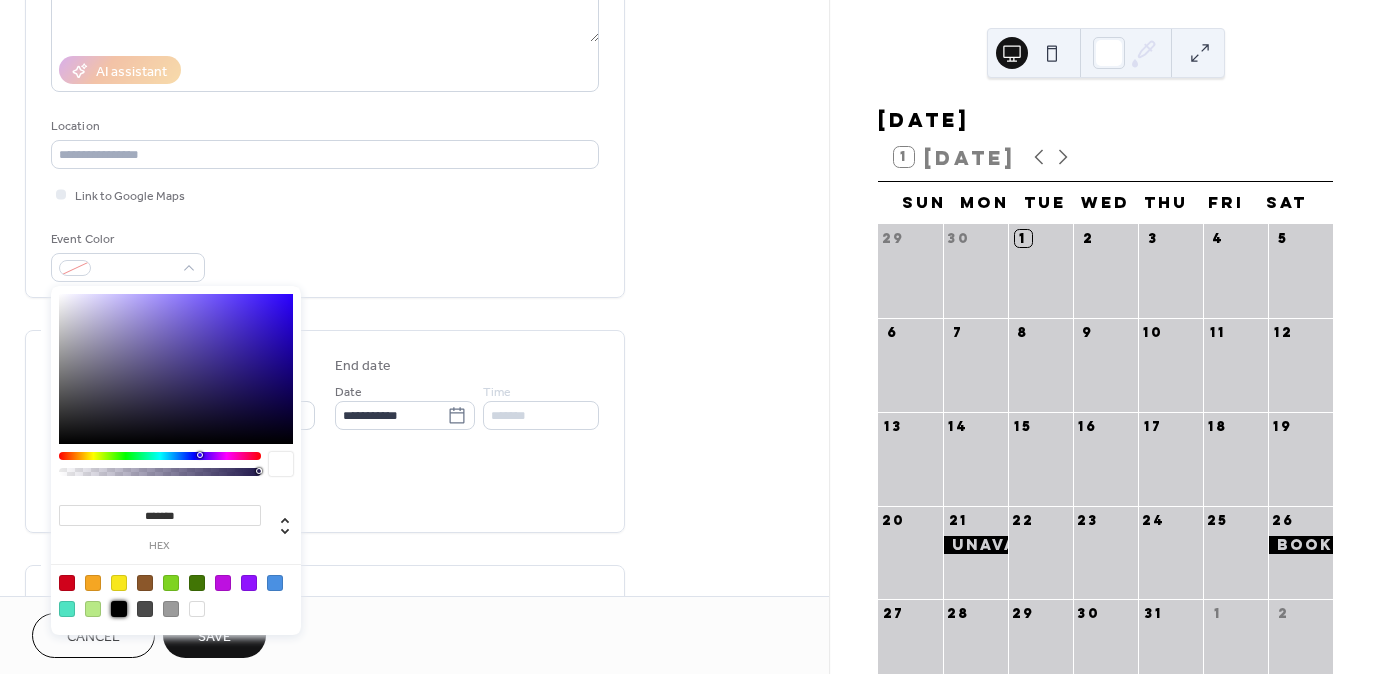 click at bounding box center [119, 609] 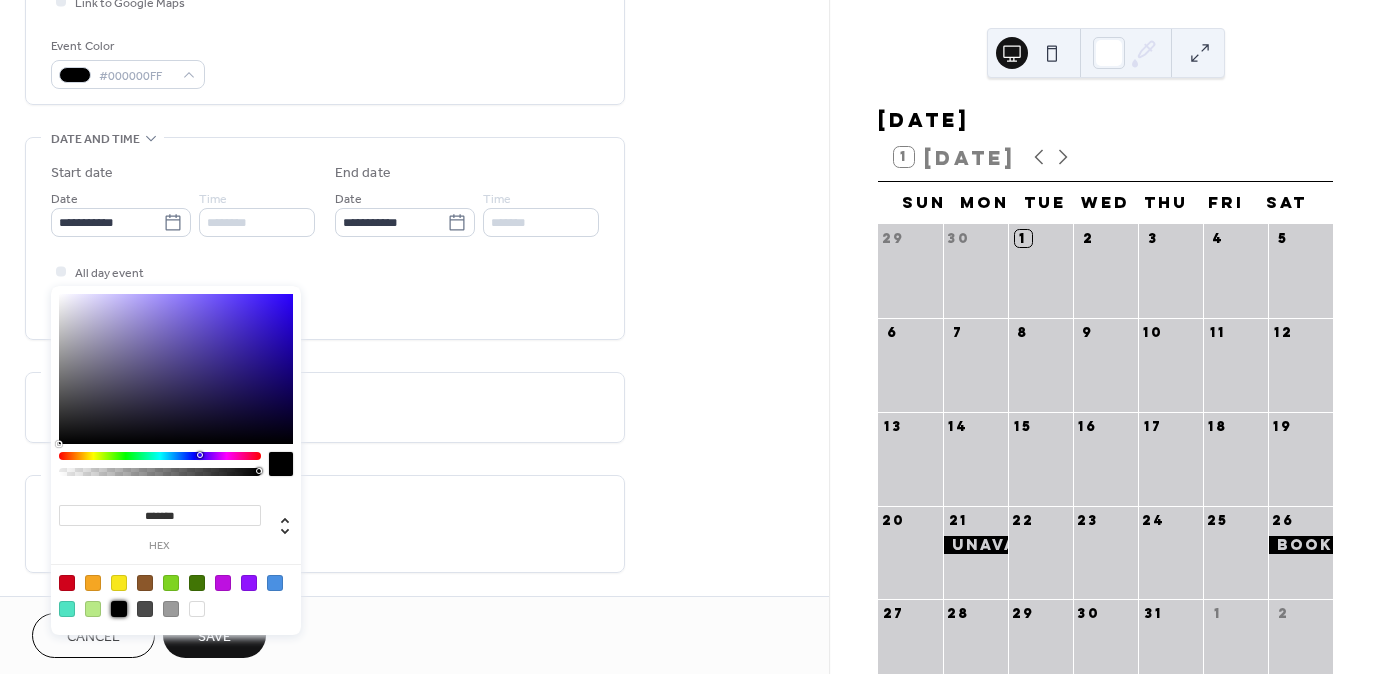 scroll, scrollTop: 560, scrollLeft: 0, axis: vertical 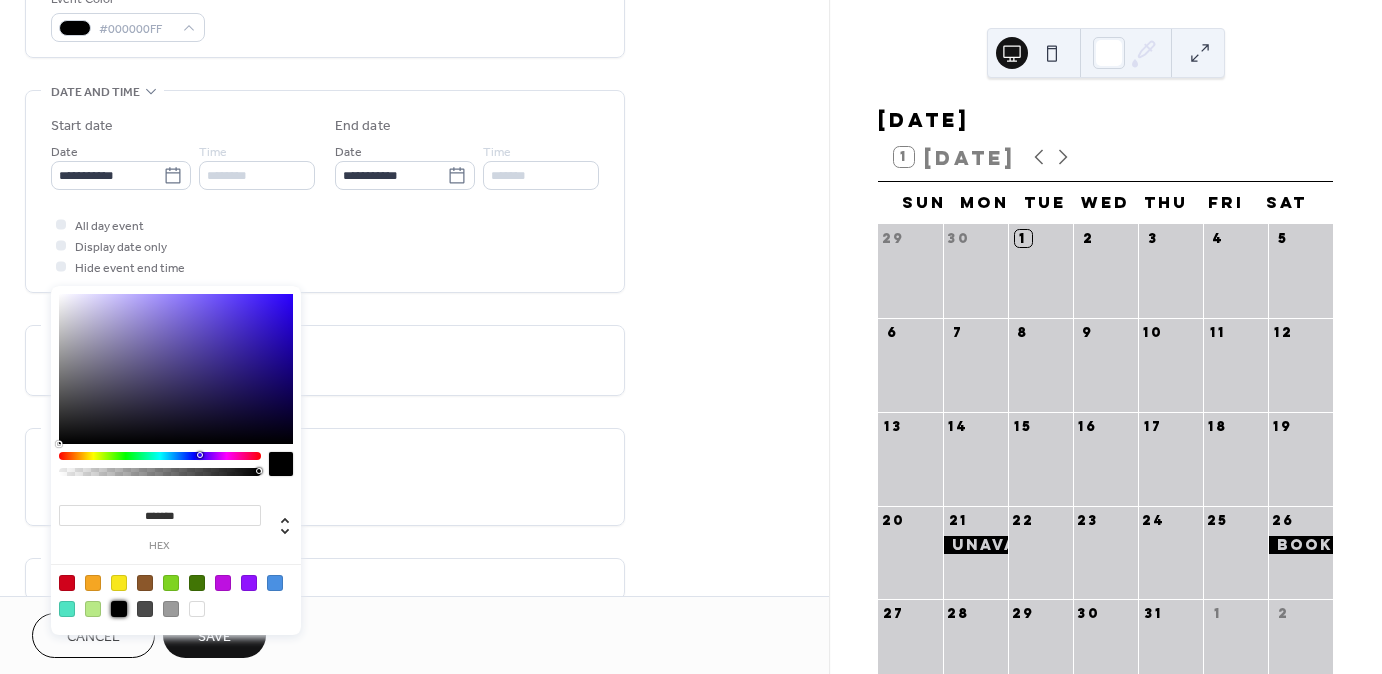 click on "**********" at bounding box center [414, 201] 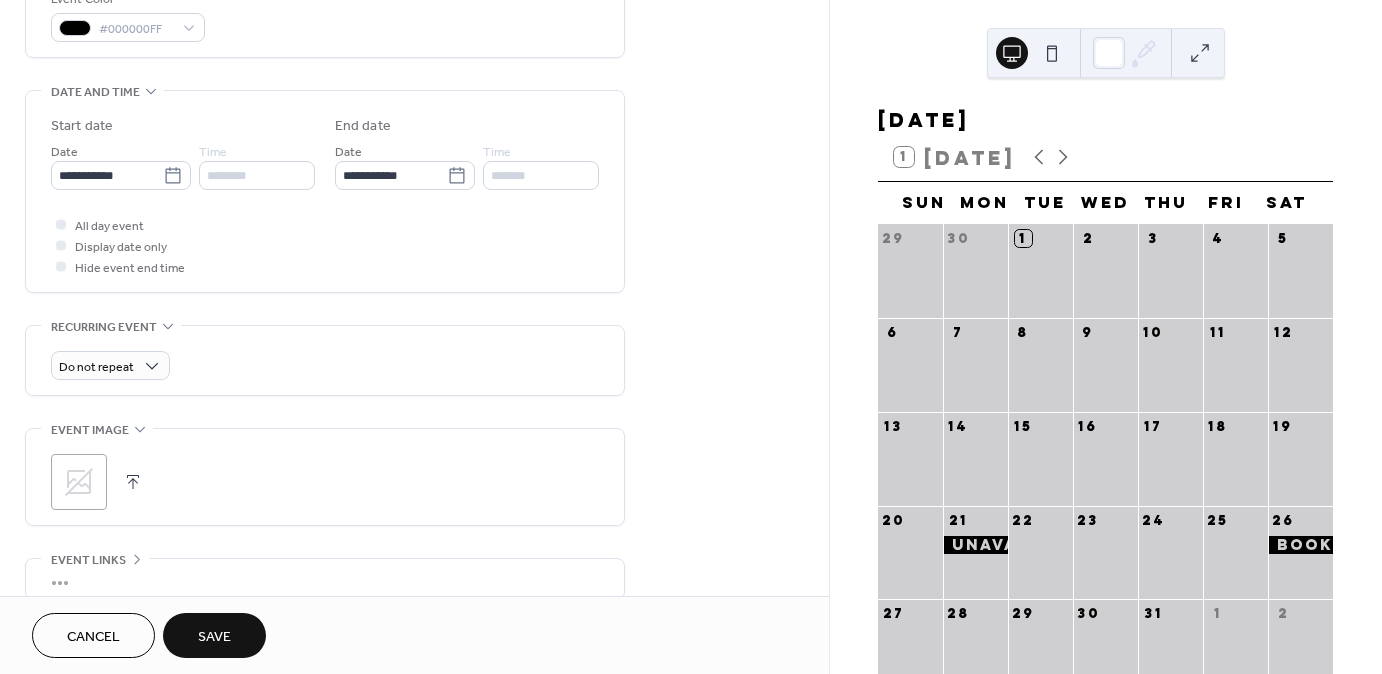 click on "Save" at bounding box center [214, 635] 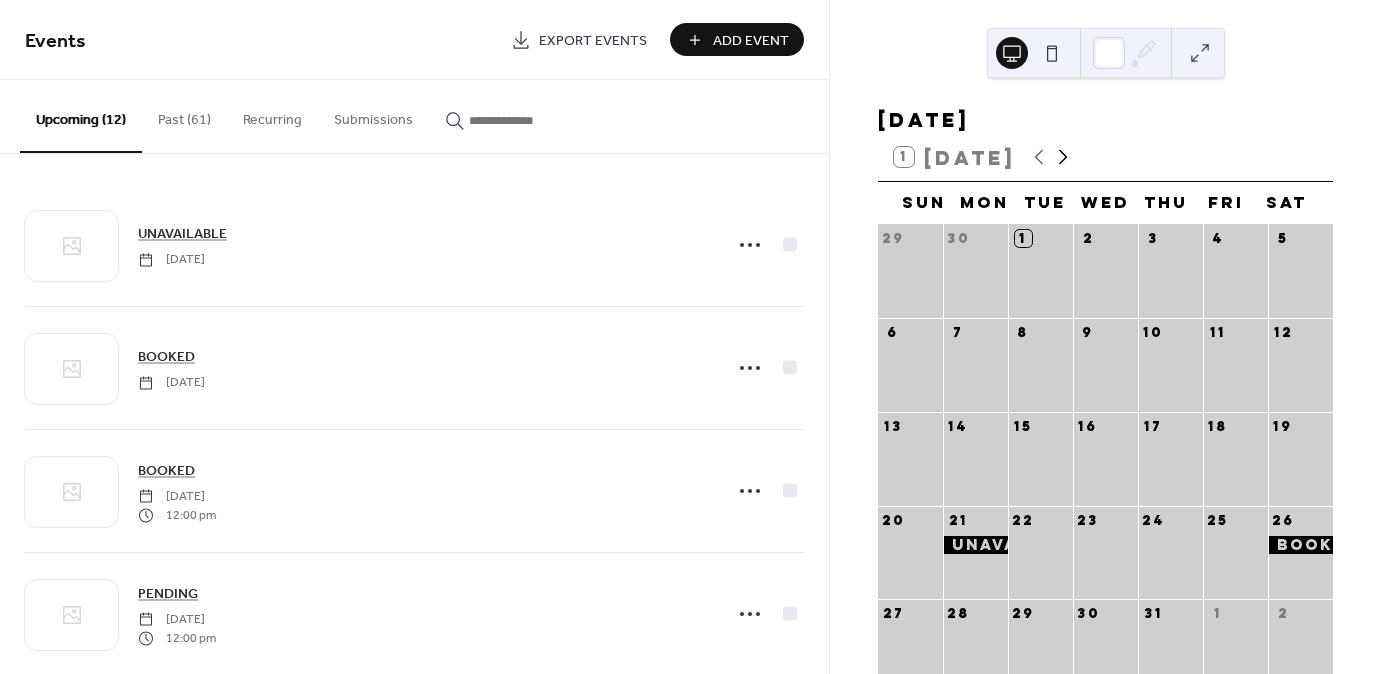 click 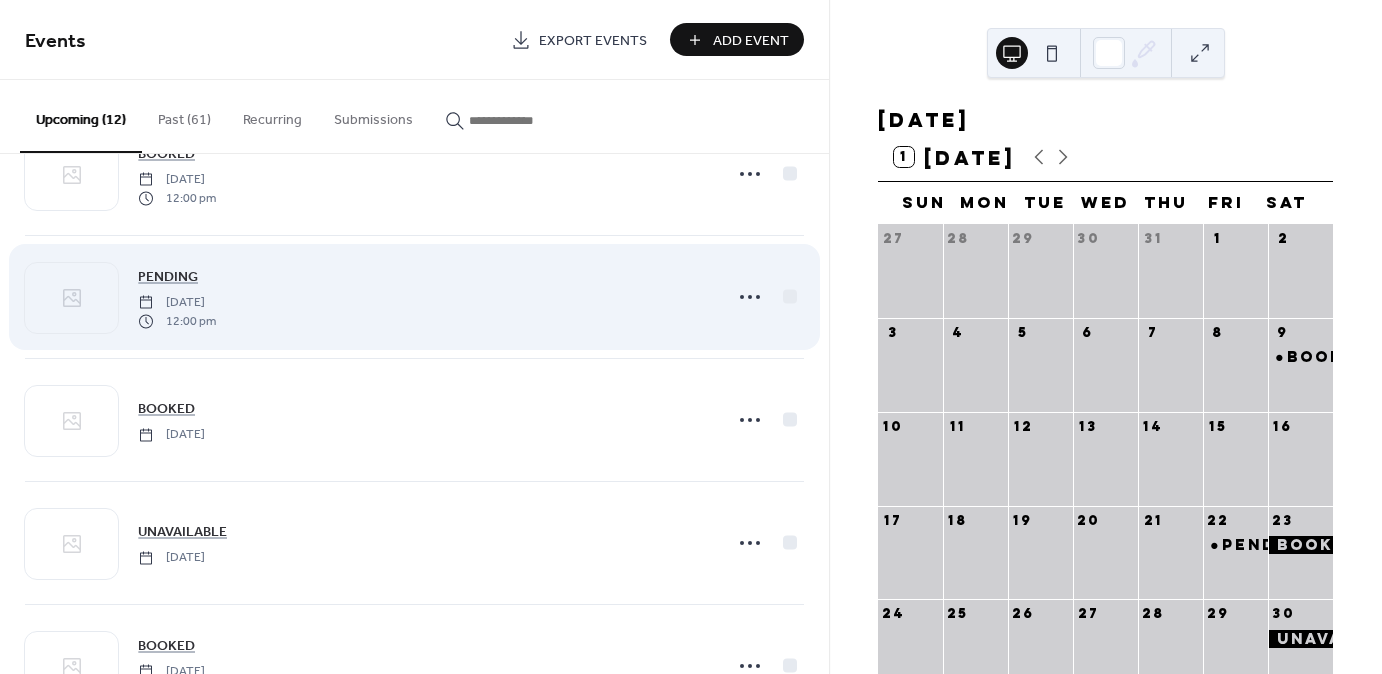 scroll, scrollTop: 320, scrollLeft: 0, axis: vertical 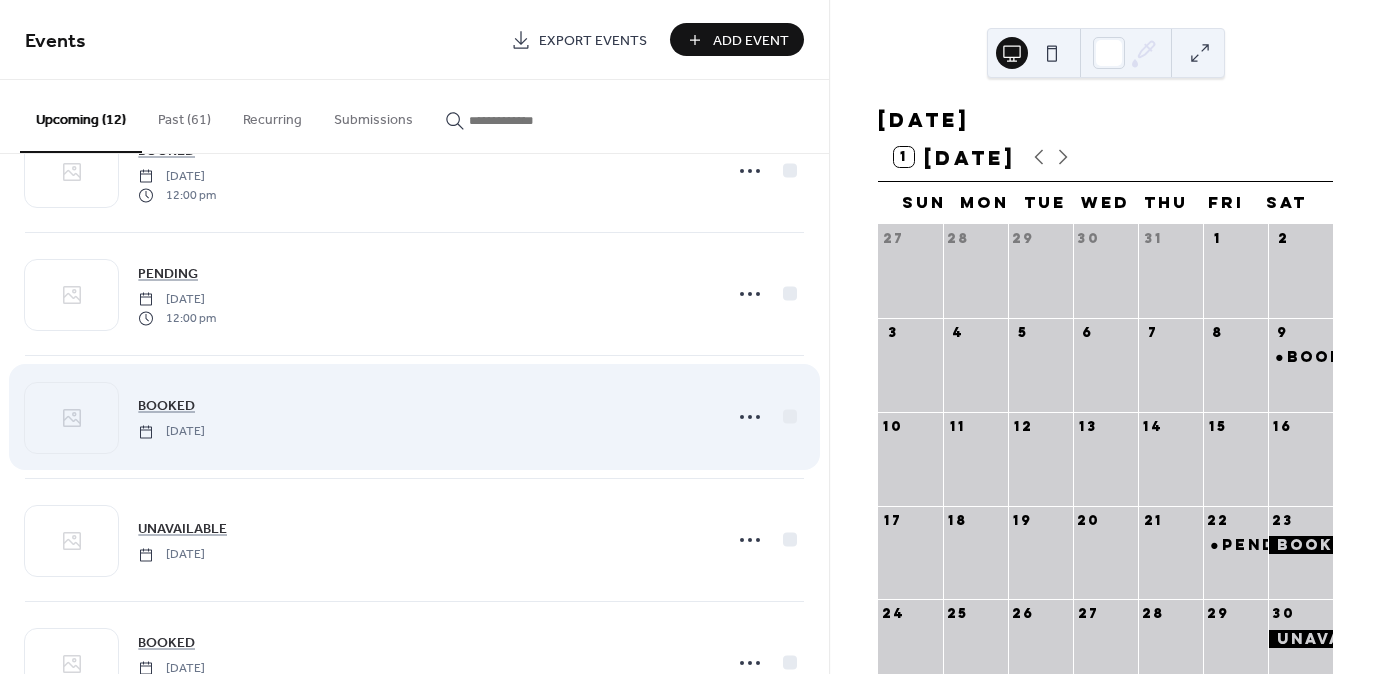 click on "BOOKED Saturday, August 23, 2025" at bounding box center [424, 416] 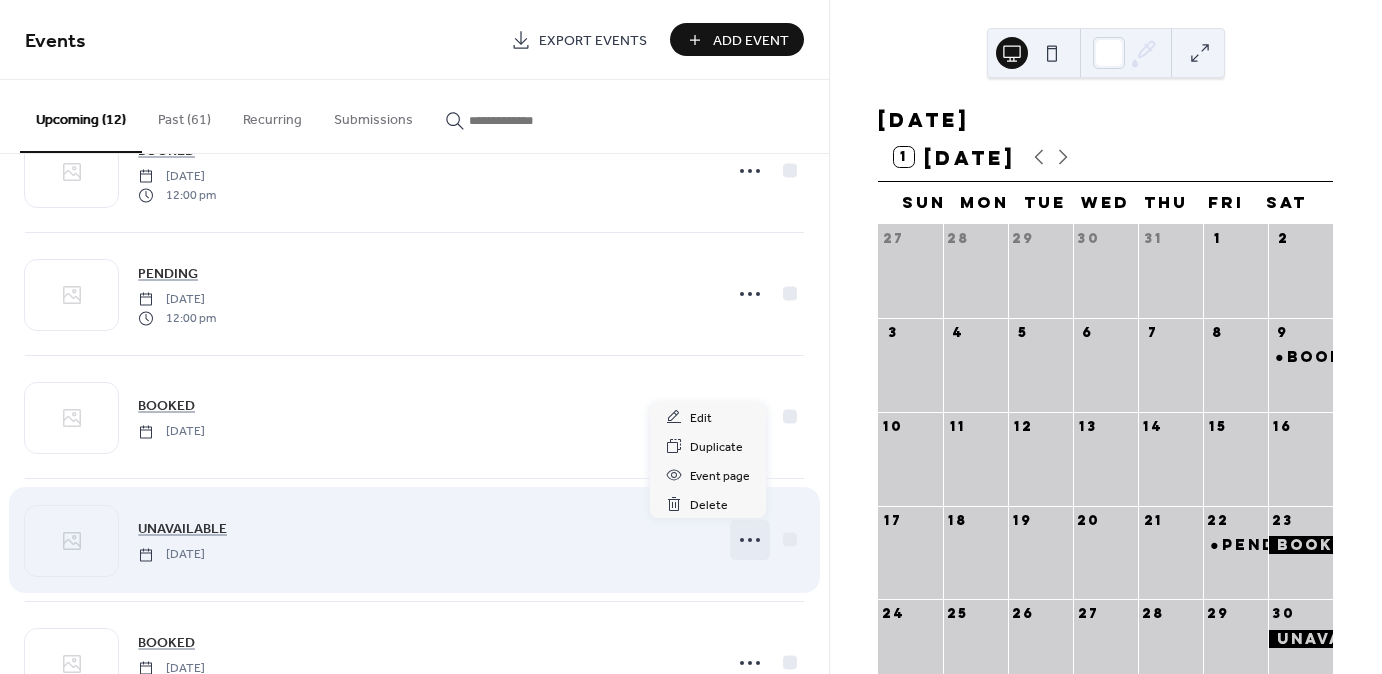 click 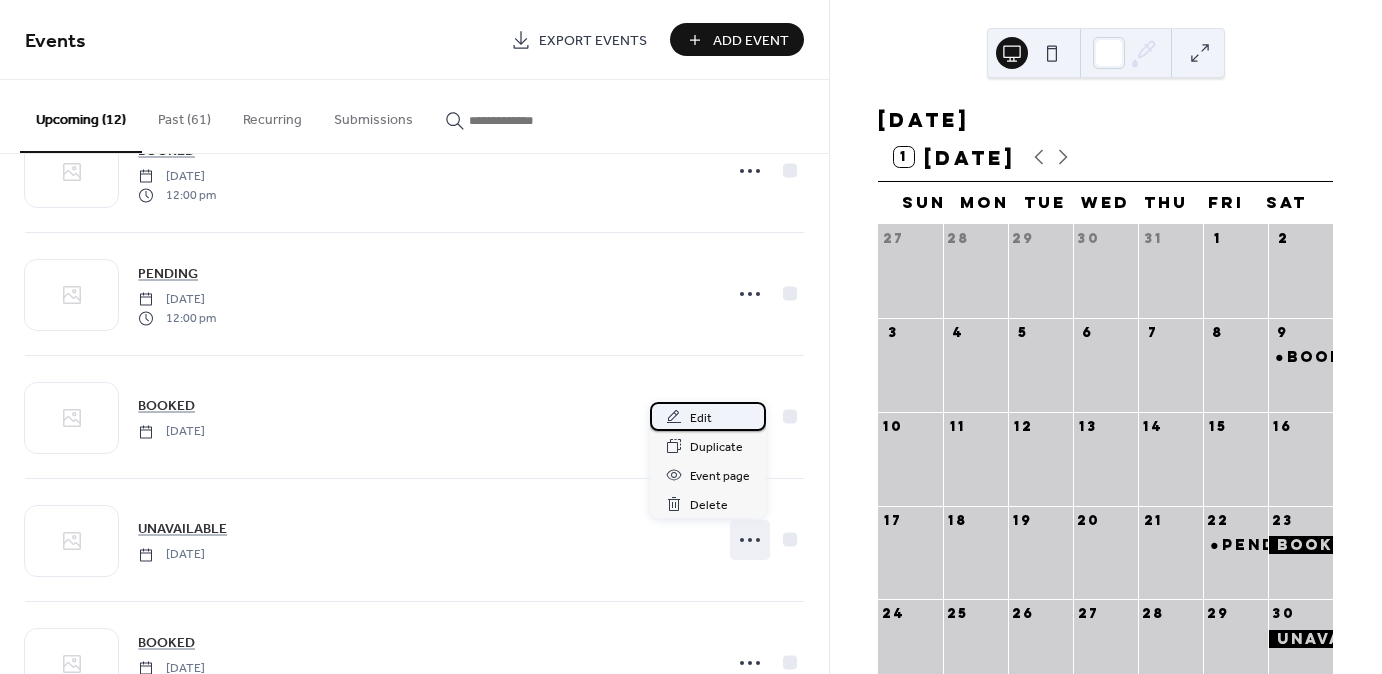 click on "Edit" at bounding box center [708, 416] 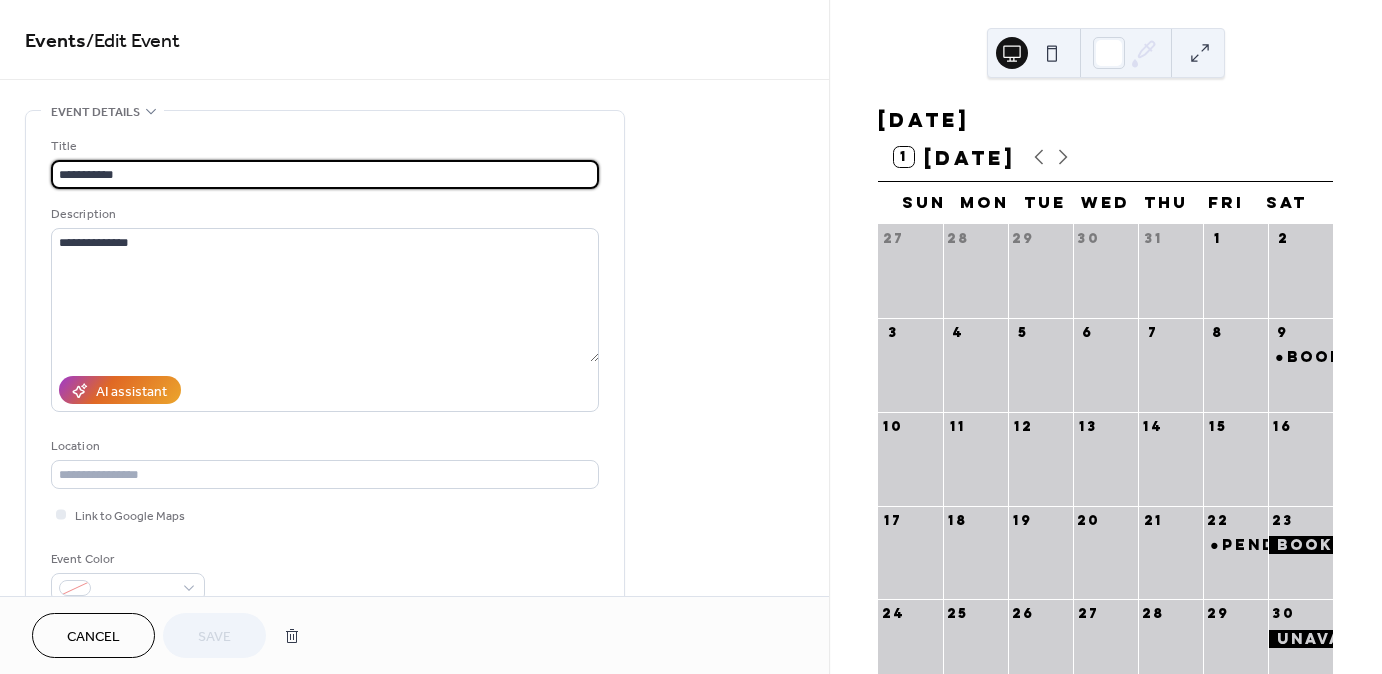 drag, startPoint x: 139, startPoint y: 170, endPoint x: 6, endPoint y: 170, distance: 133 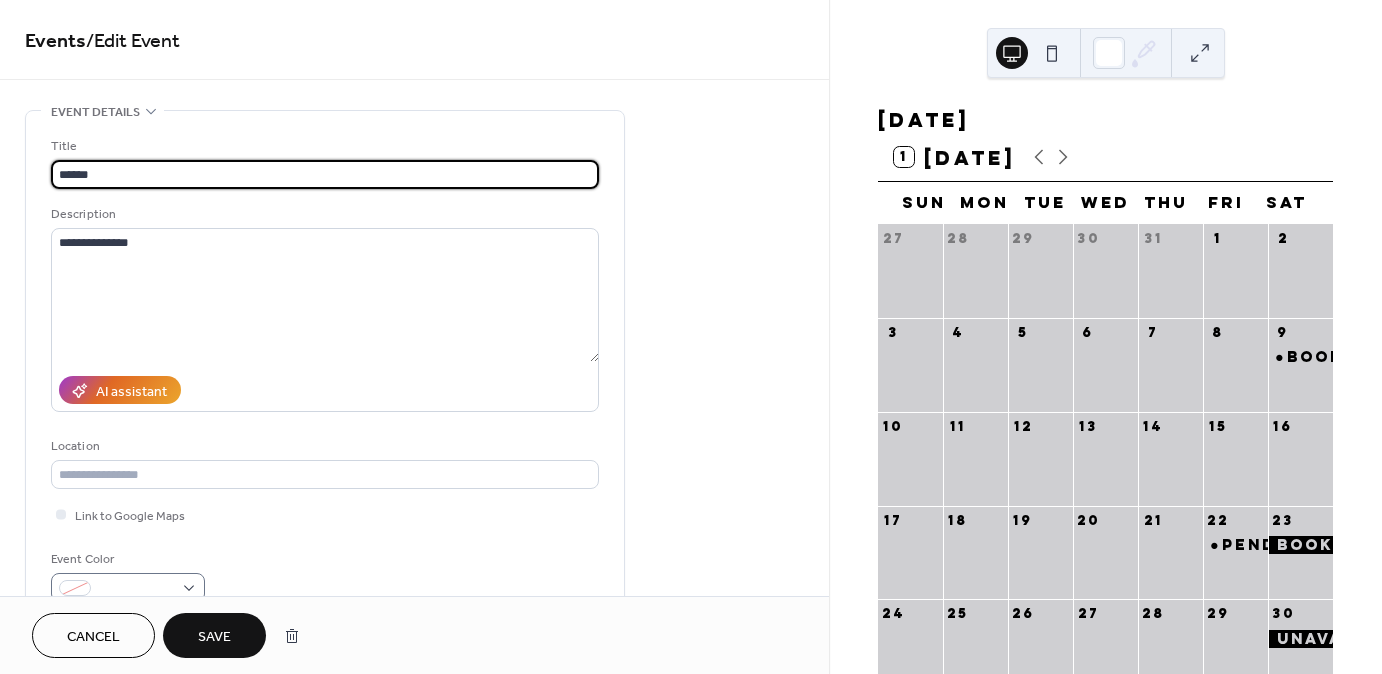 type on "******" 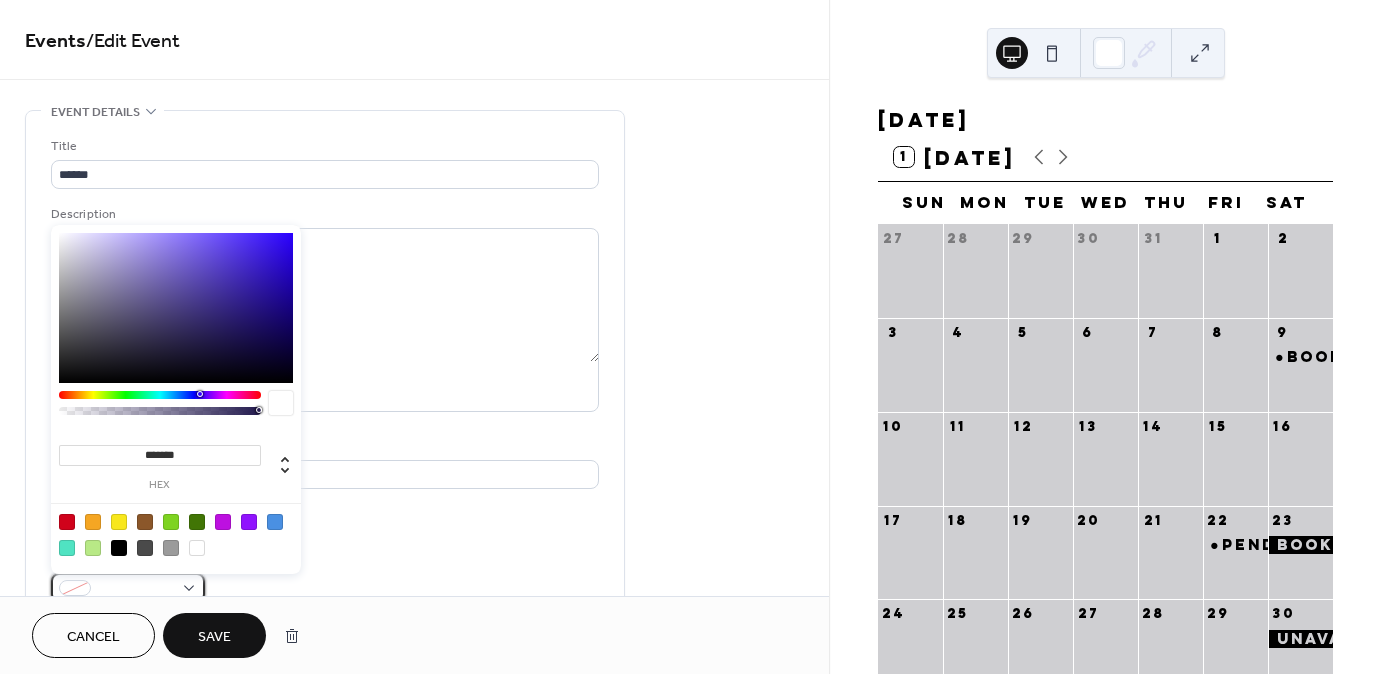 click at bounding box center [128, 587] 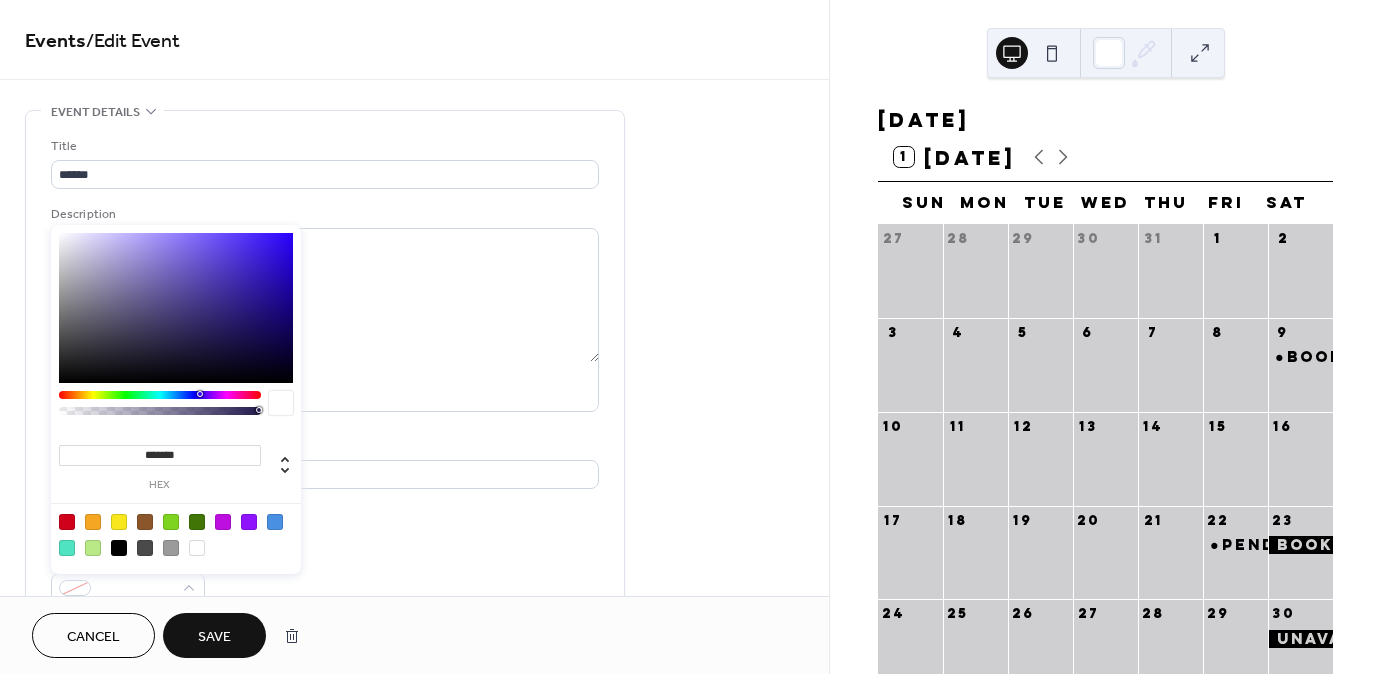 click at bounding box center (119, 522) 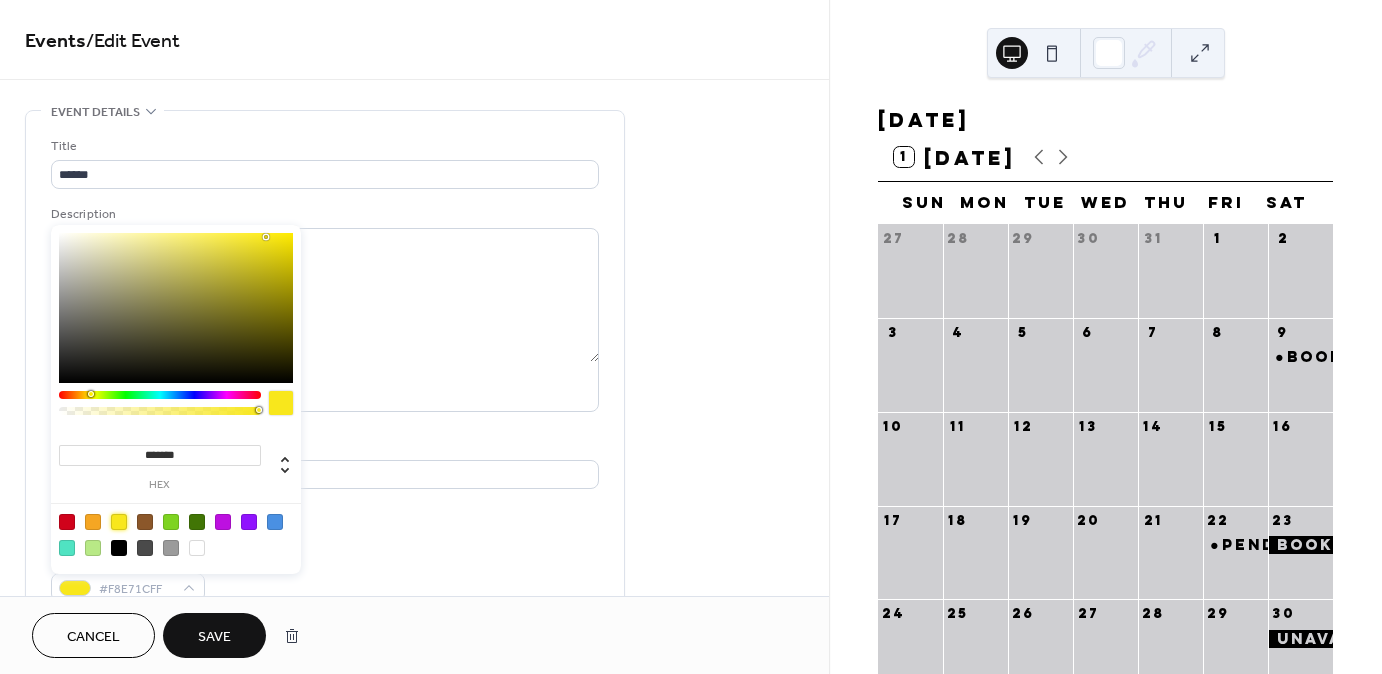 click on "Save" at bounding box center (214, 635) 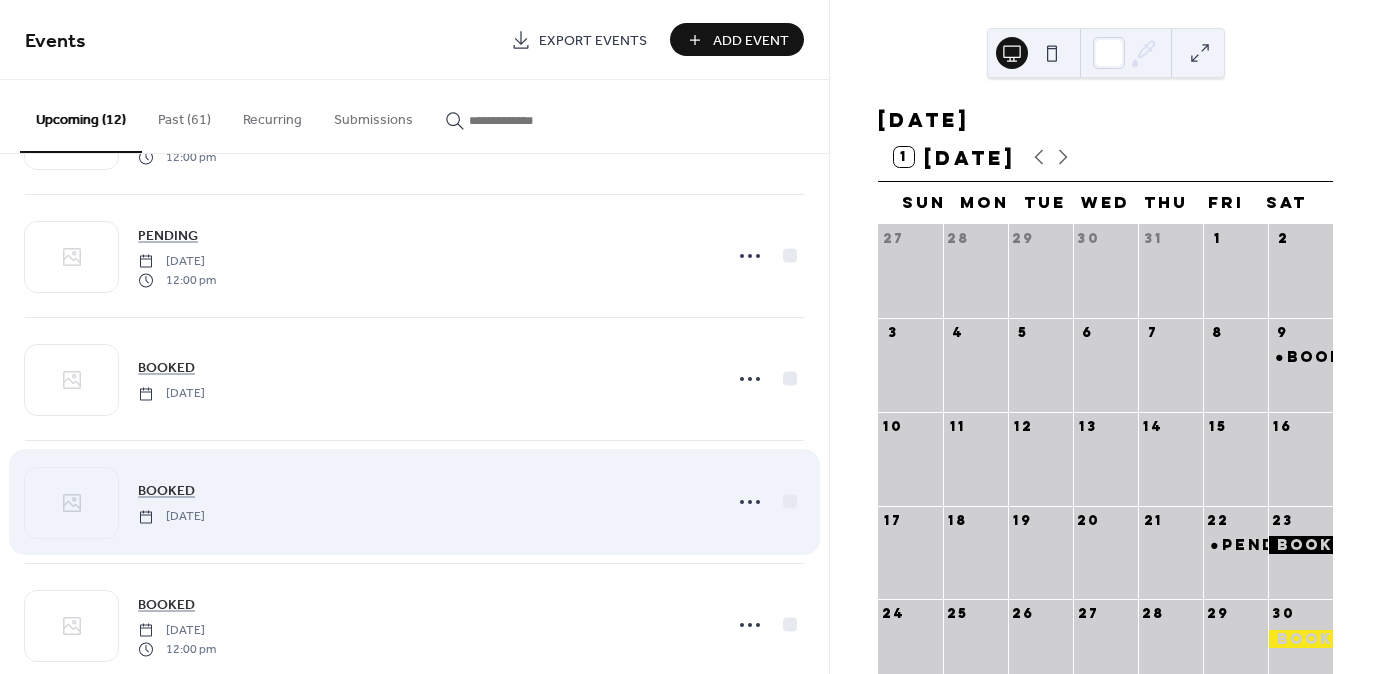 scroll, scrollTop: 400, scrollLeft: 0, axis: vertical 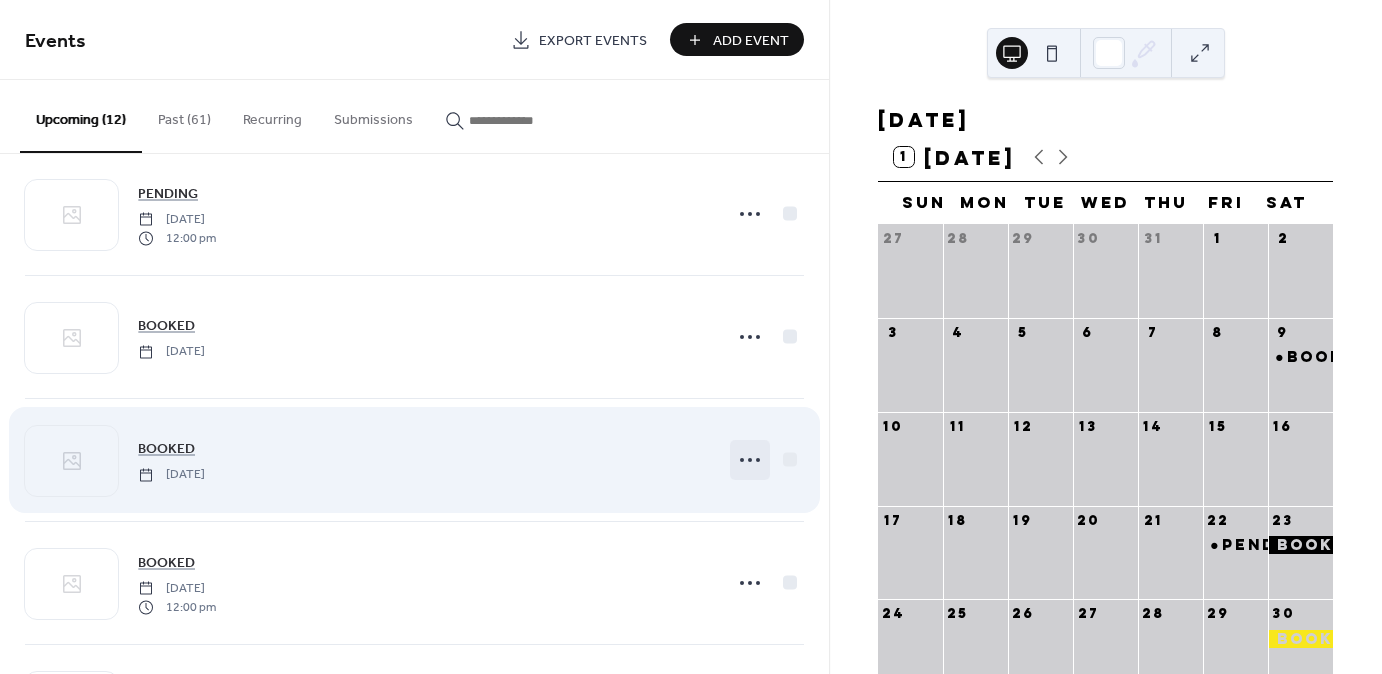 click 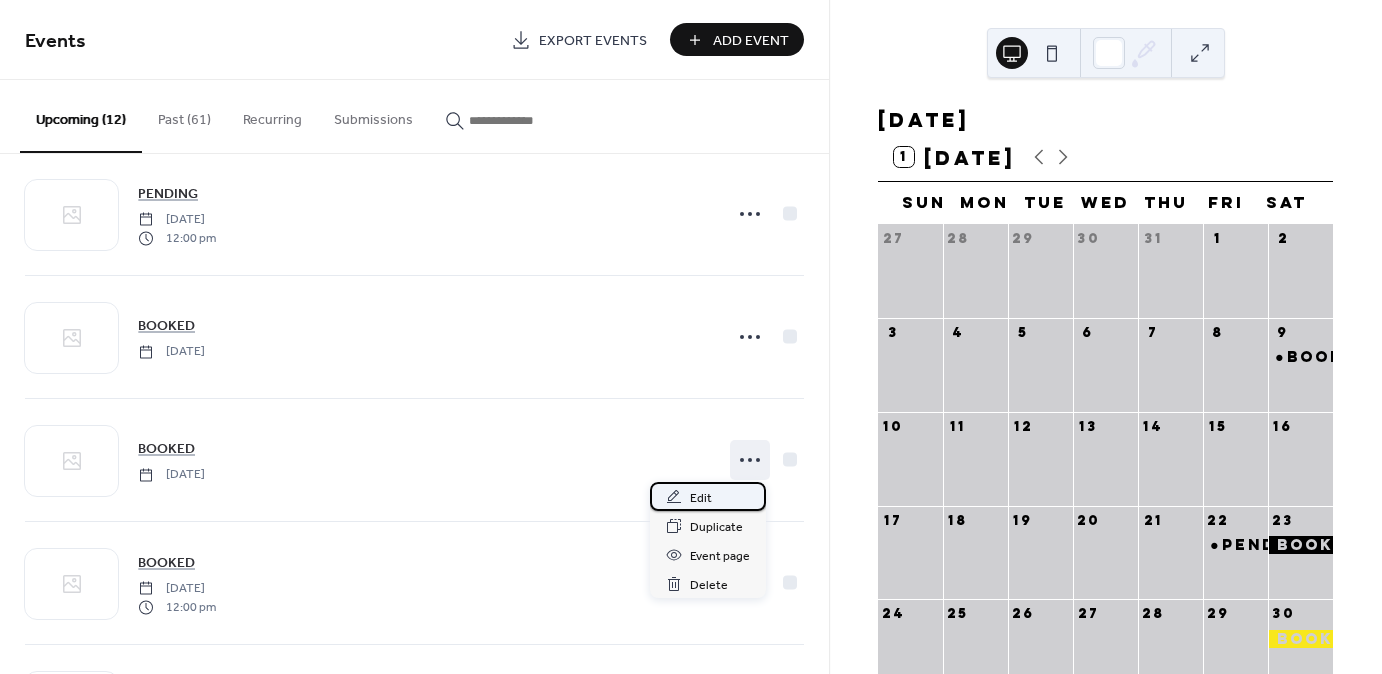 click on "Edit" at bounding box center (701, 498) 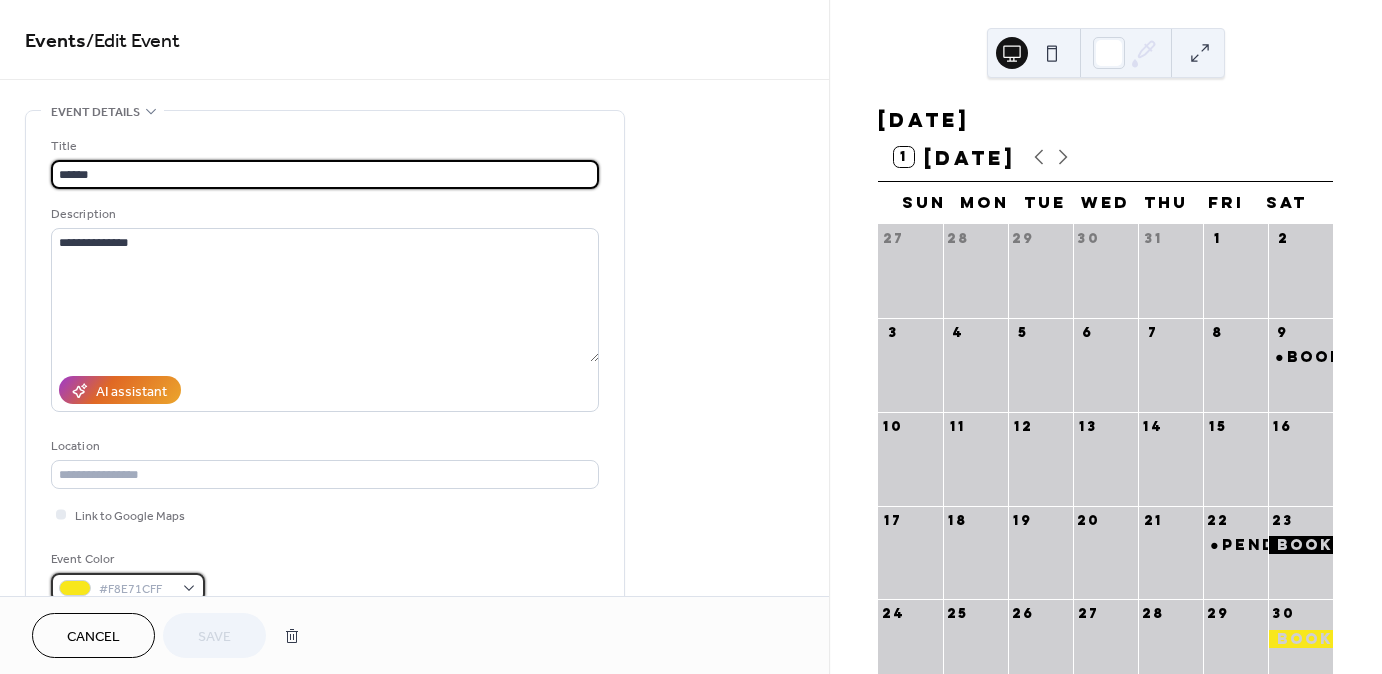 click on "#F8E71CFF" at bounding box center (128, 587) 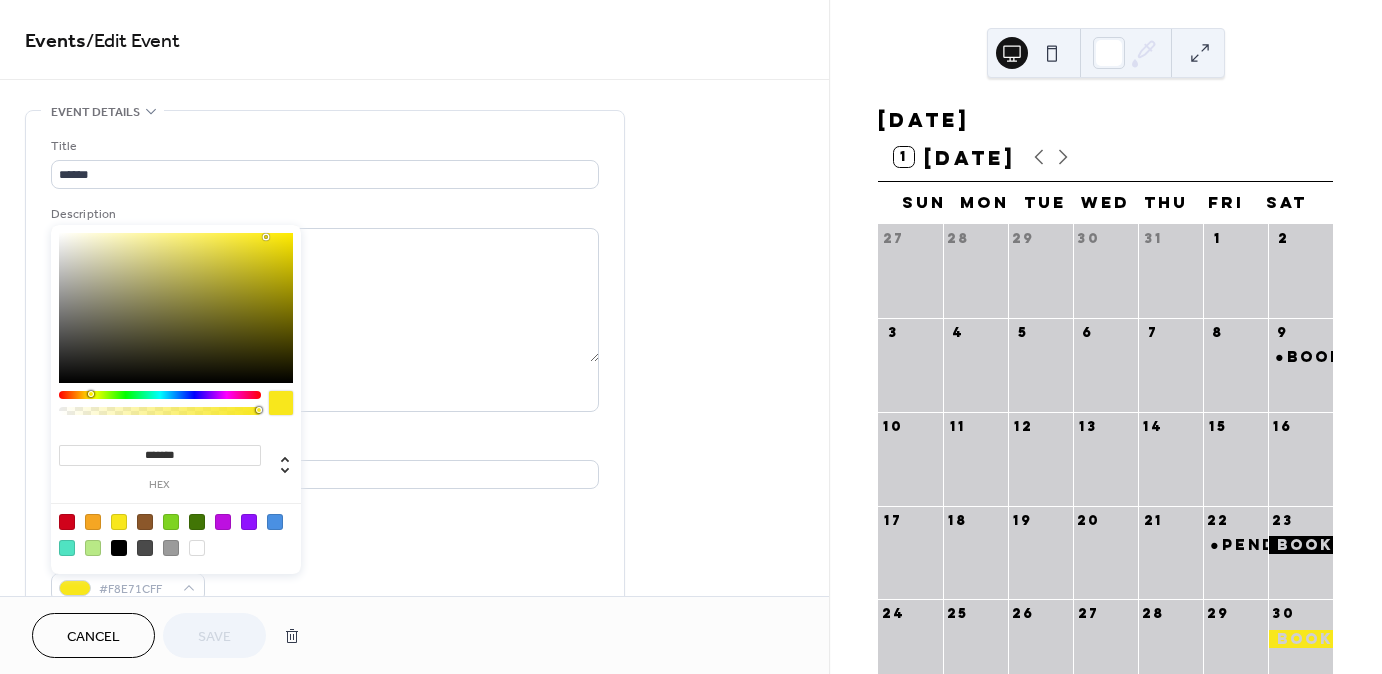 click at bounding box center [119, 548] 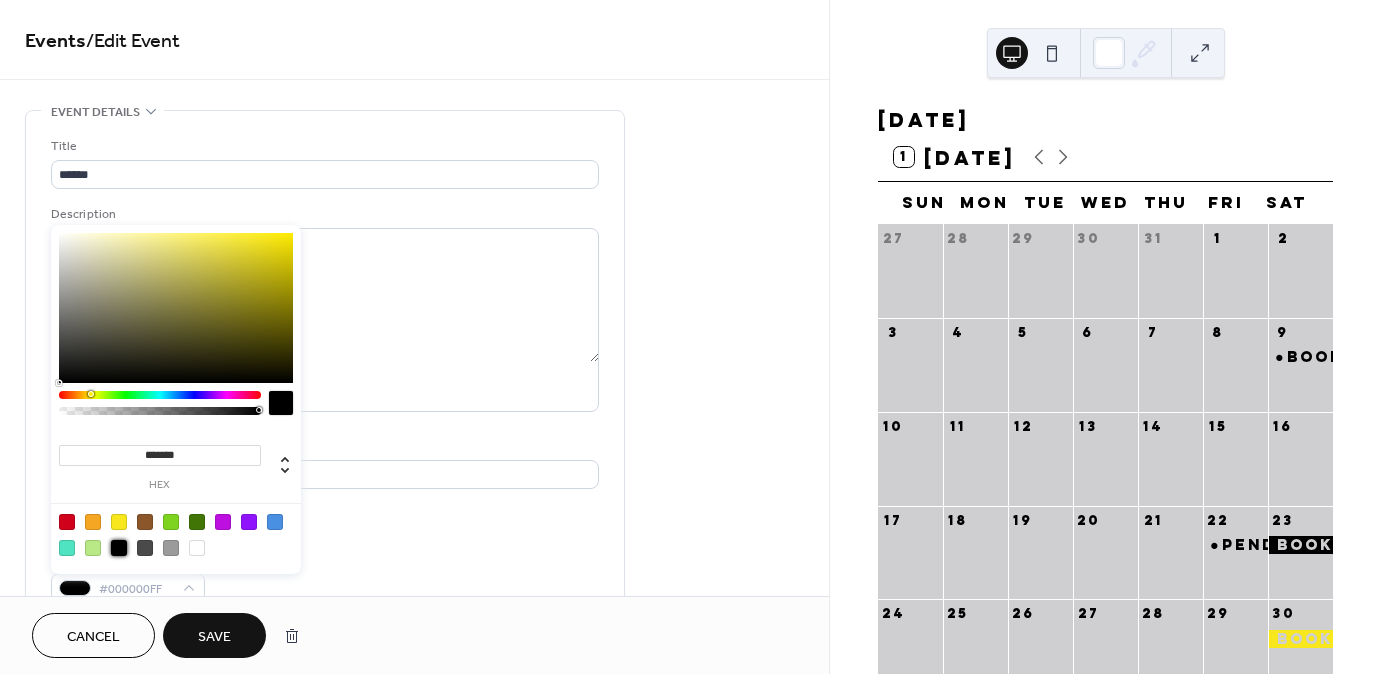 click on "Save" at bounding box center [214, 635] 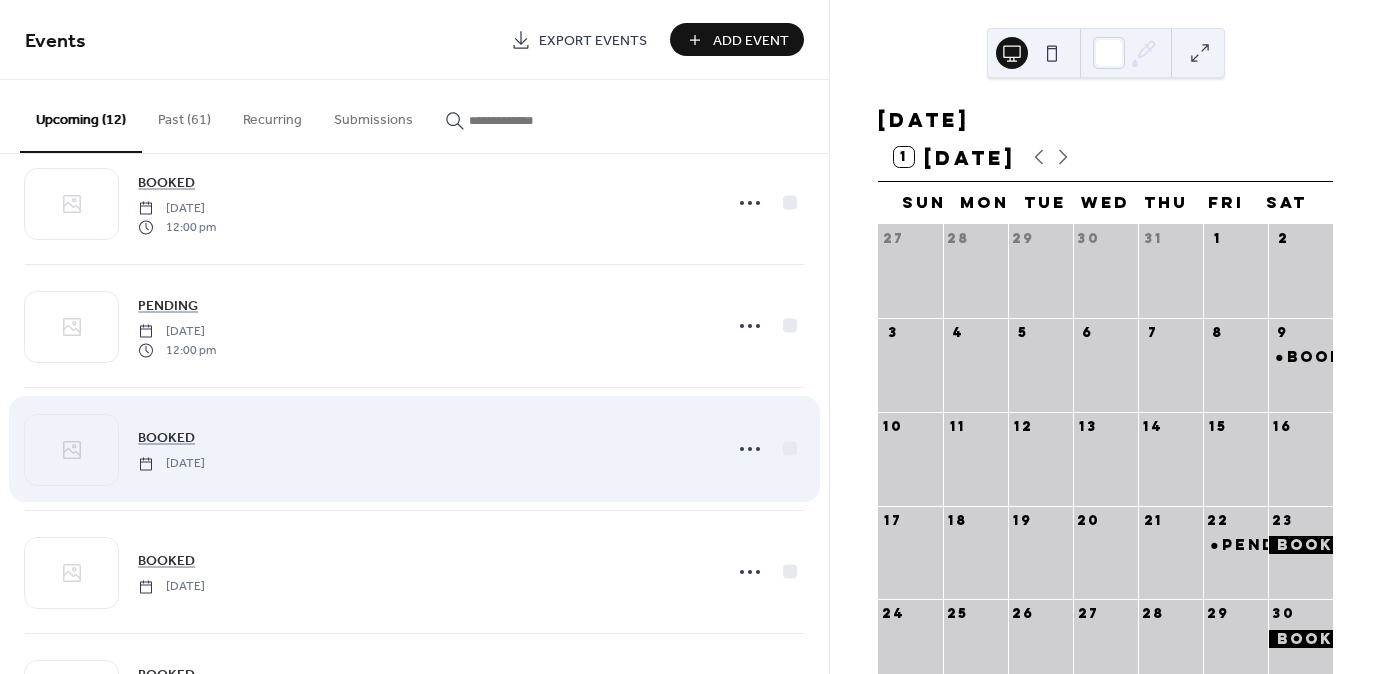 scroll, scrollTop: 320, scrollLeft: 0, axis: vertical 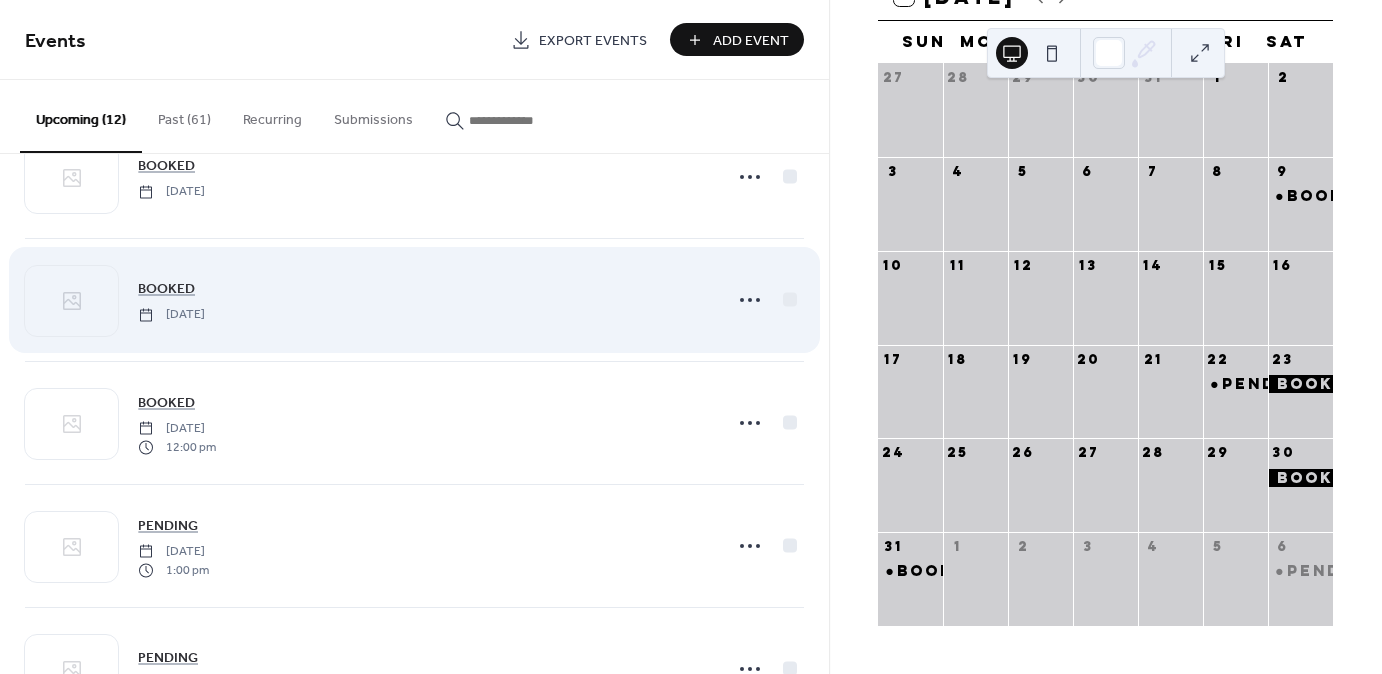 click on "BOOKED Saturday, August 30, 2025" at bounding box center (424, 299) 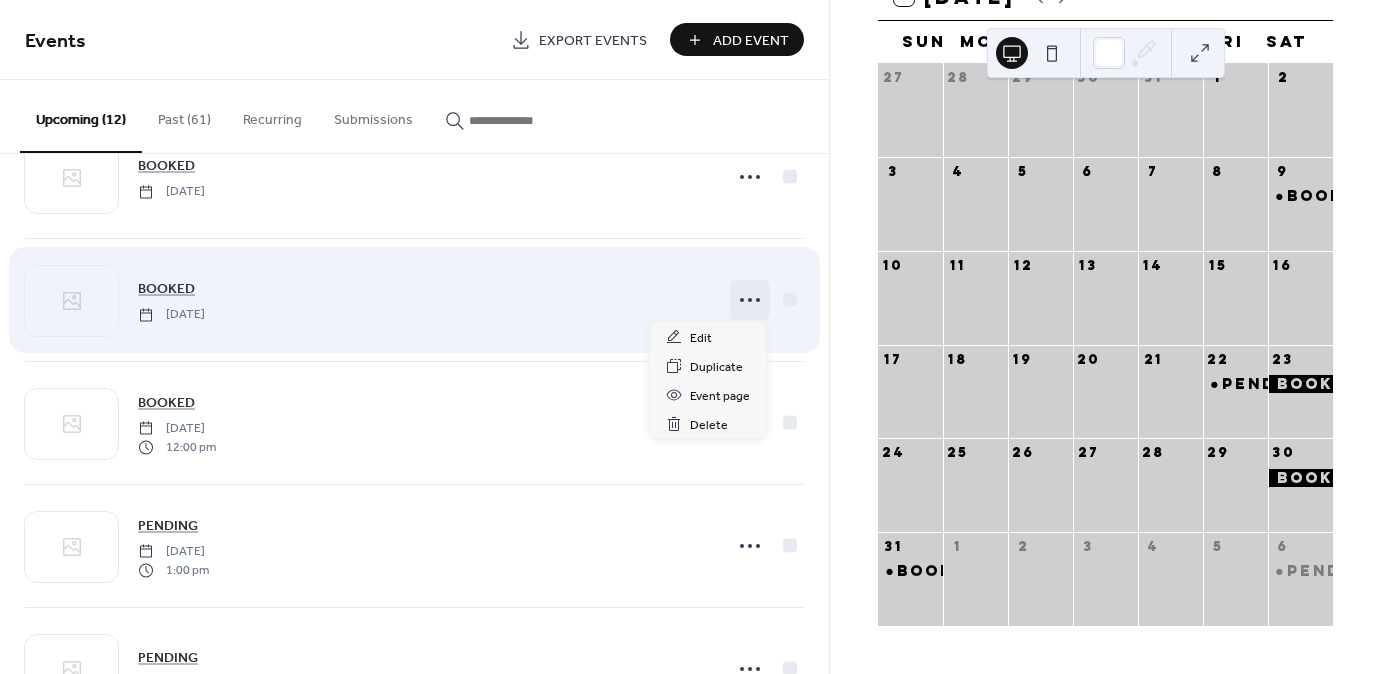 click 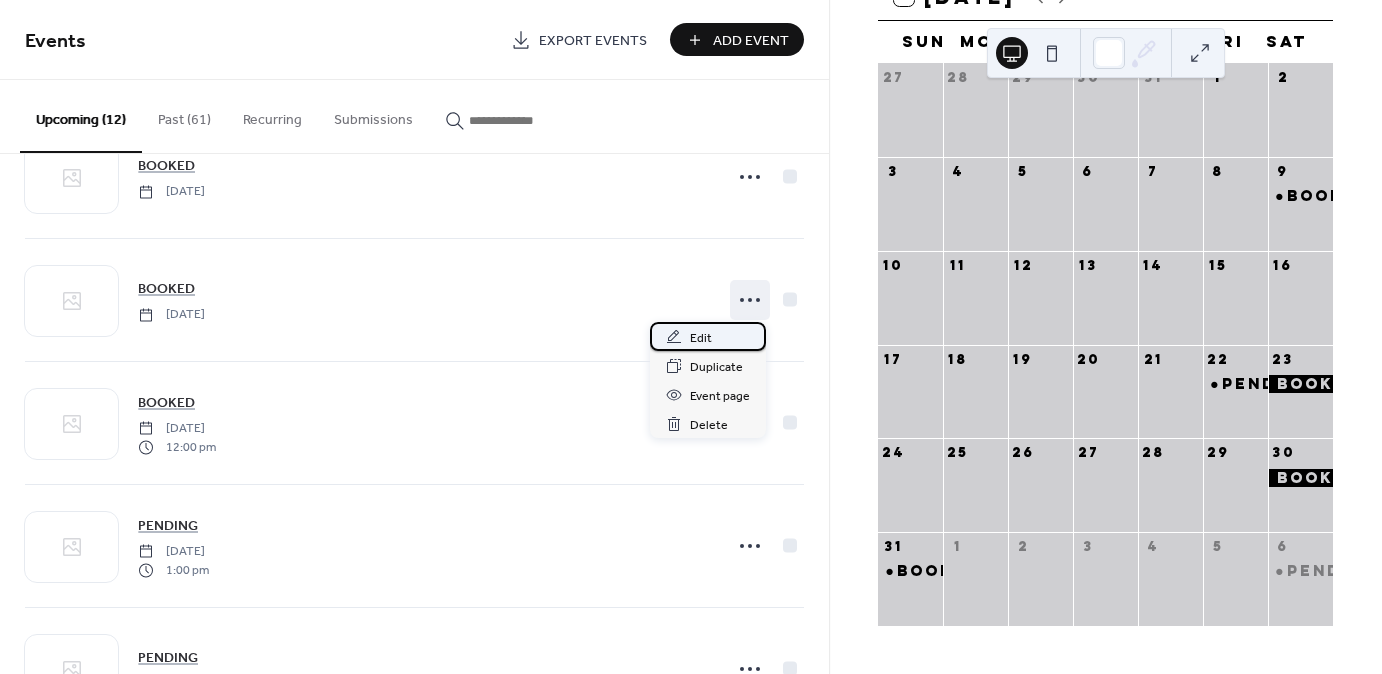 click on "Edit" at bounding box center [701, 338] 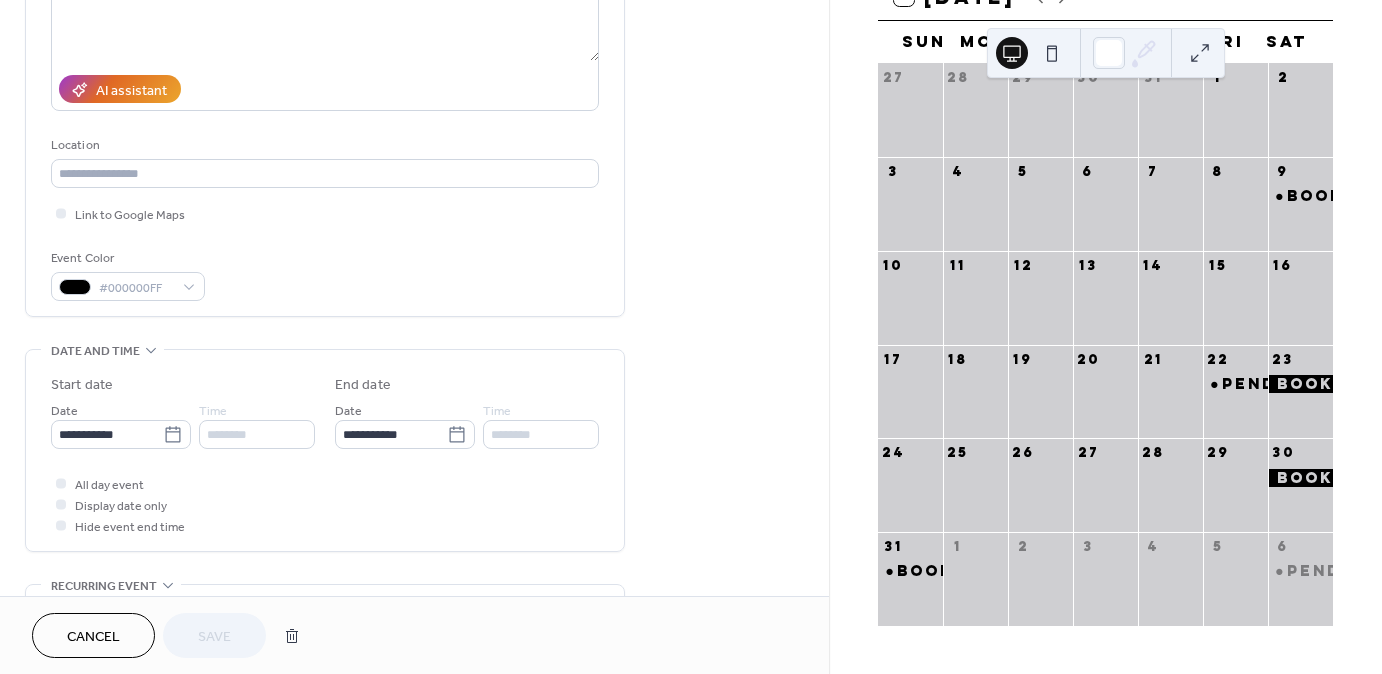scroll, scrollTop: 320, scrollLeft: 0, axis: vertical 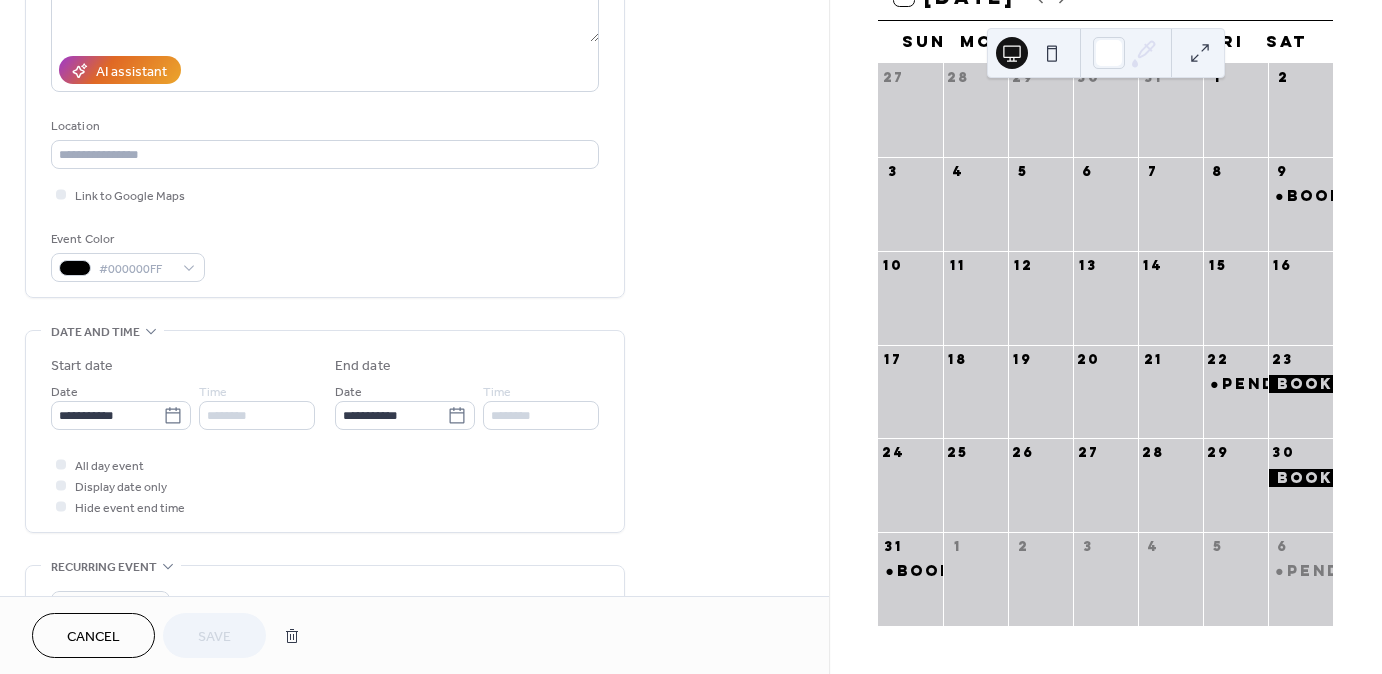 click on "********" at bounding box center [257, 415] 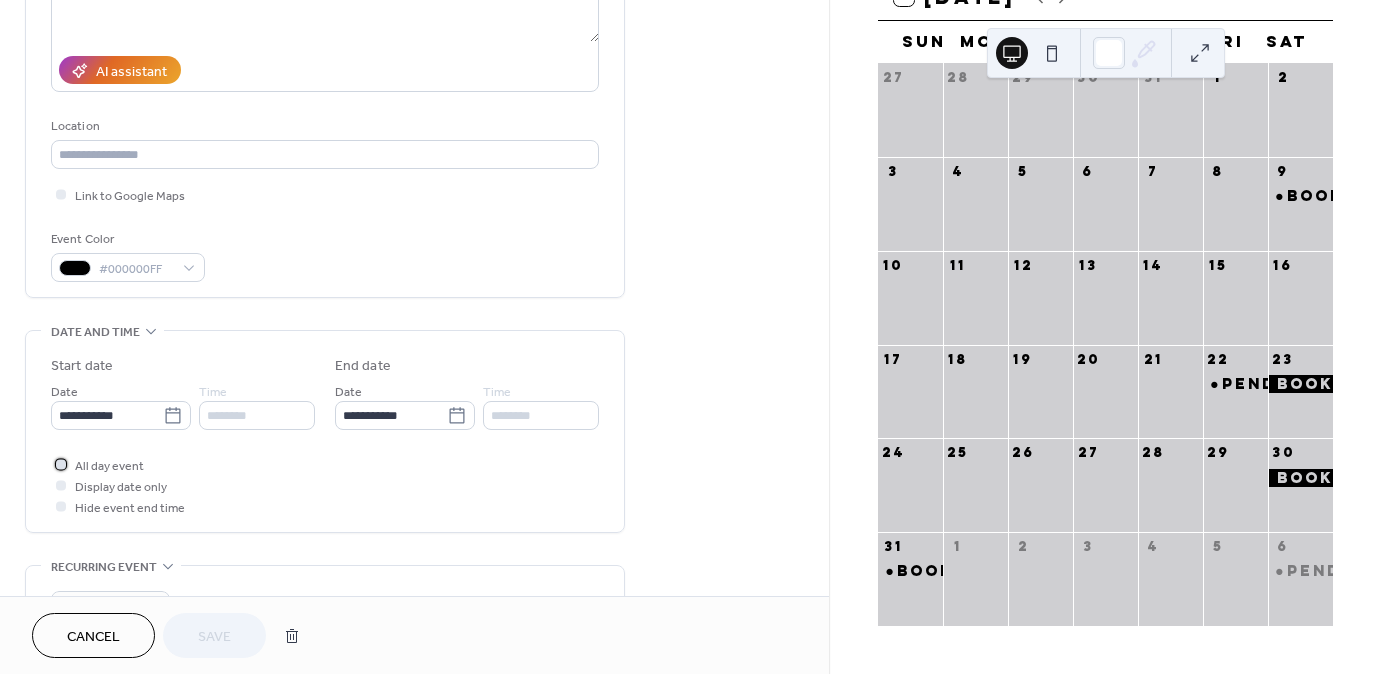 click 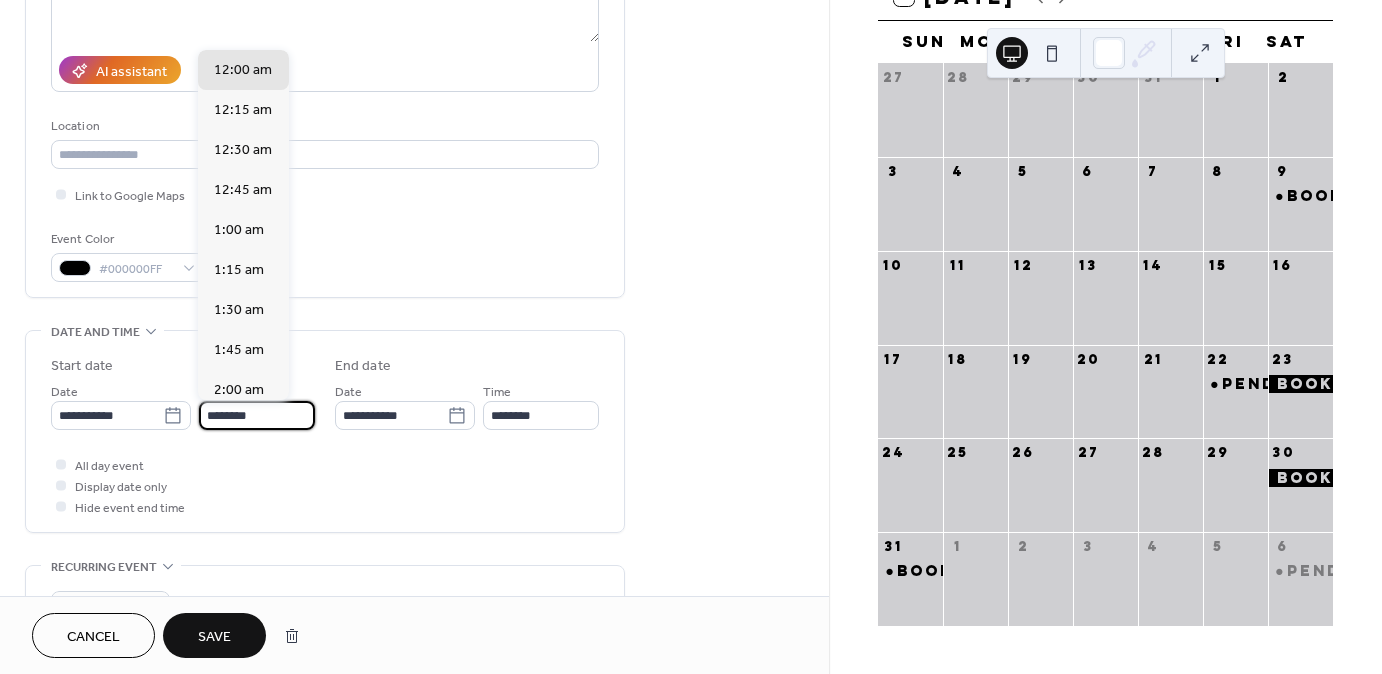 click on "********" at bounding box center [257, 415] 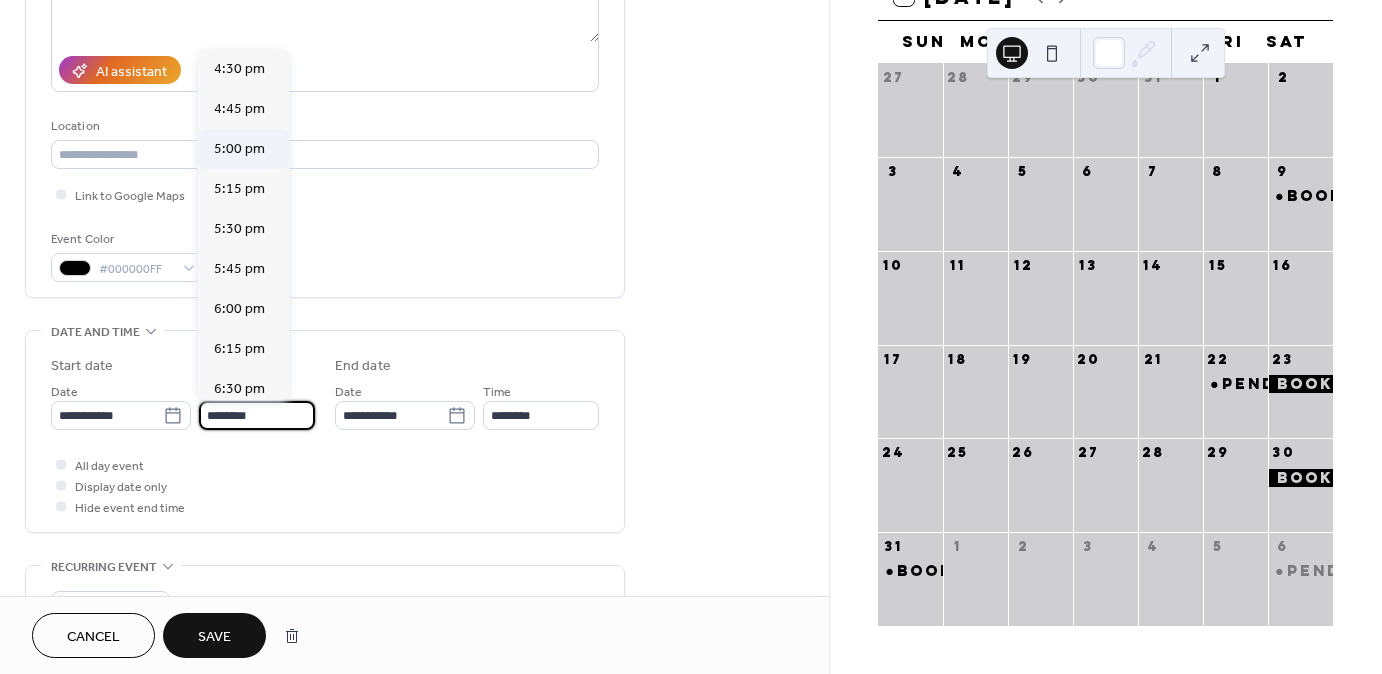 scroll, scrollTop: 2640, scrollLeft: 0, axis: vertical 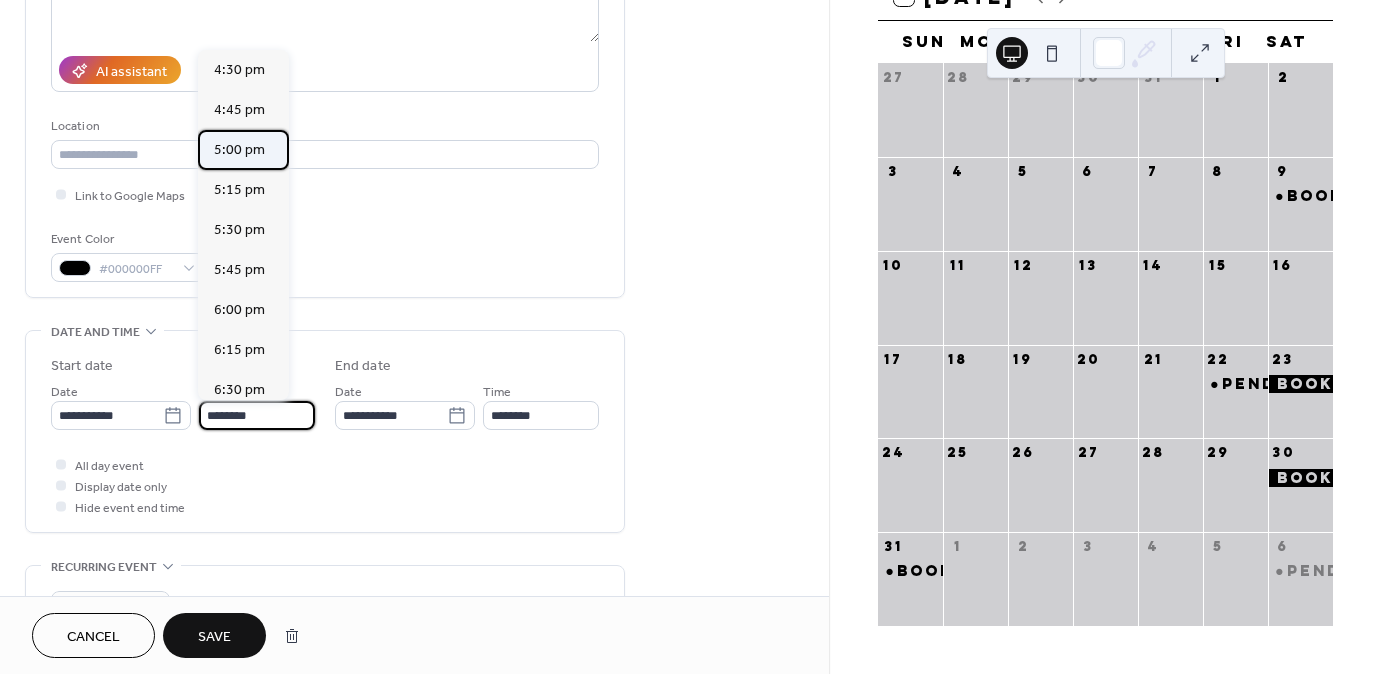 click on "5:00 pm" at bounding box center (239, 150) 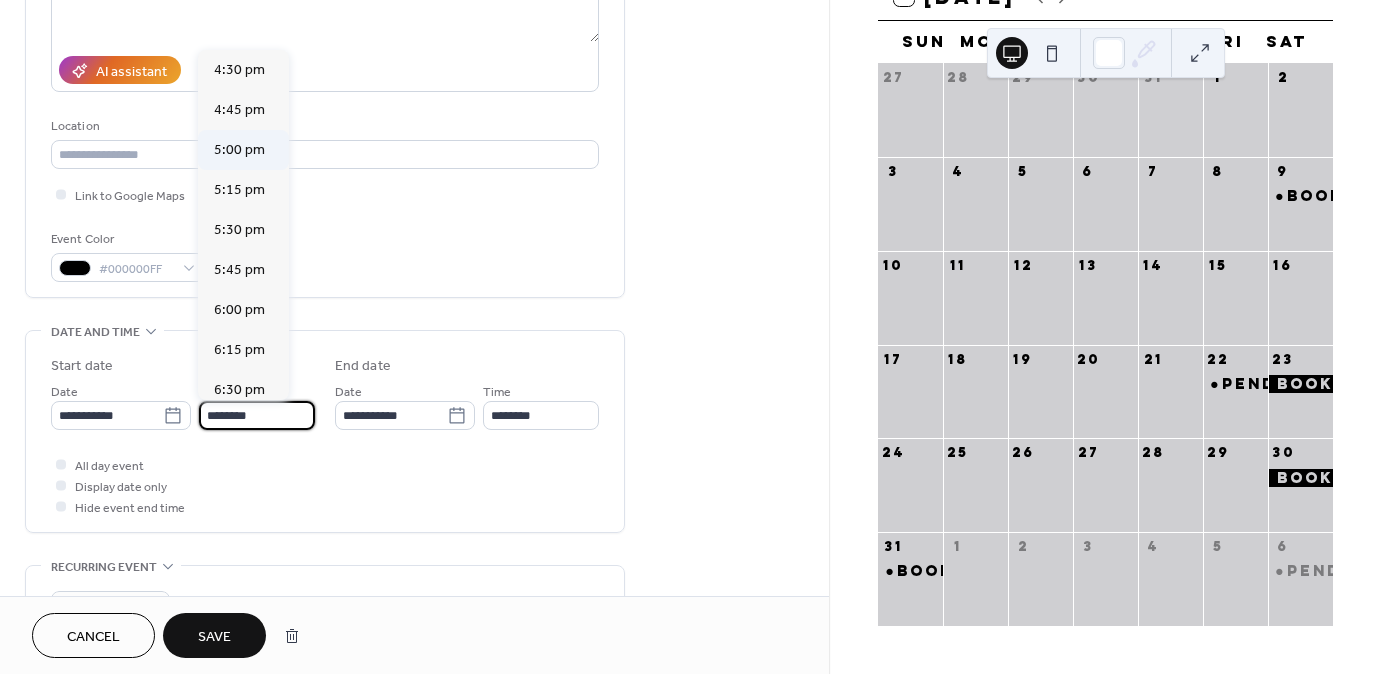 type on "*******" 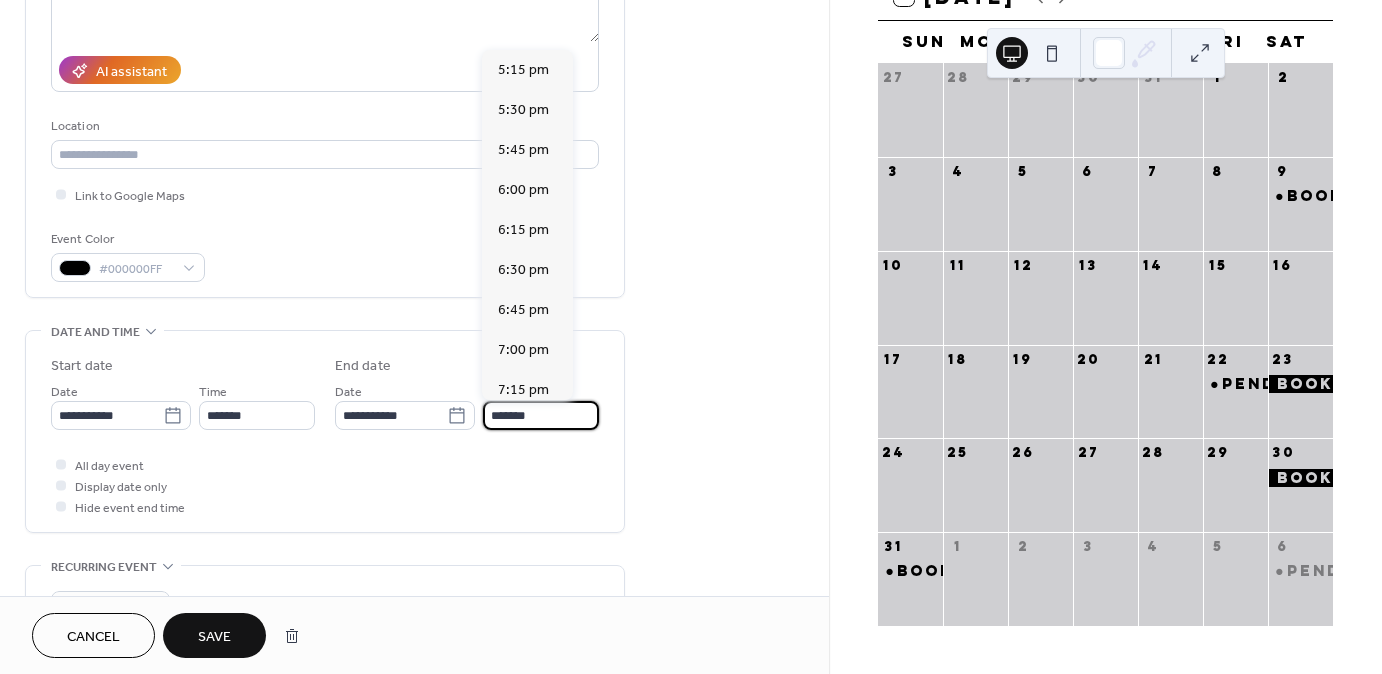 click on "*******" at bounding box center [541, 415] 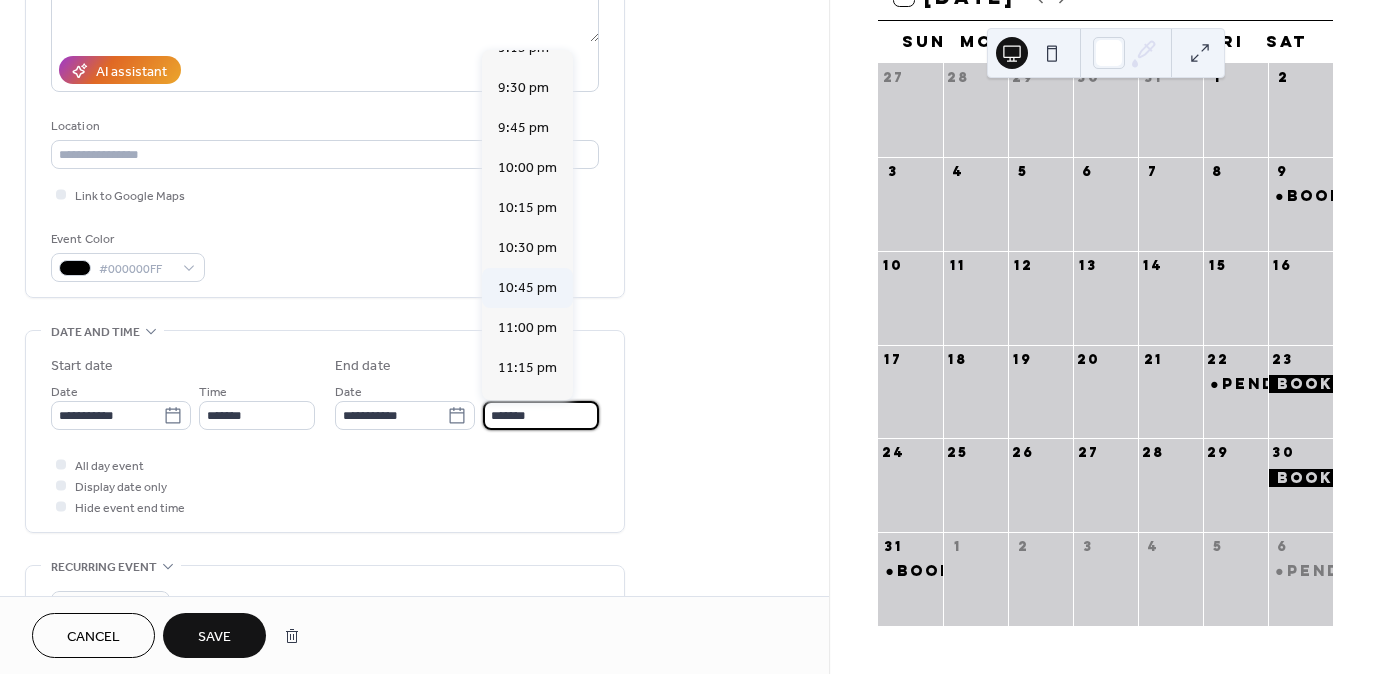 scroll, scrollTop: 720, scrollLeft: 0, axis: vertical 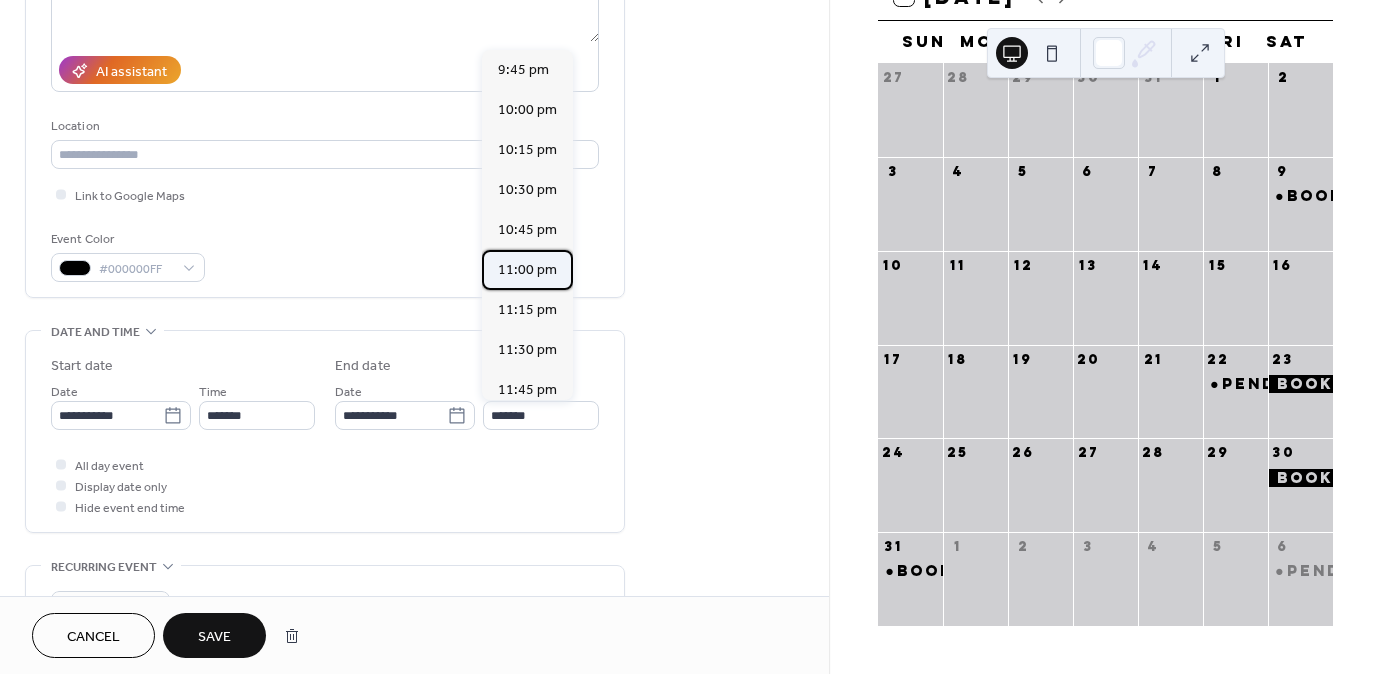 click on "11:00 pm" at bounding box center [527, 270] 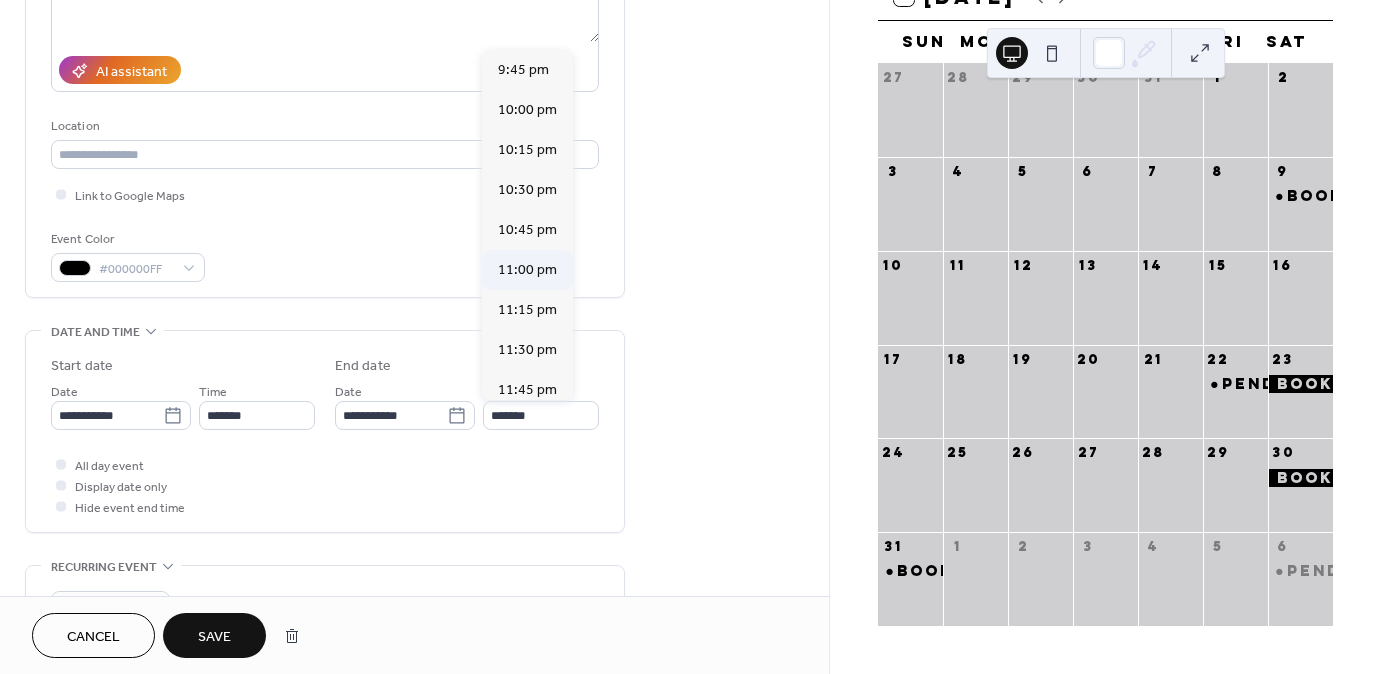 type on "********" 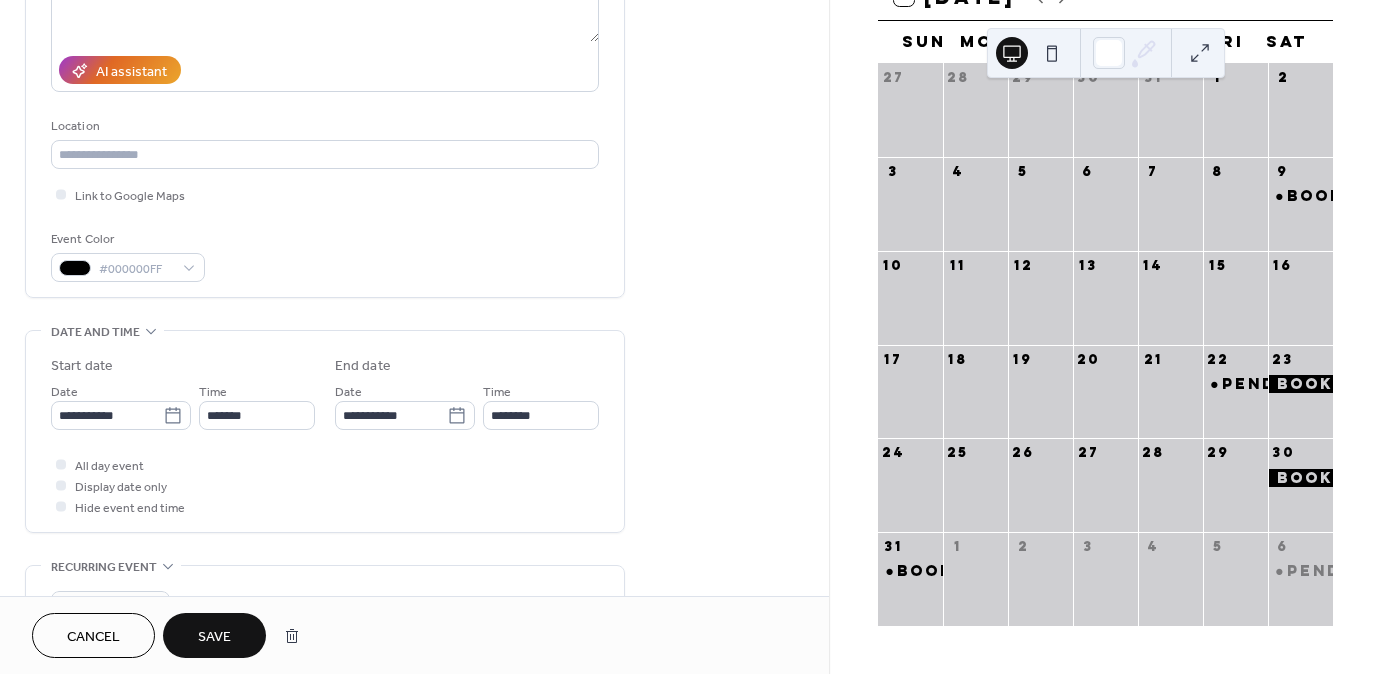 click on "**********" at bounding box center [414, 441] 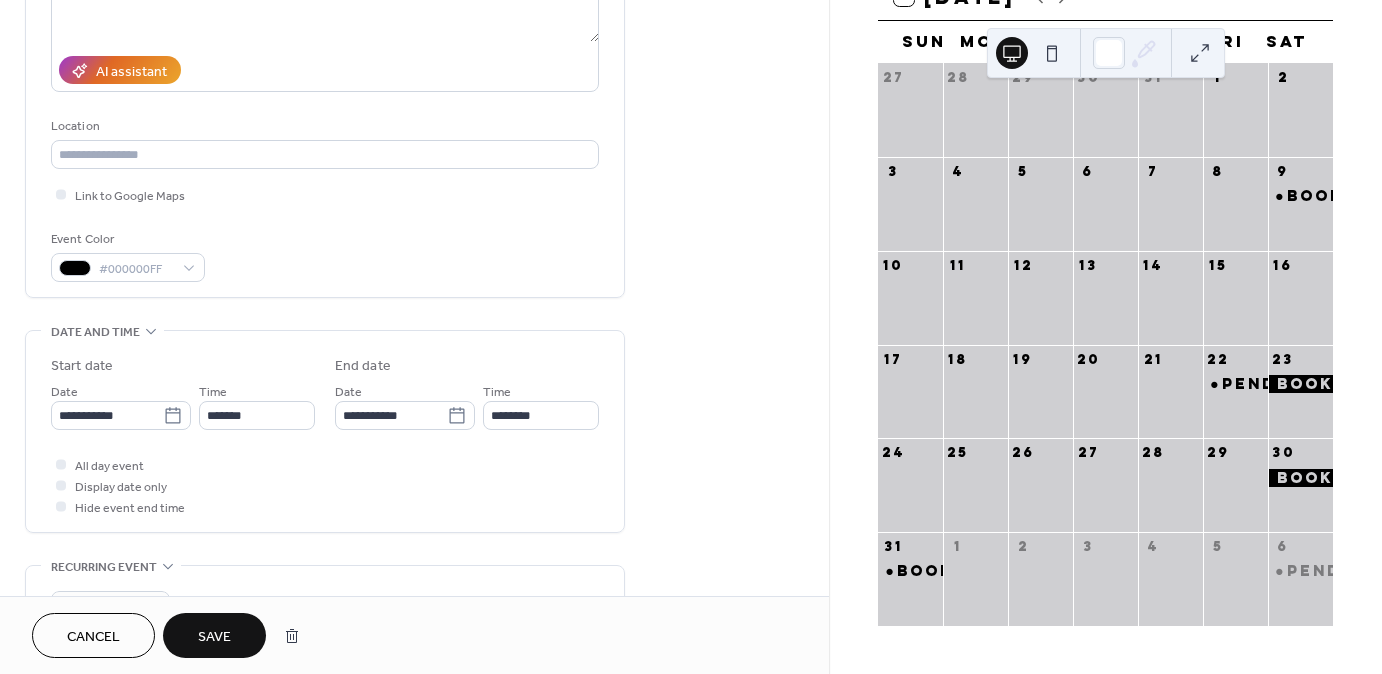 click on "Save" at bounding box center [214, 637] 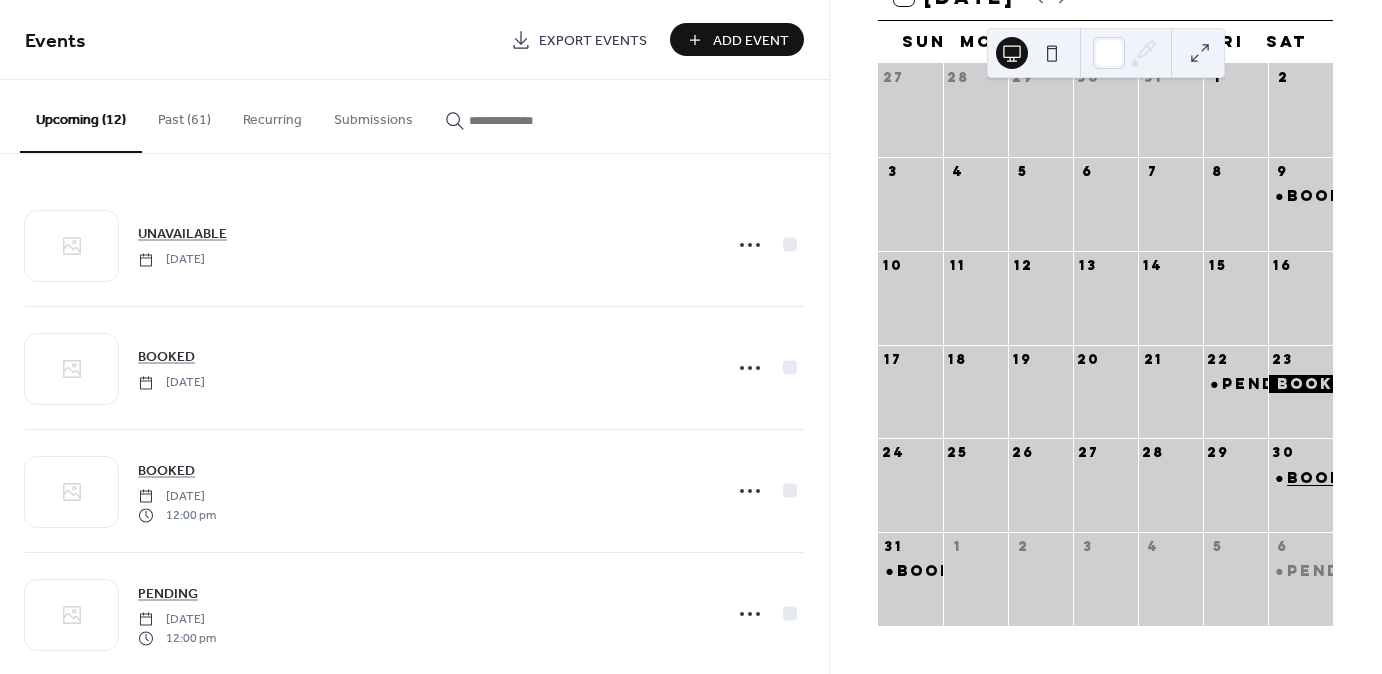 click on "BOOKED" at bounding box center [1328, 478] 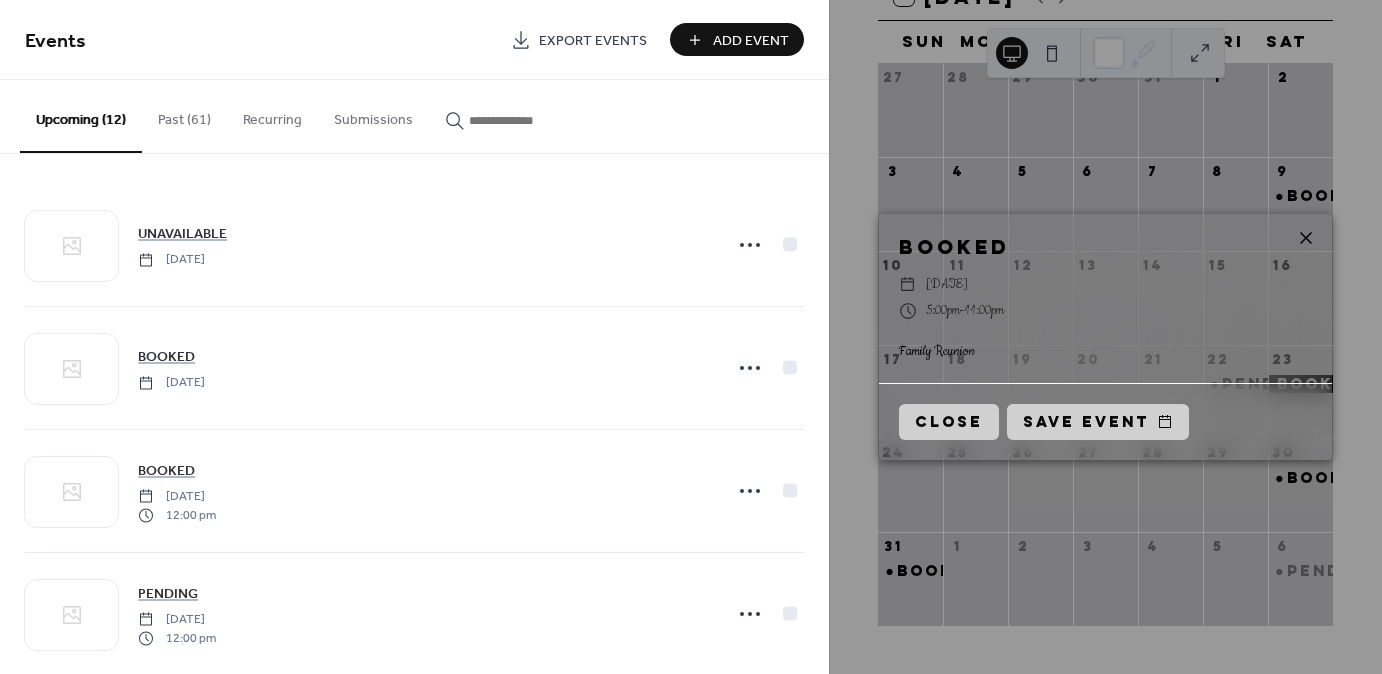 click 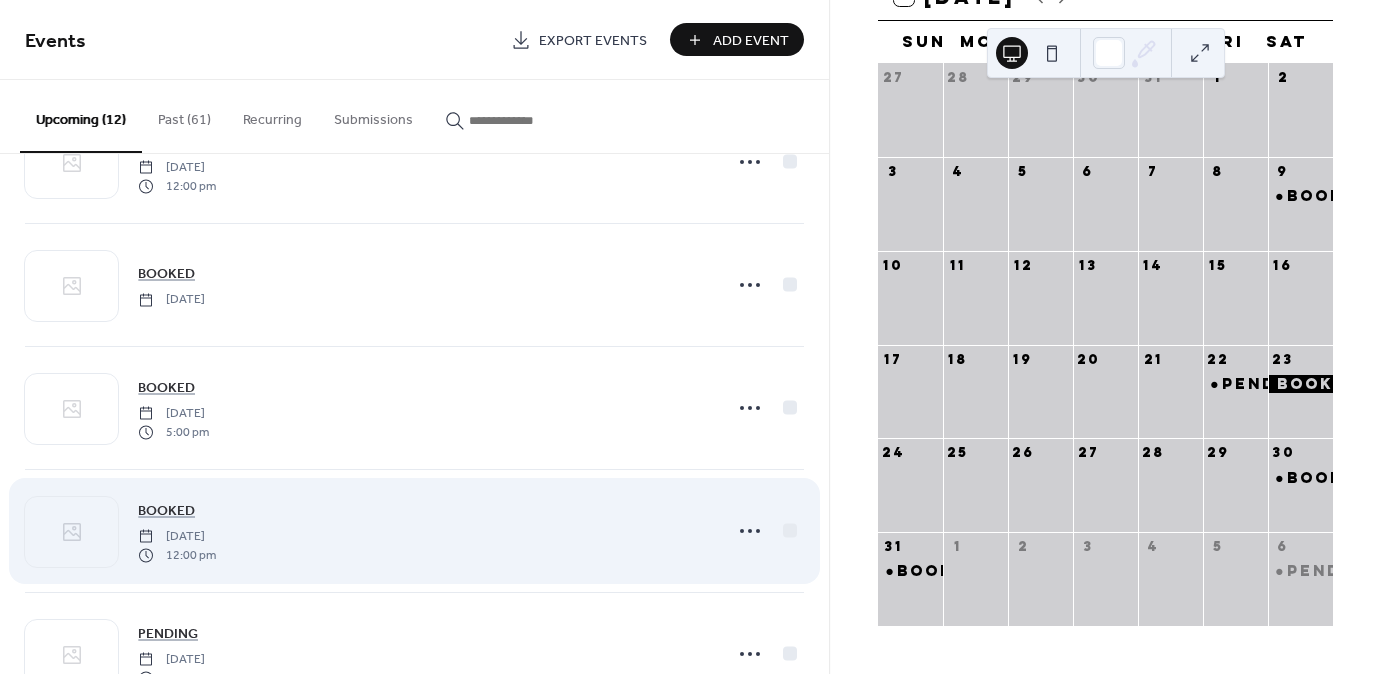 scroll, scrollTop: 560, scrollLeft: 0, axis: vertical 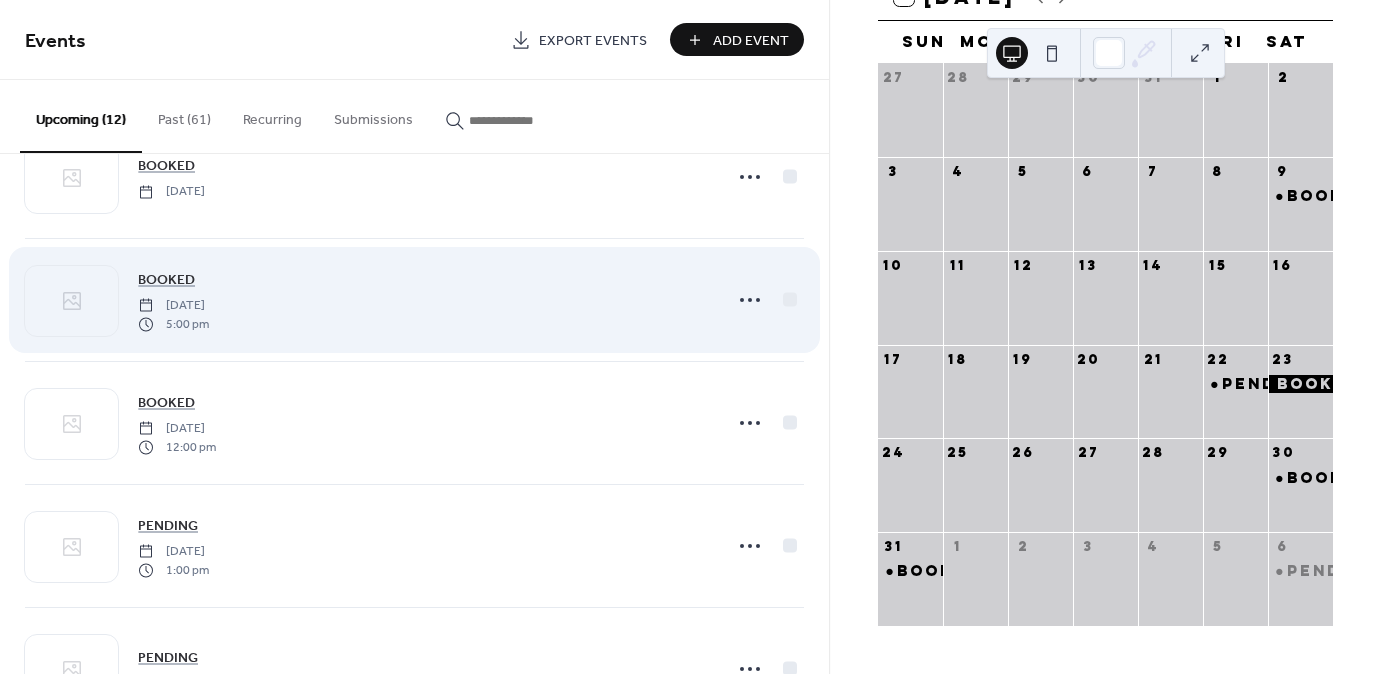 click on "BOOKED Saturday, August 30, 2025 5:00 pm" at bounding box center [424, 300] 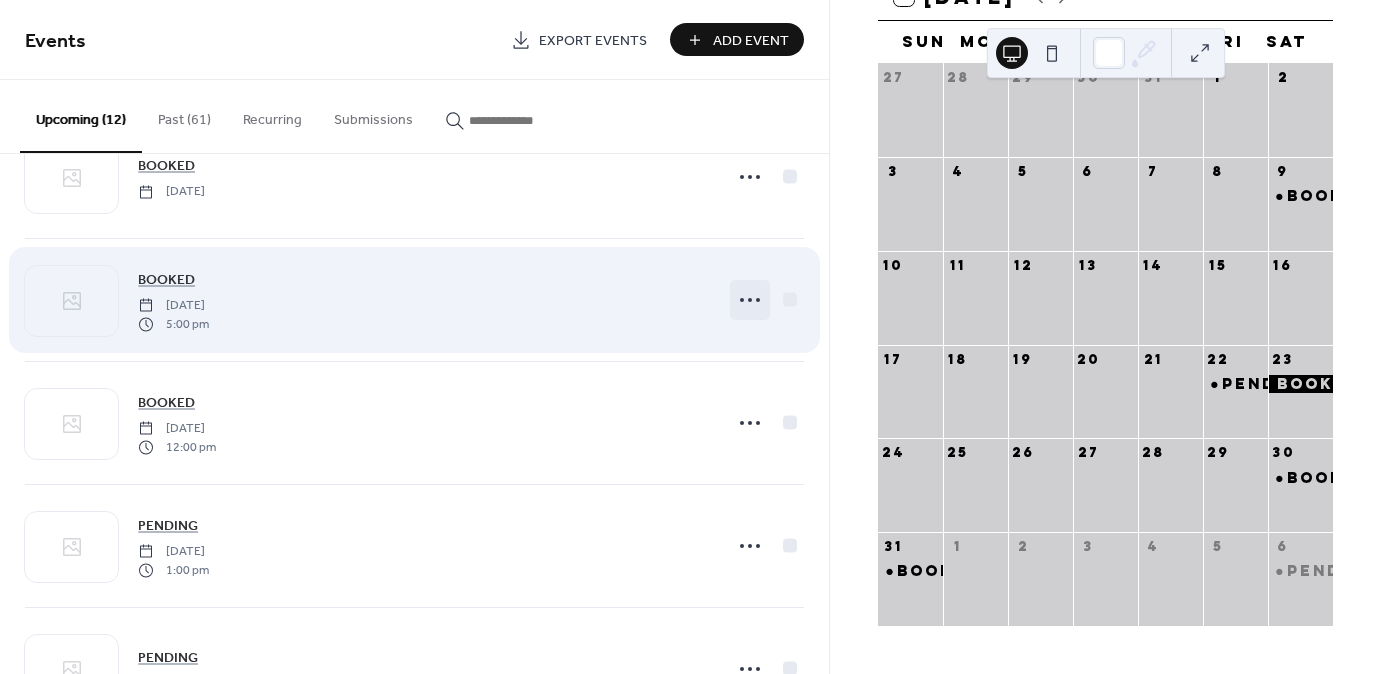 click 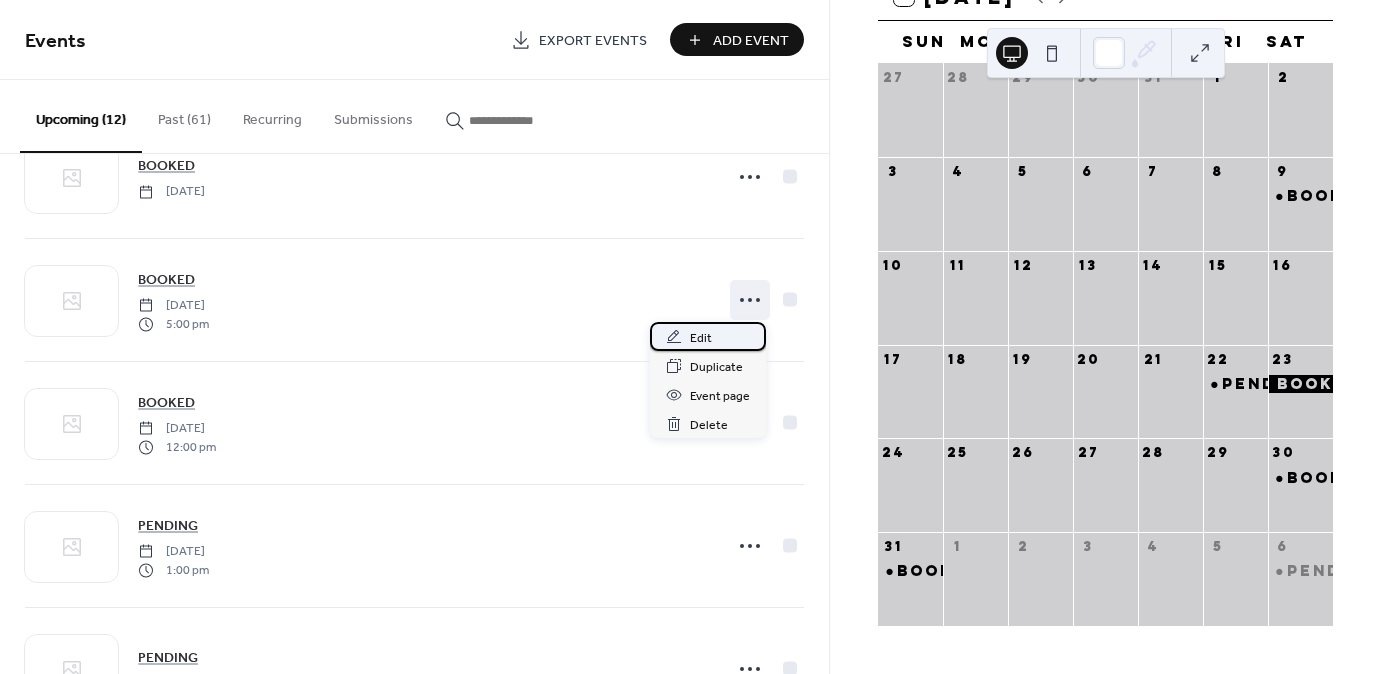 click on "Edit" at bounding box center (701, 338) 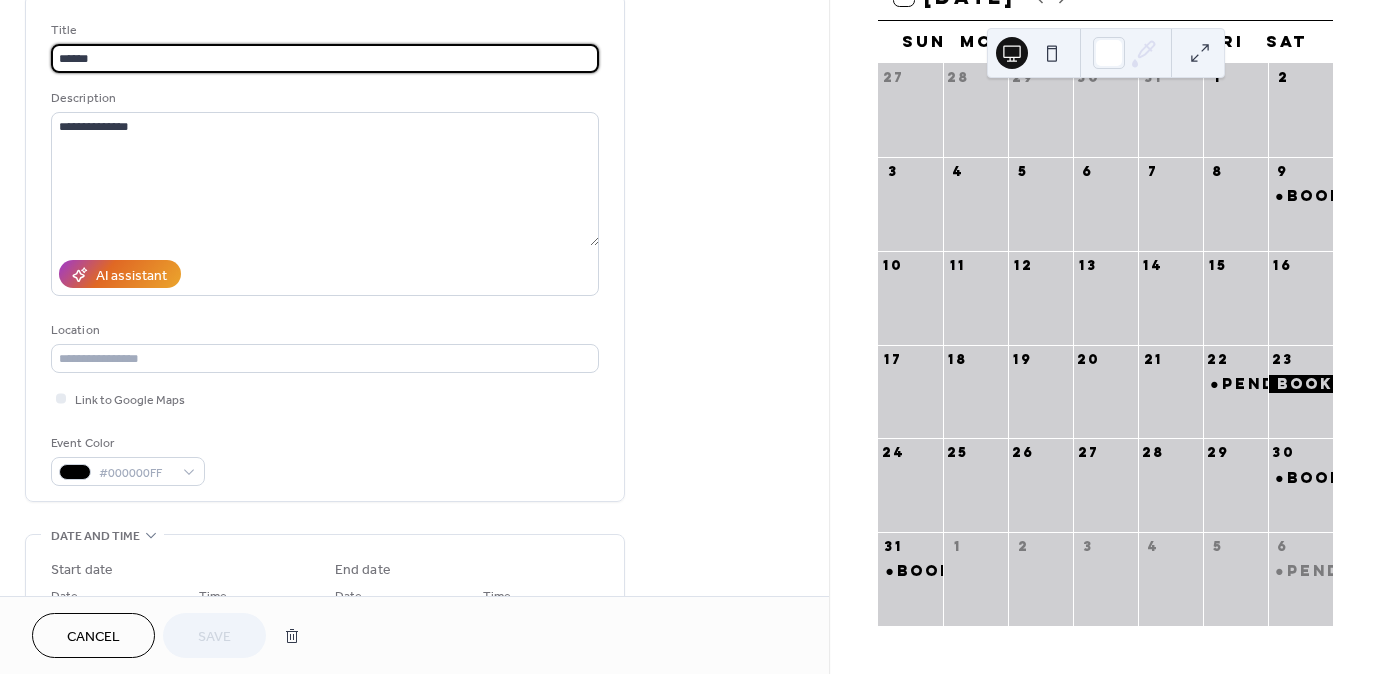 scroll, scrollTop: 160, scrollLeft: 0, axis: vertical 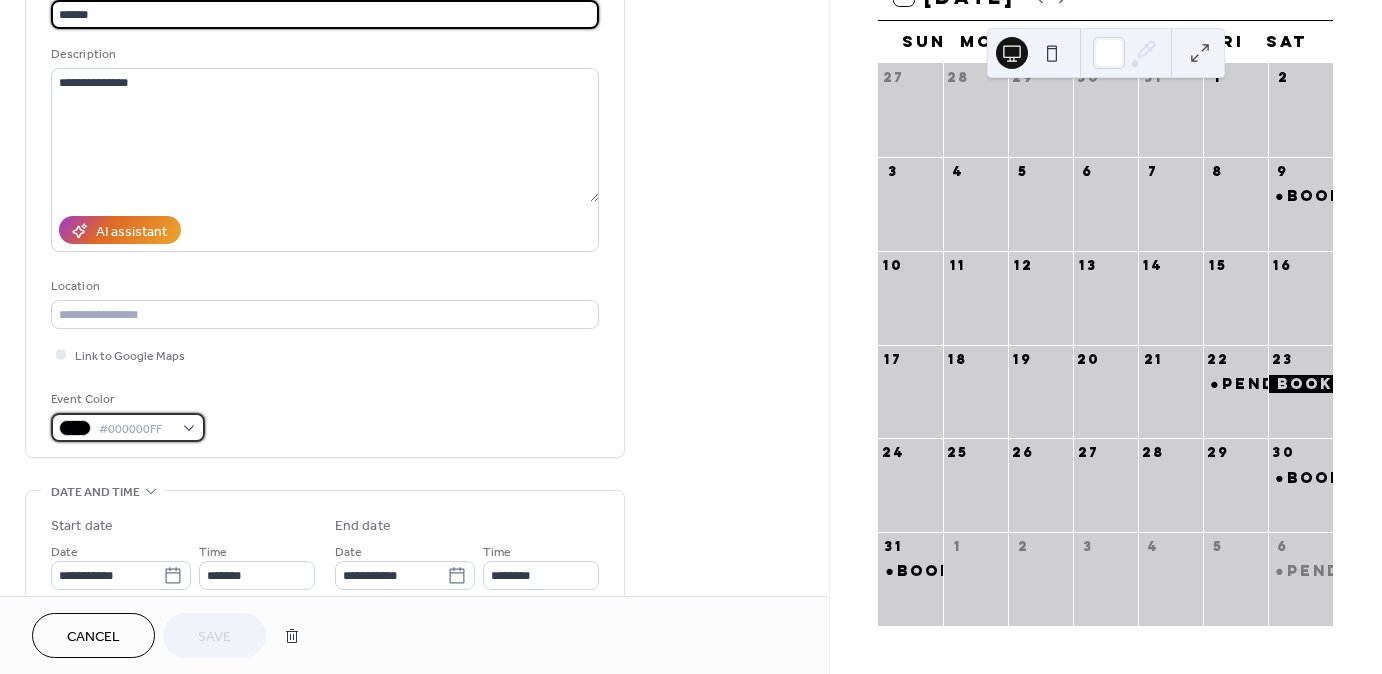 click on "#000000FF" at bounding box center (128, 427) 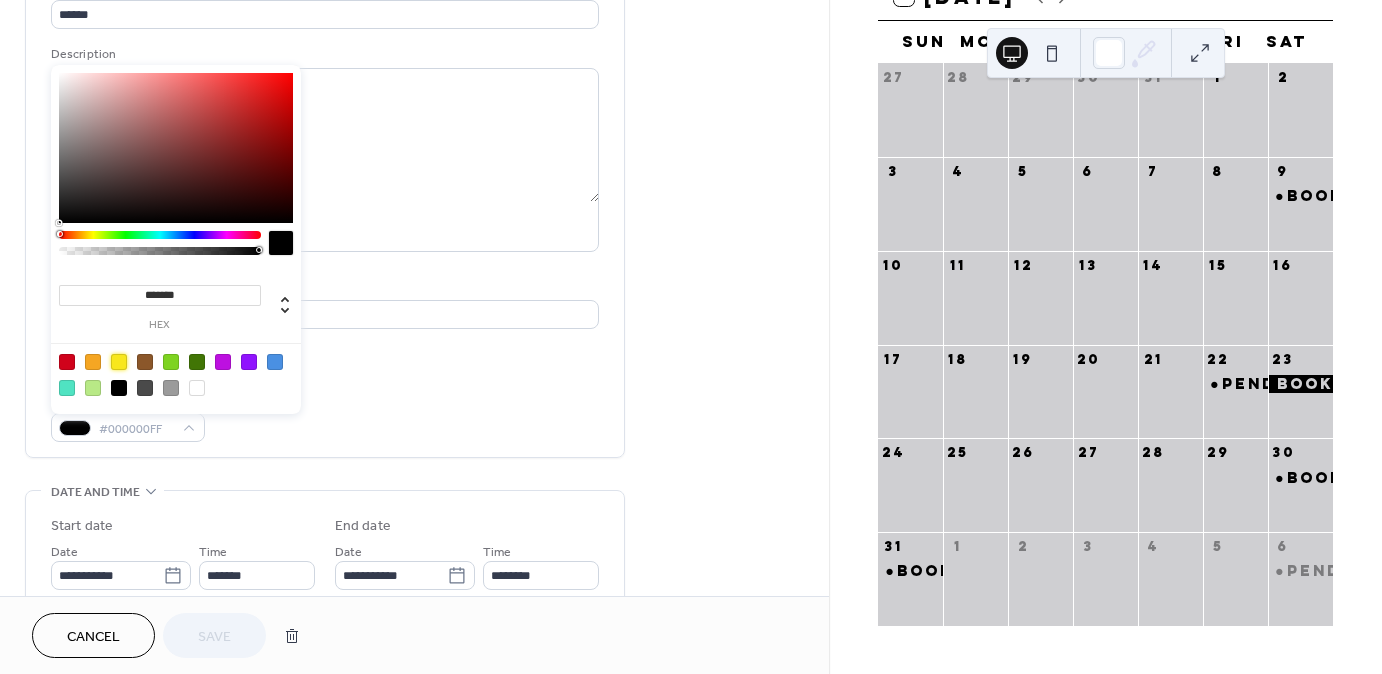 click at bounding box center (119, 362) 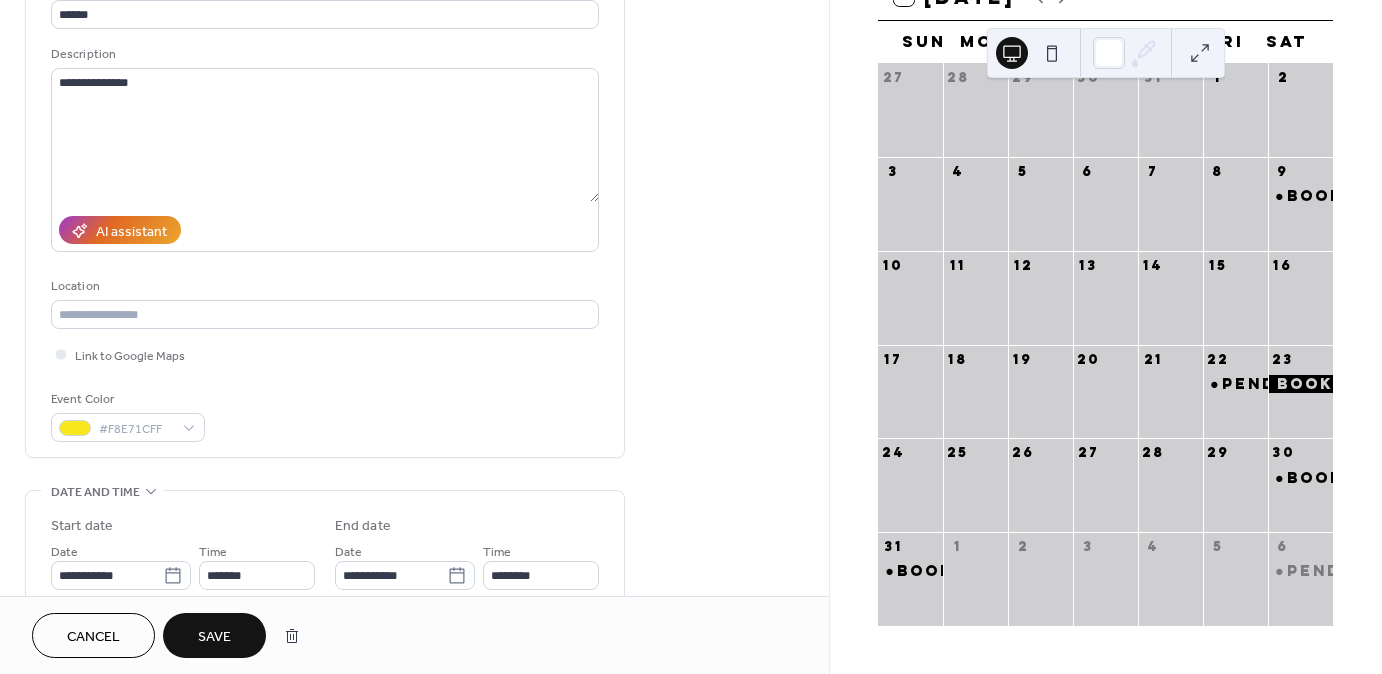 click on "Link to Google Maps" at bounding box center [325, 354] 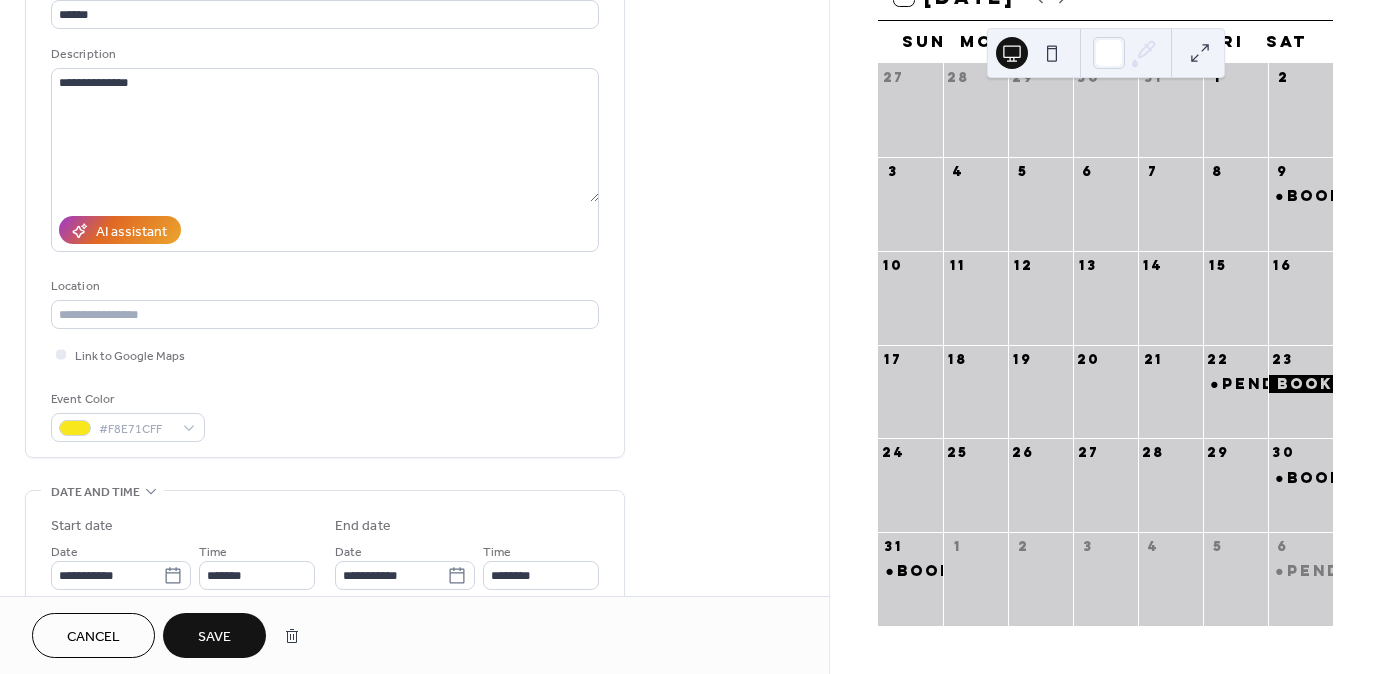 click on "Save" at bounding box center (214, 637) 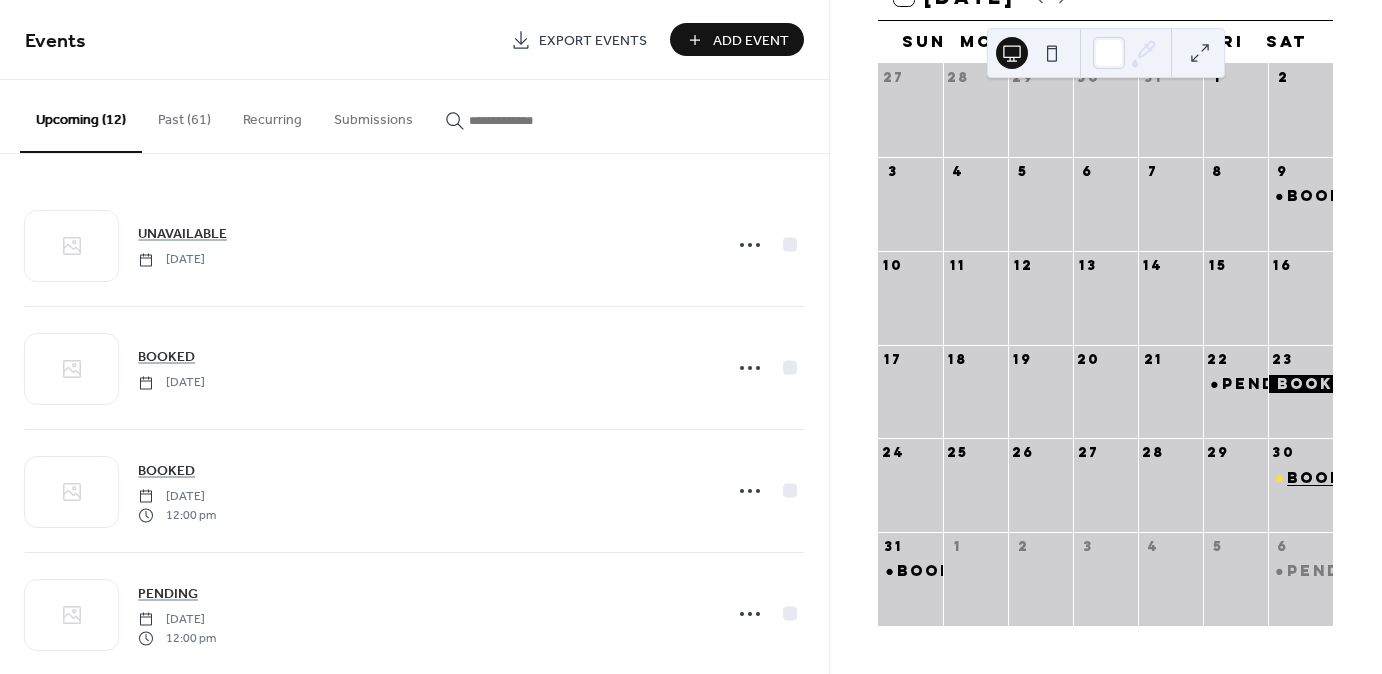 click on "BOOKED" at bounding box center (1328, 478) 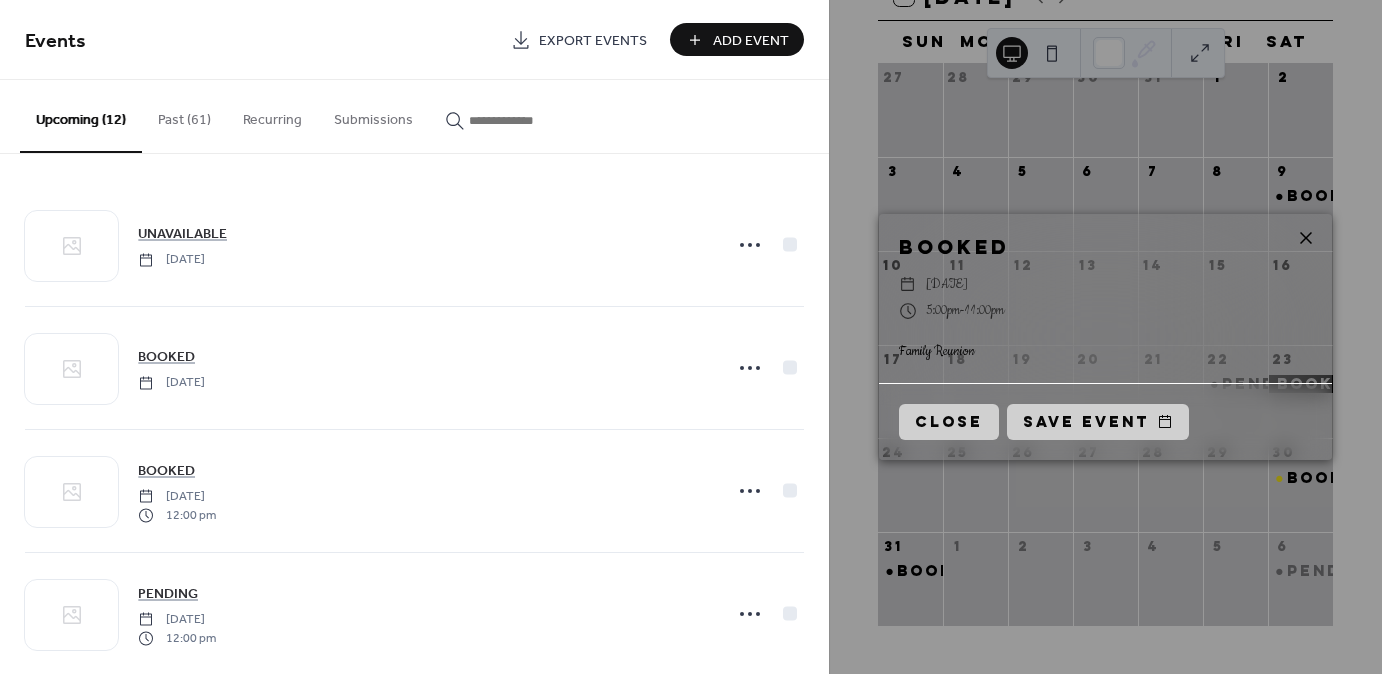 click 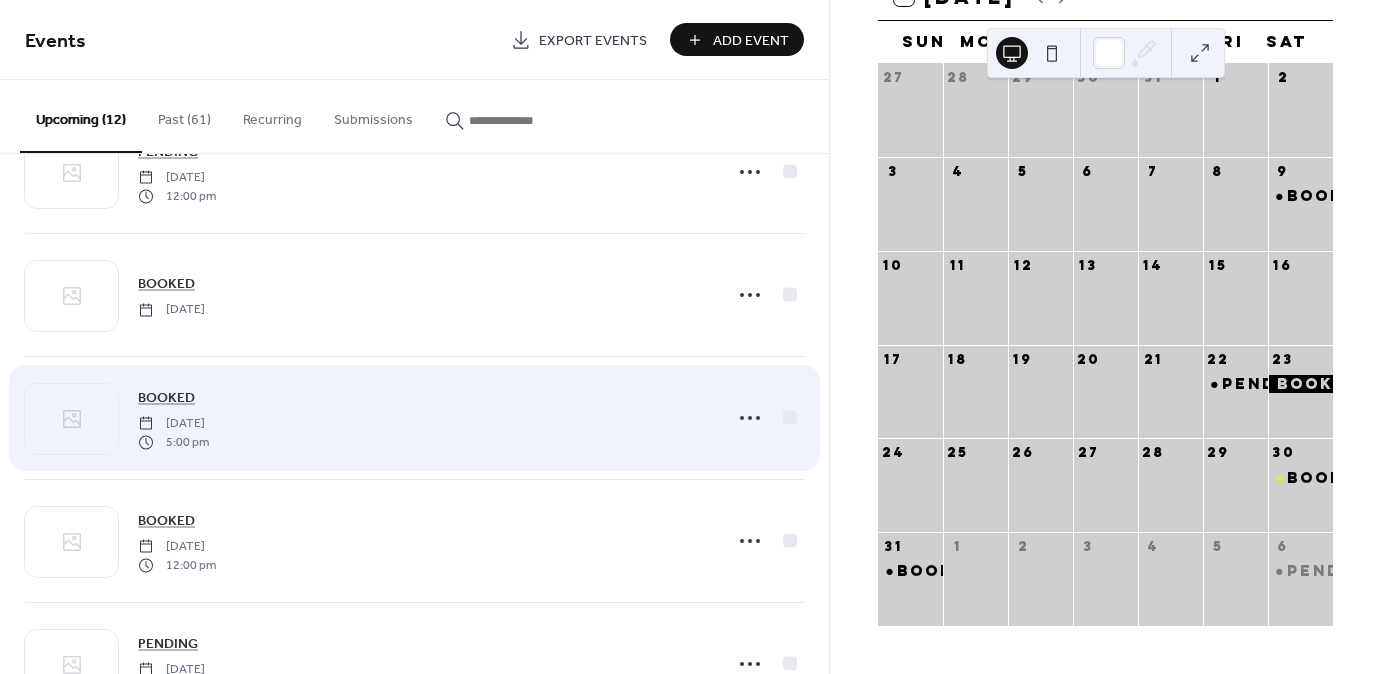scroll, scrollTop: 480, scrollLeft: 0, axis: vertical 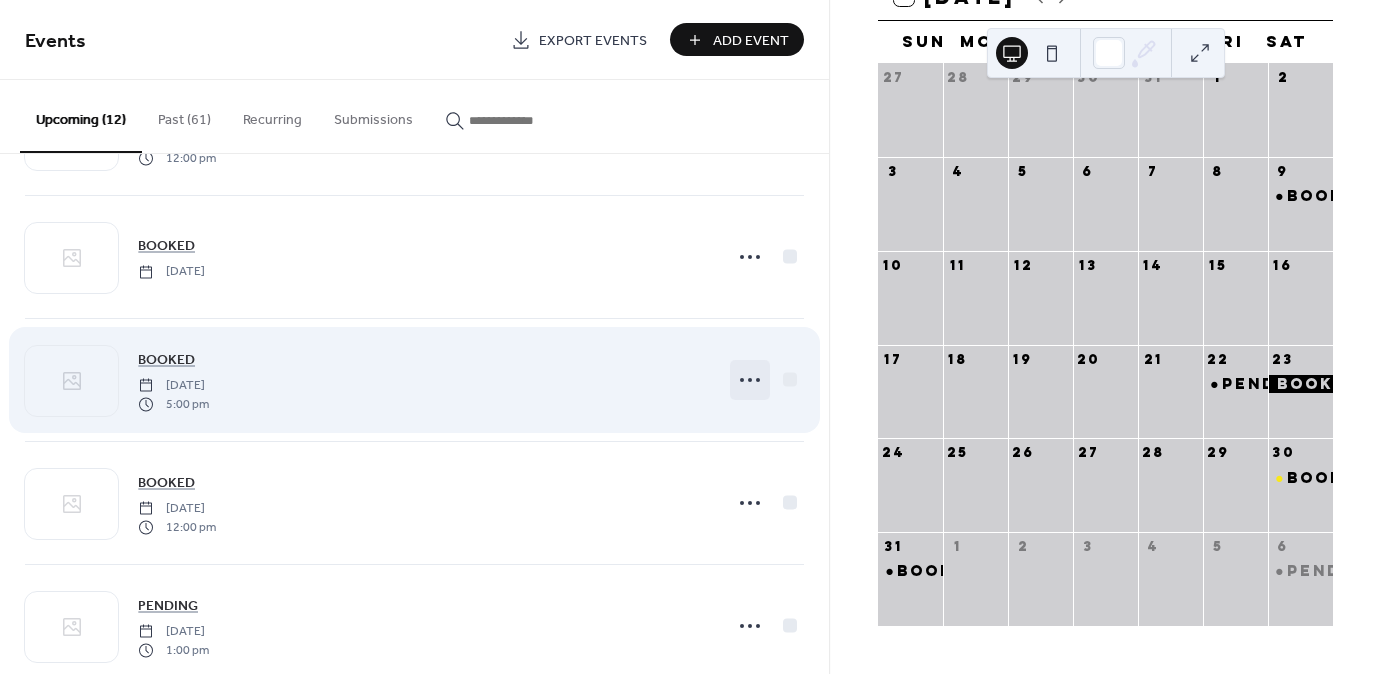click 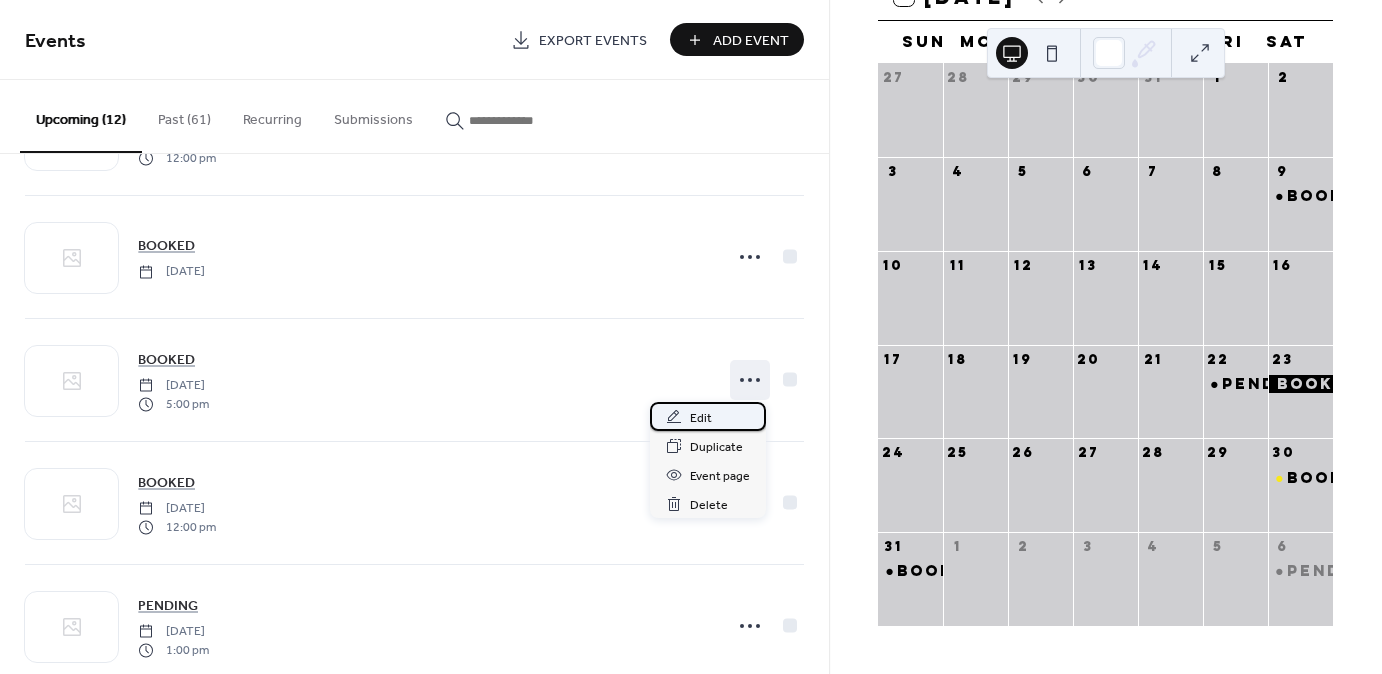click on "Edit" at bounding box center [701, 418] 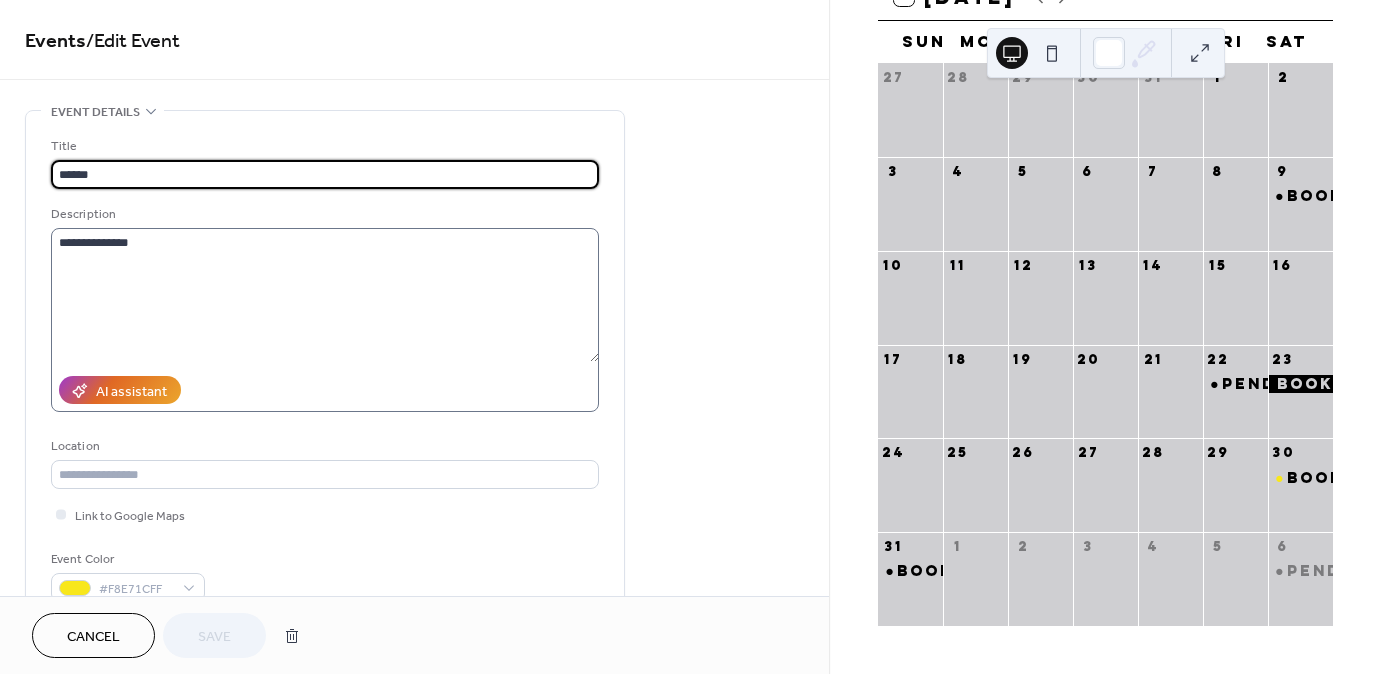 scroll, scrollTop: 0, scrollLeft: 0, axis: both 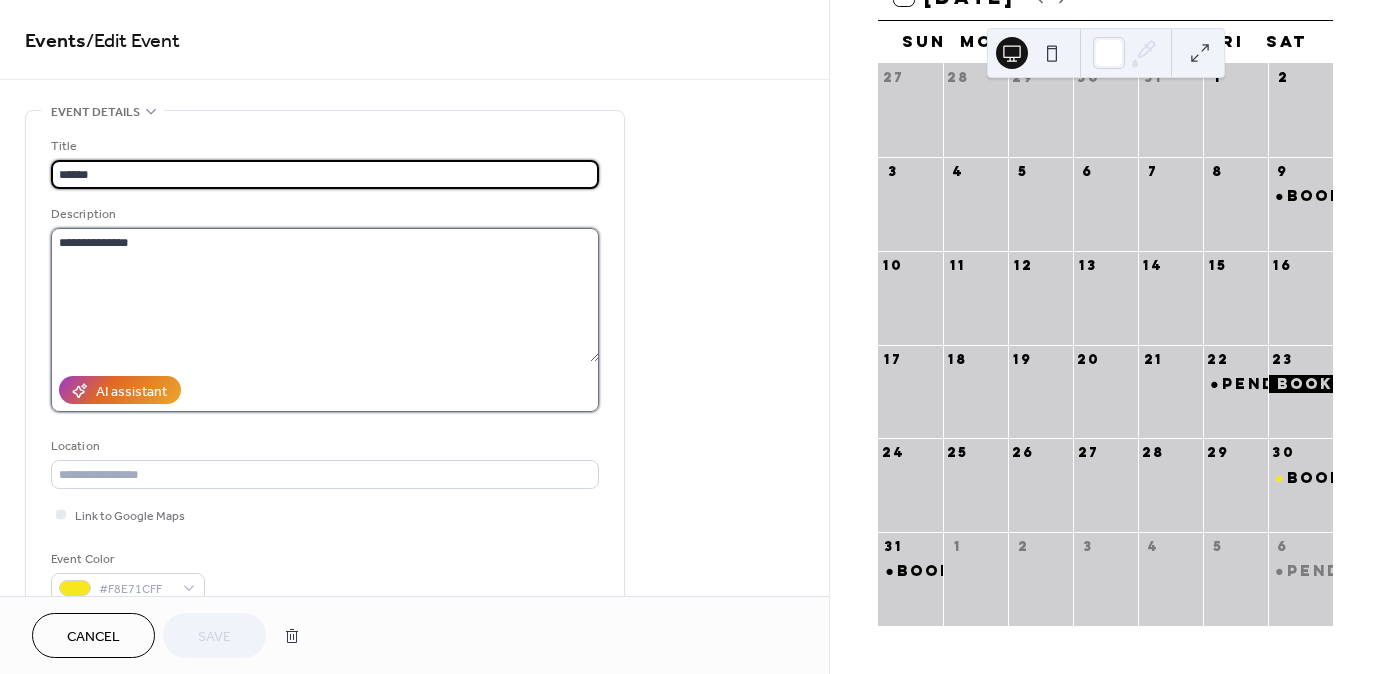 click on "**********" at bounding box center [325, 295] 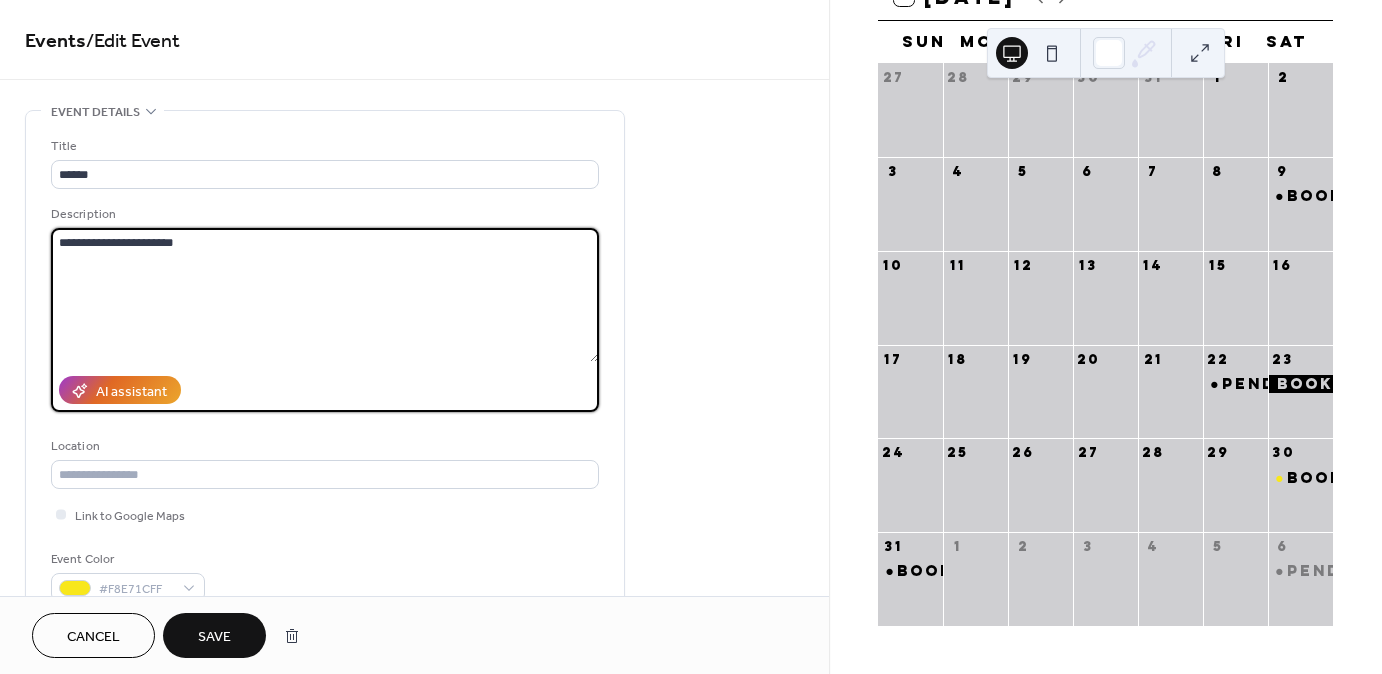 type on "**********" 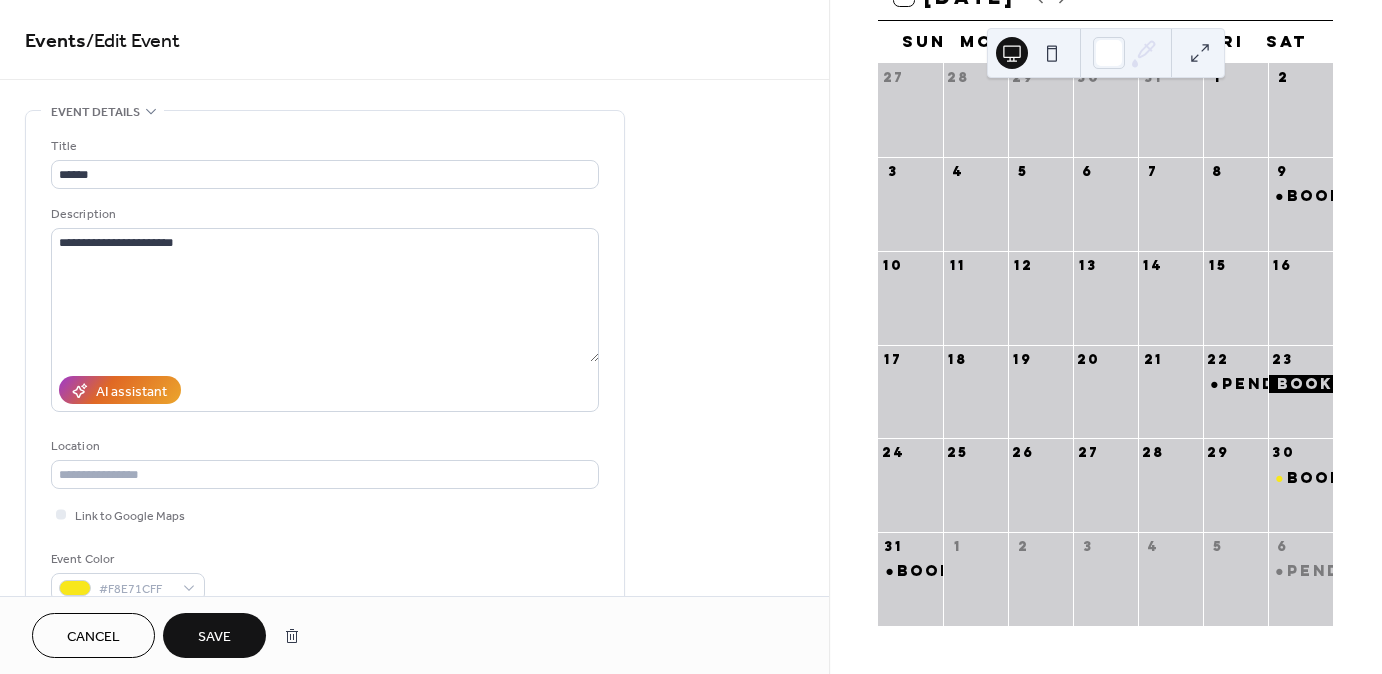 click on "**********" at bounding box center (414, 761) 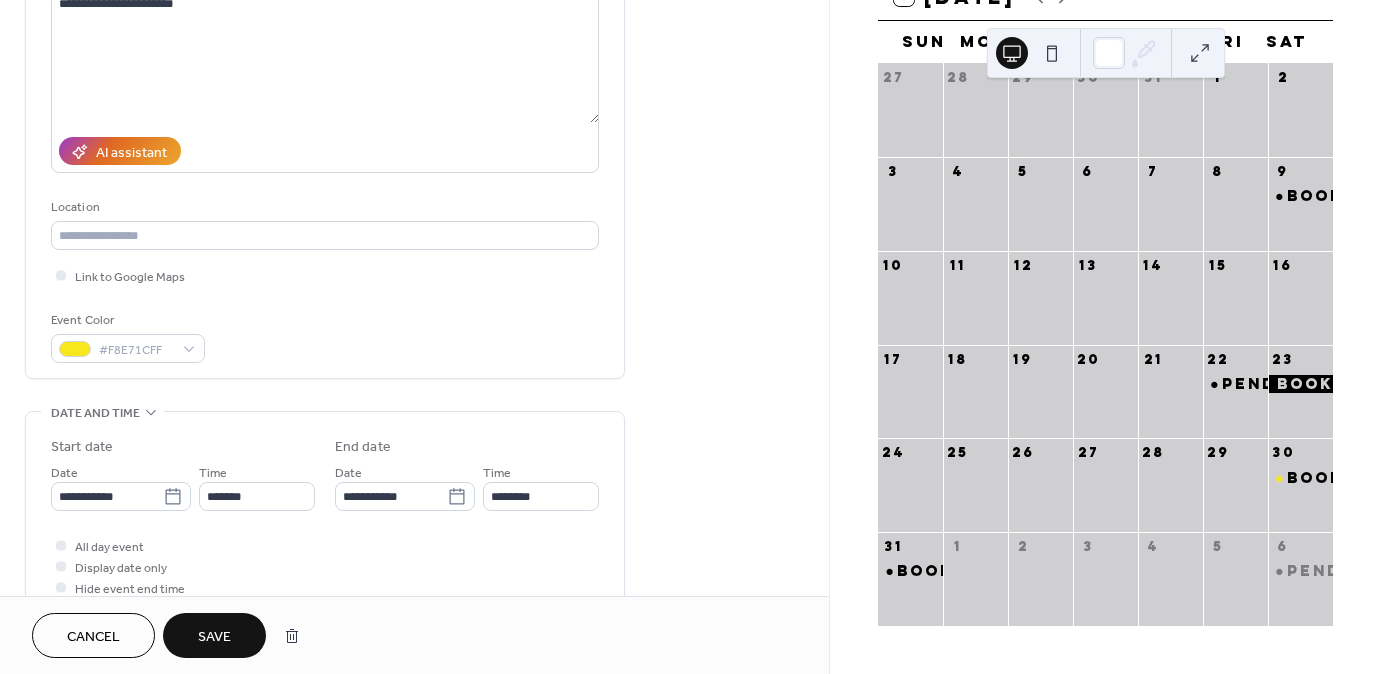scroll, scrollTop: 240, scrollLeft: 0, axis: vertical 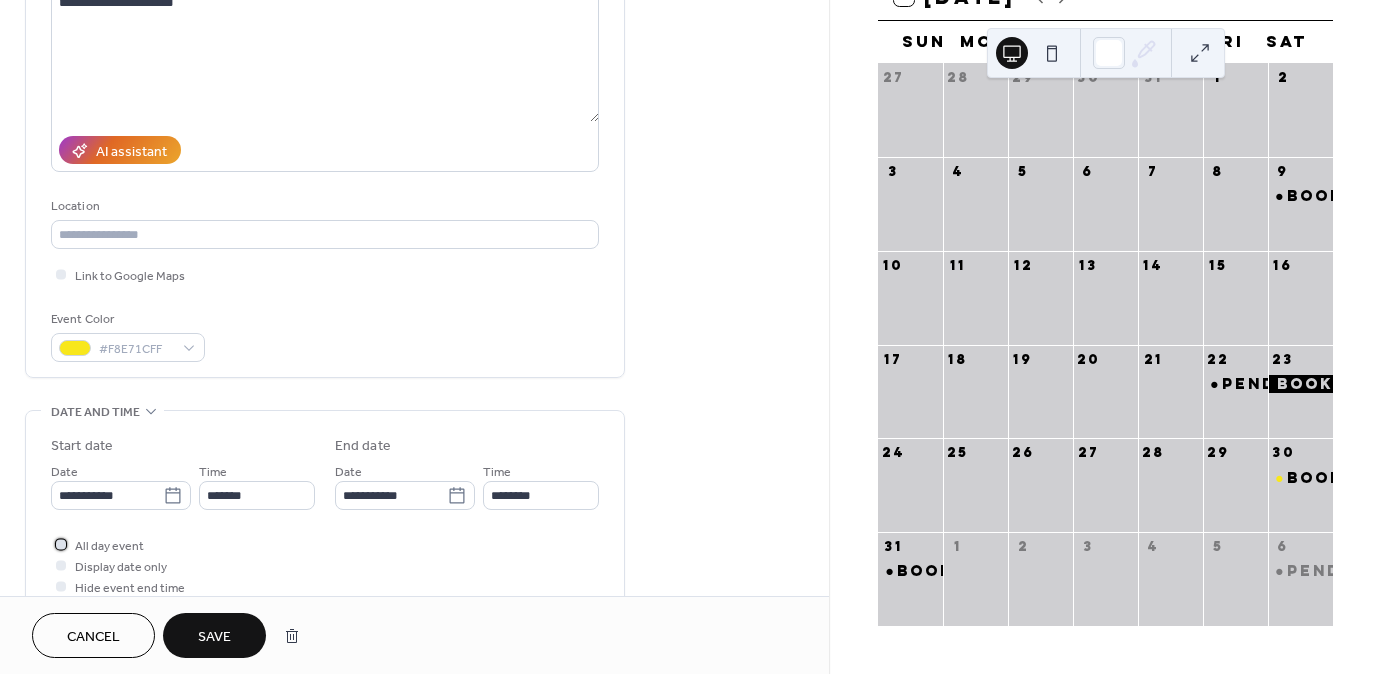 click at bounding box center (61, 544) 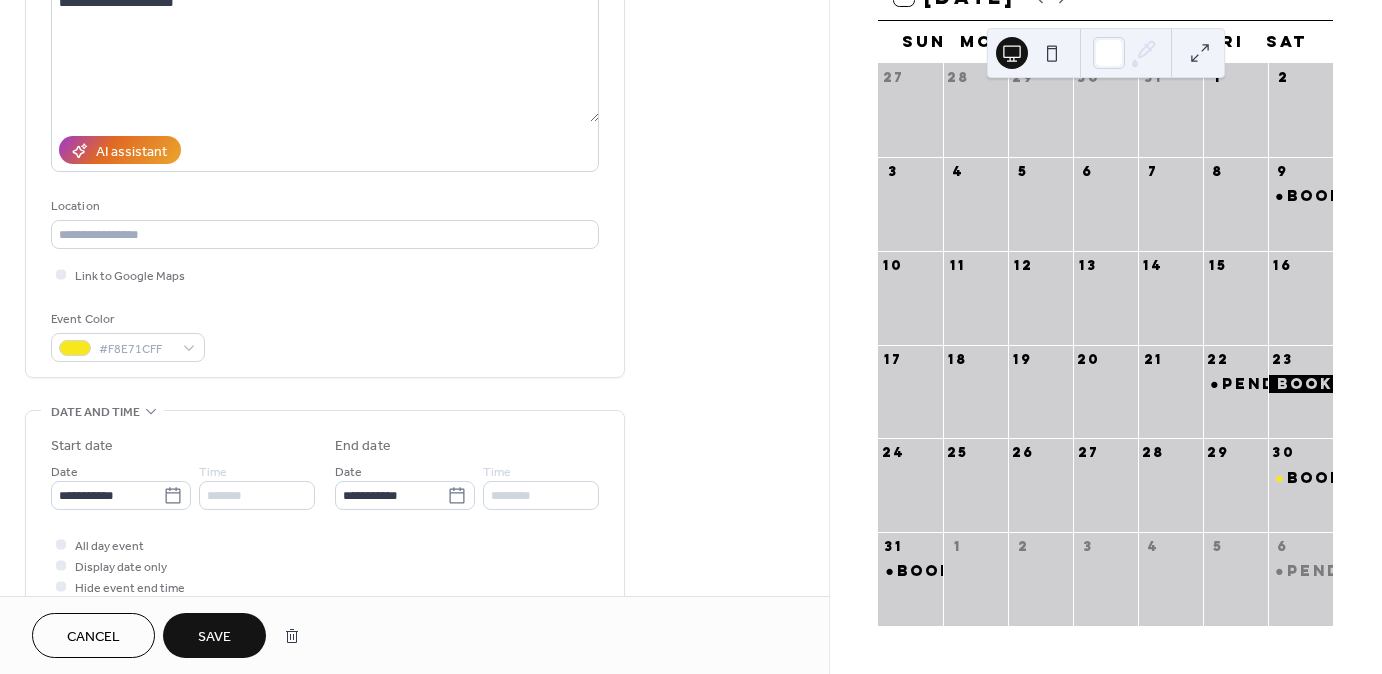 click on "Save" at bounding box center [214, 637] 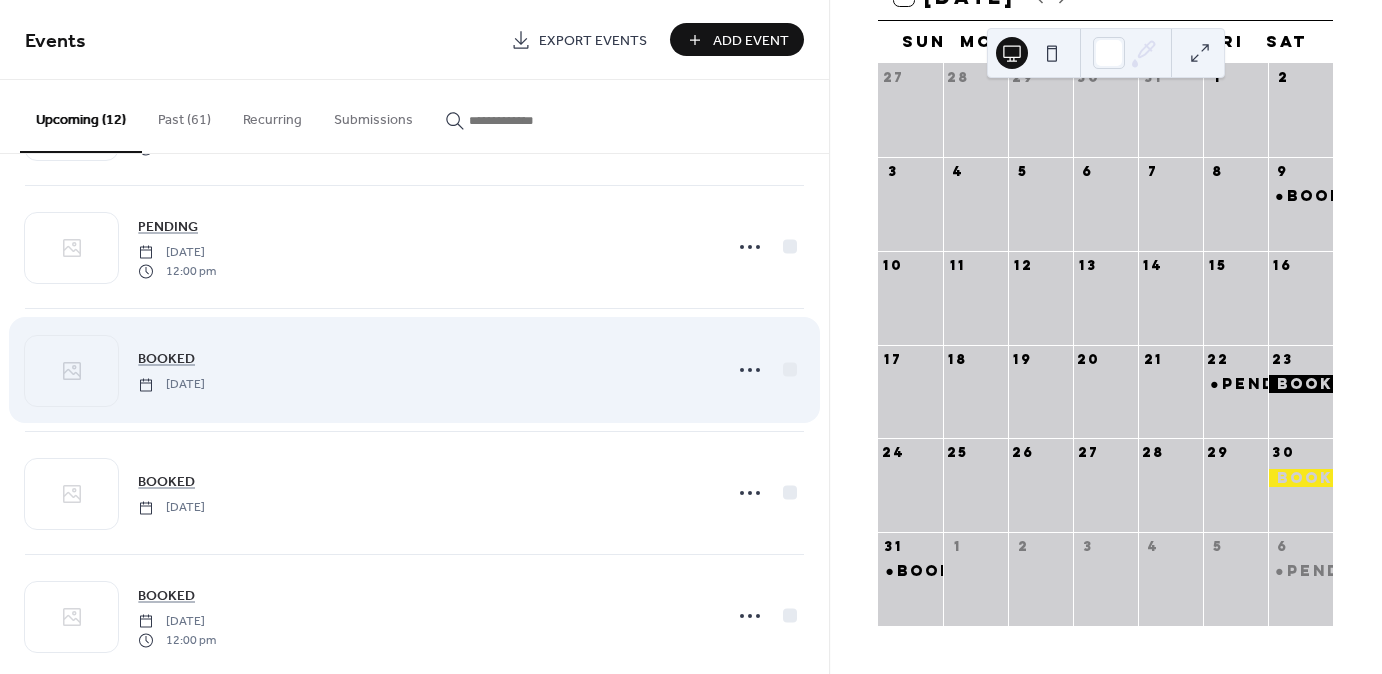 scroll, scrollTop: 400, scrollLeft: 0, axis: vertical 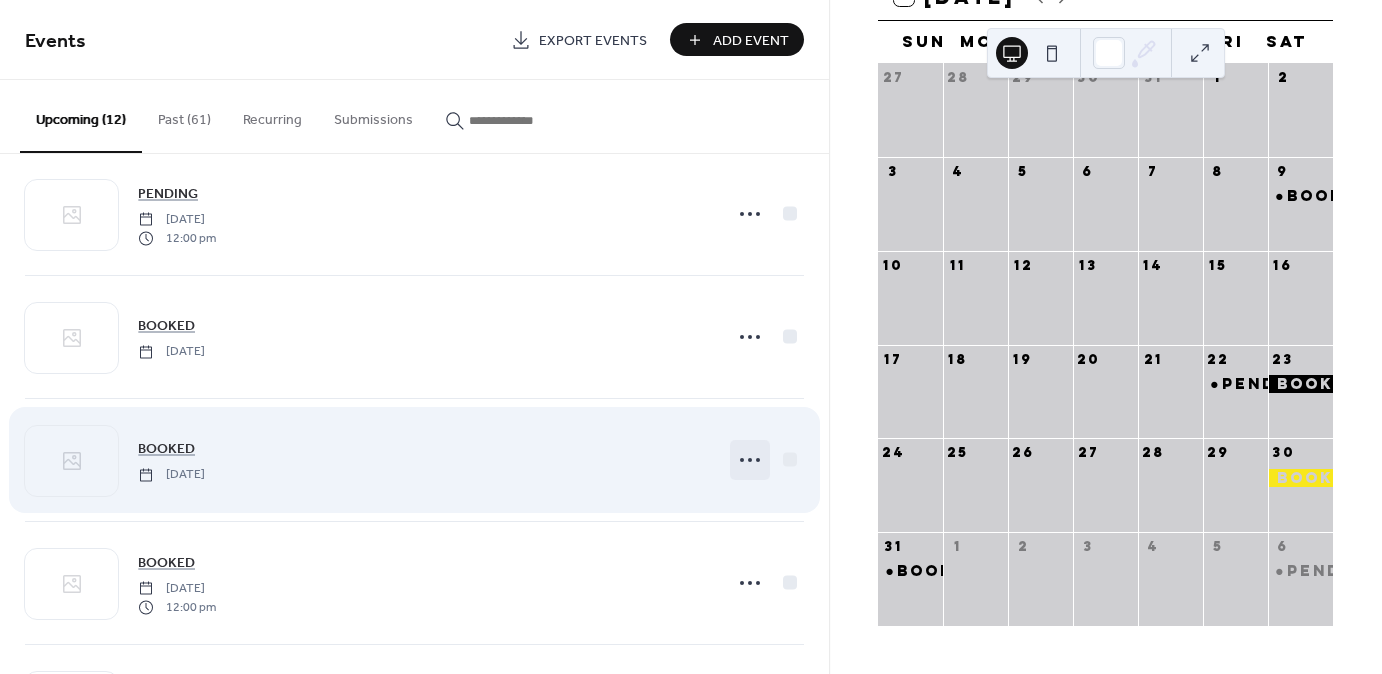 click 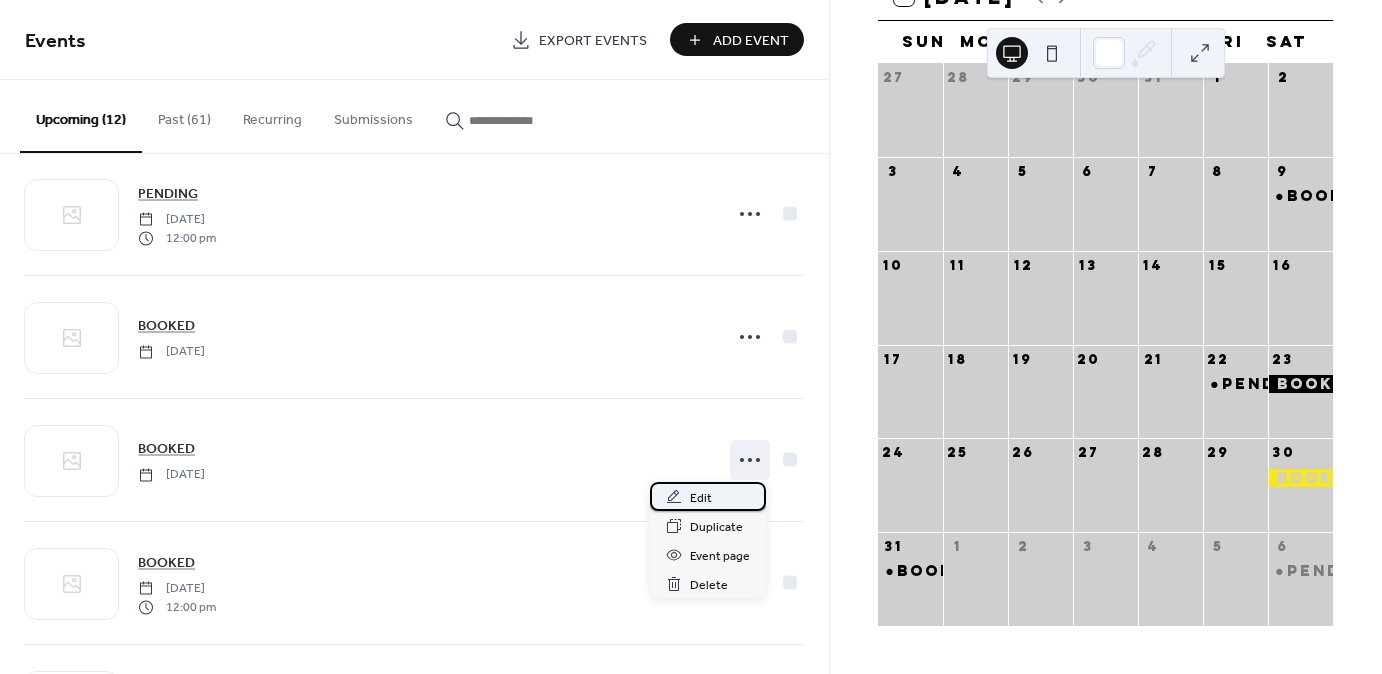 click on "Edit" at bounding box center (701, 498) 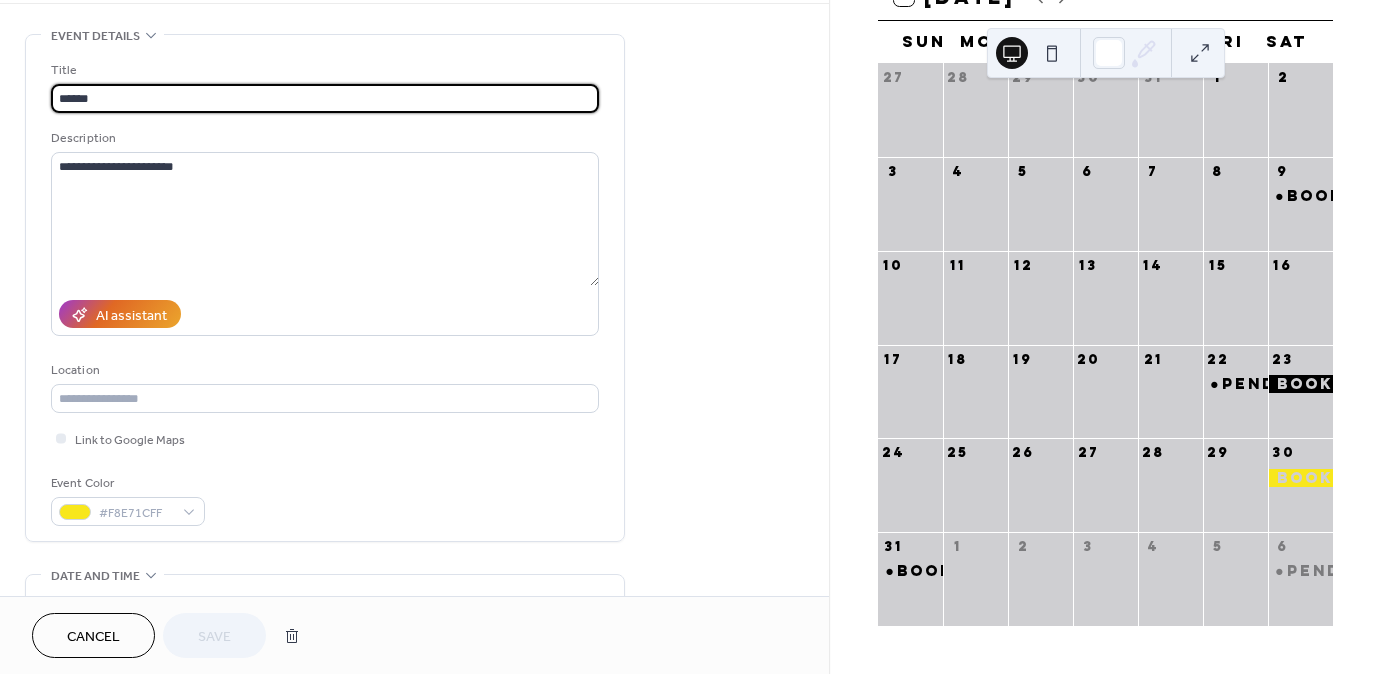 scroll, scrollTop: 80, scrollLeft: 0, axis: vertical 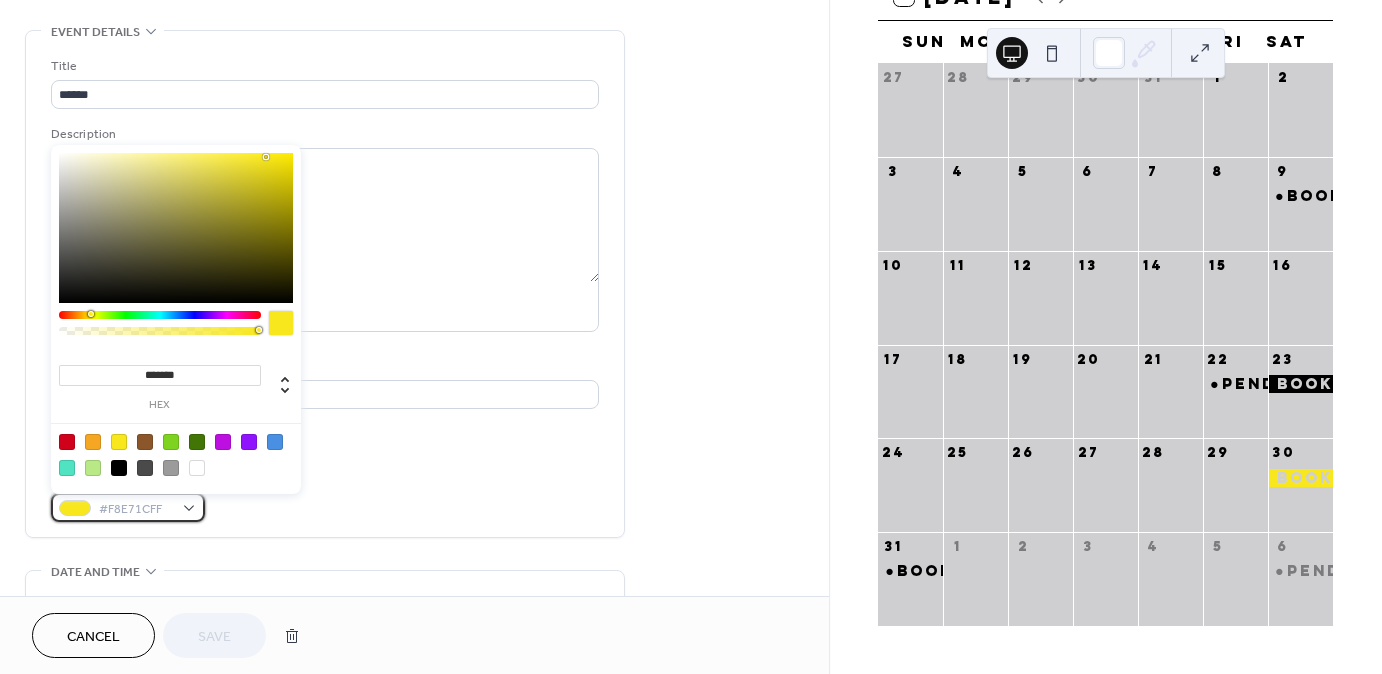 click on "#F8E71CFF" at bounding box center (128, 507) 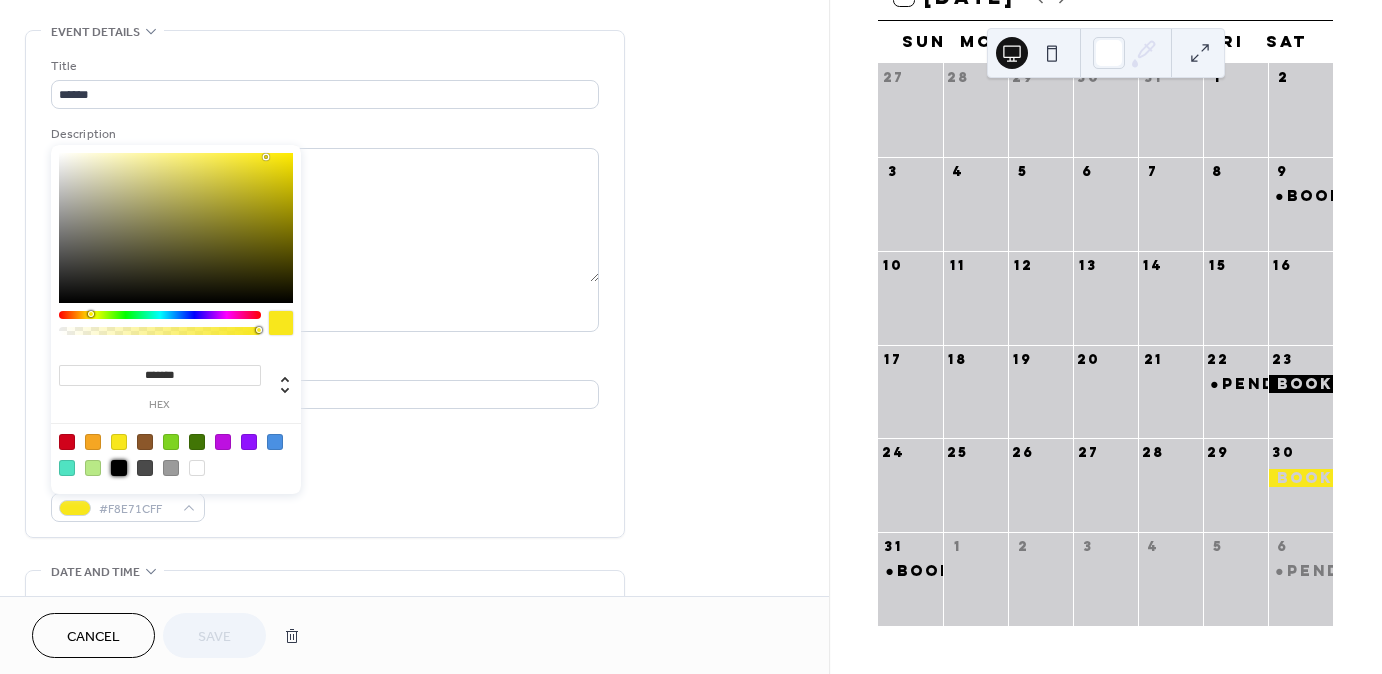 click at bounding box center (119, 468) 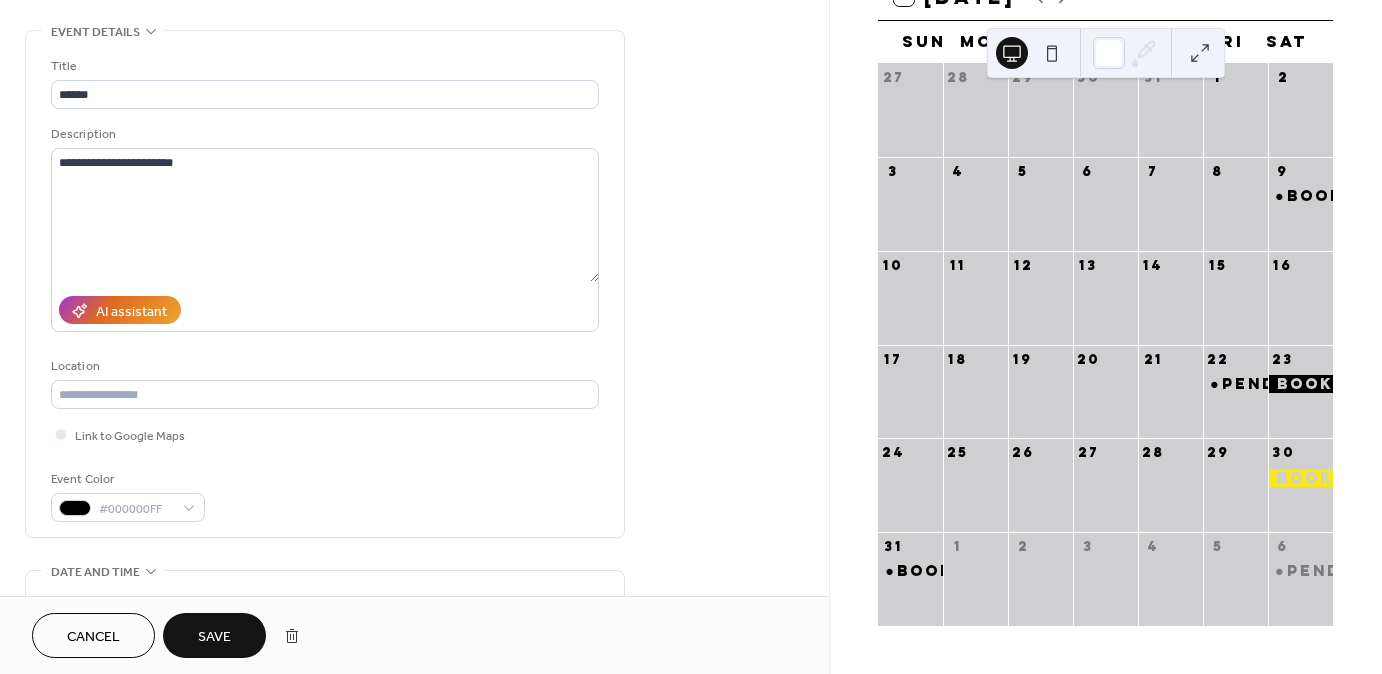 click on "Save" at bounding box center [214, 637] 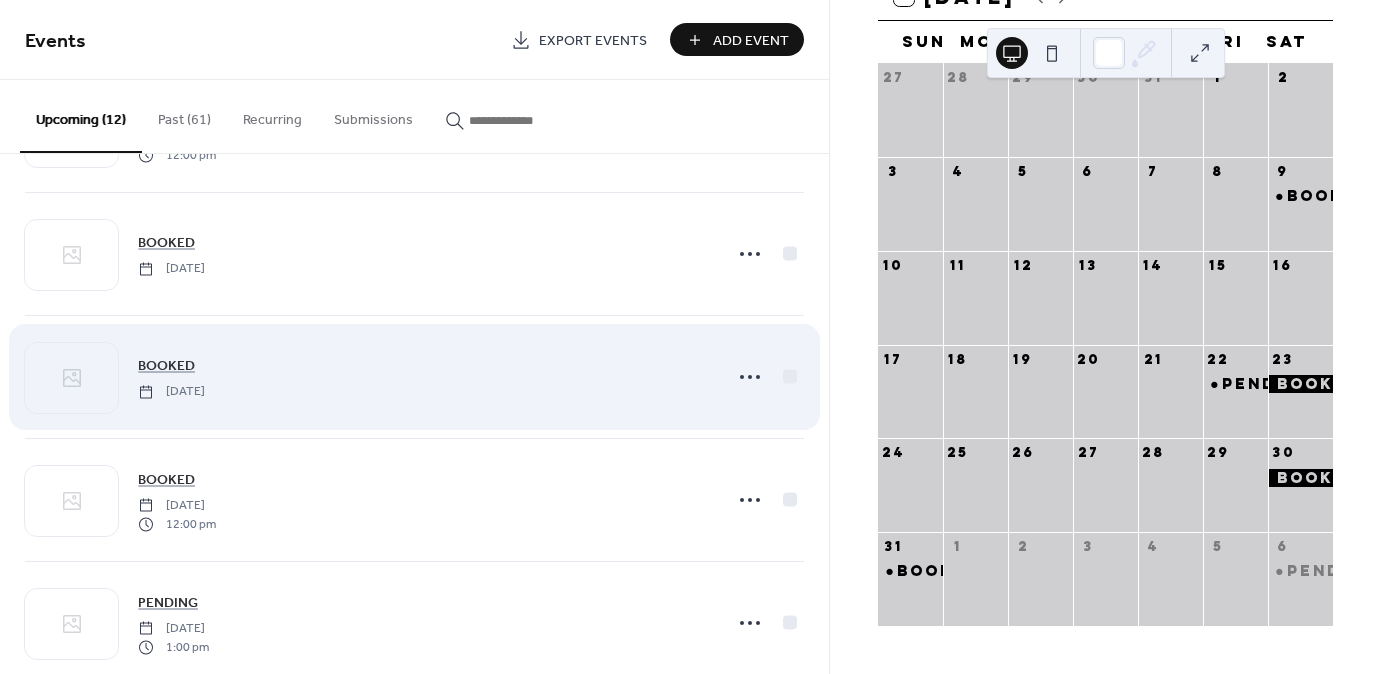 scroll, scrollTop: 480, scrollLeft: 0, axis: vertical 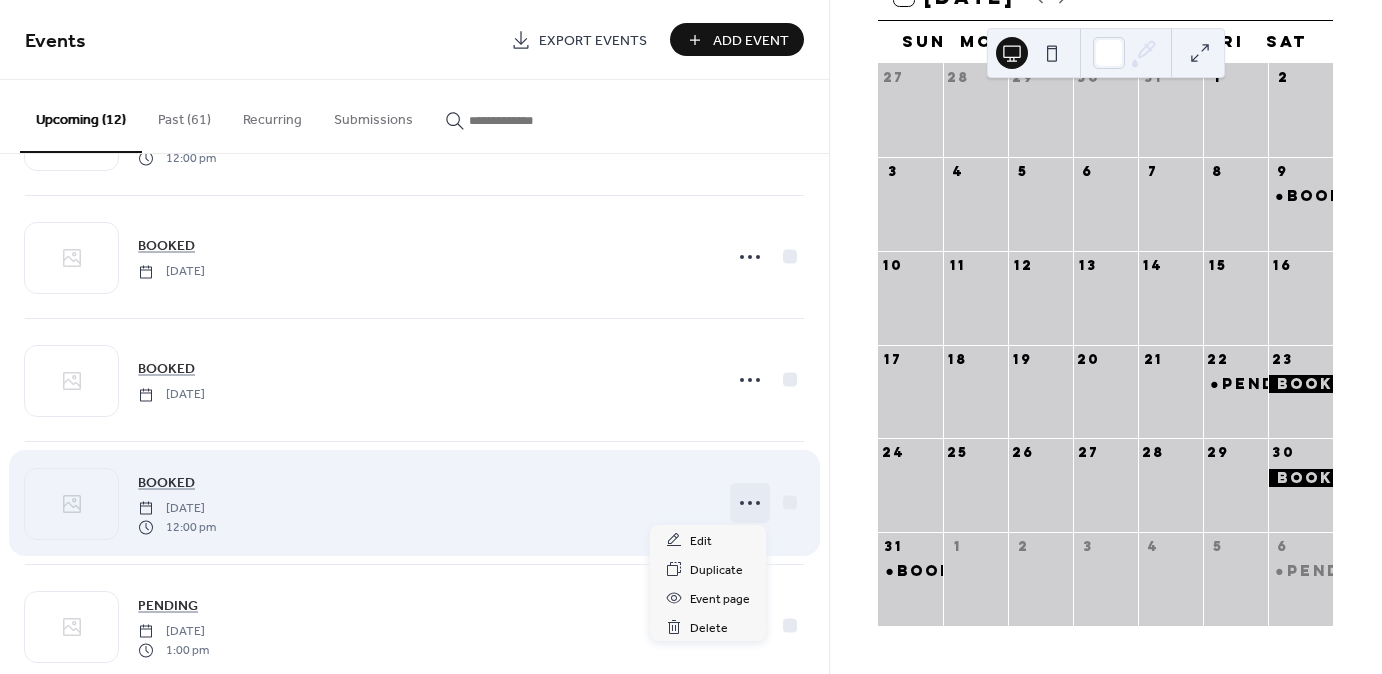 click 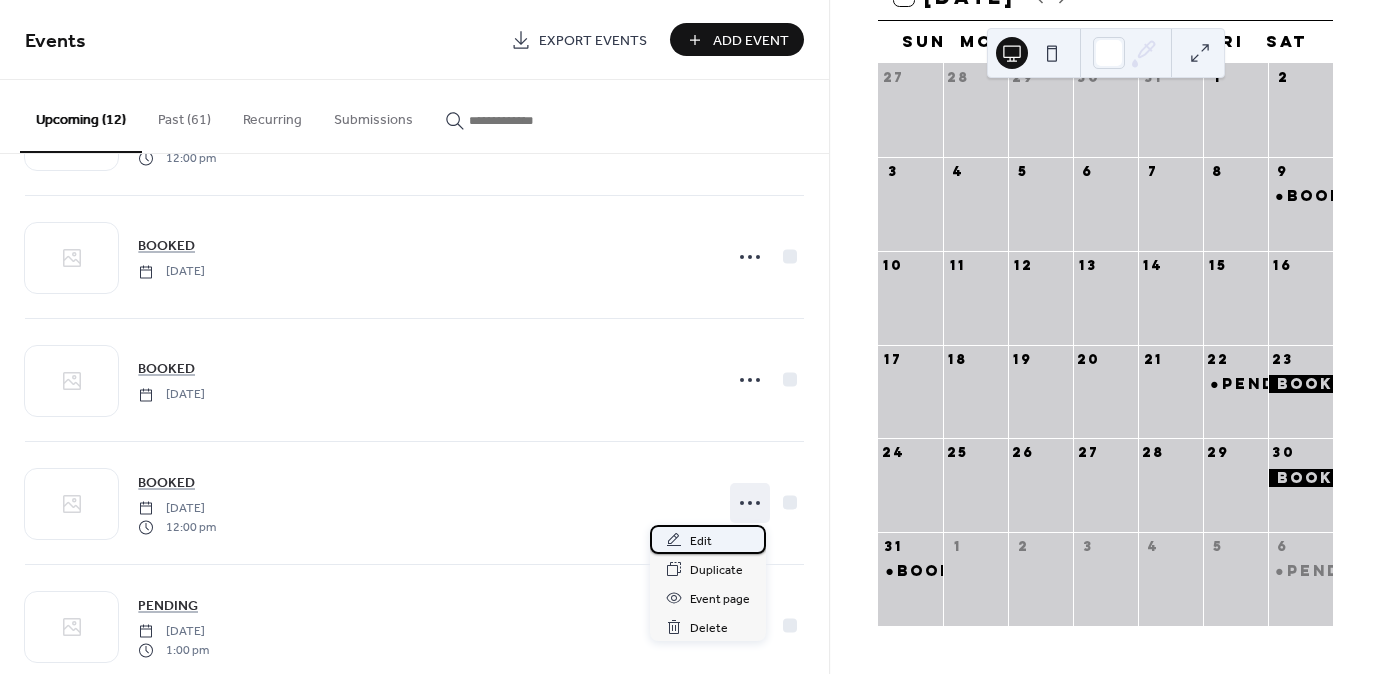 click on "Edit" at bounding box center (701, 541) 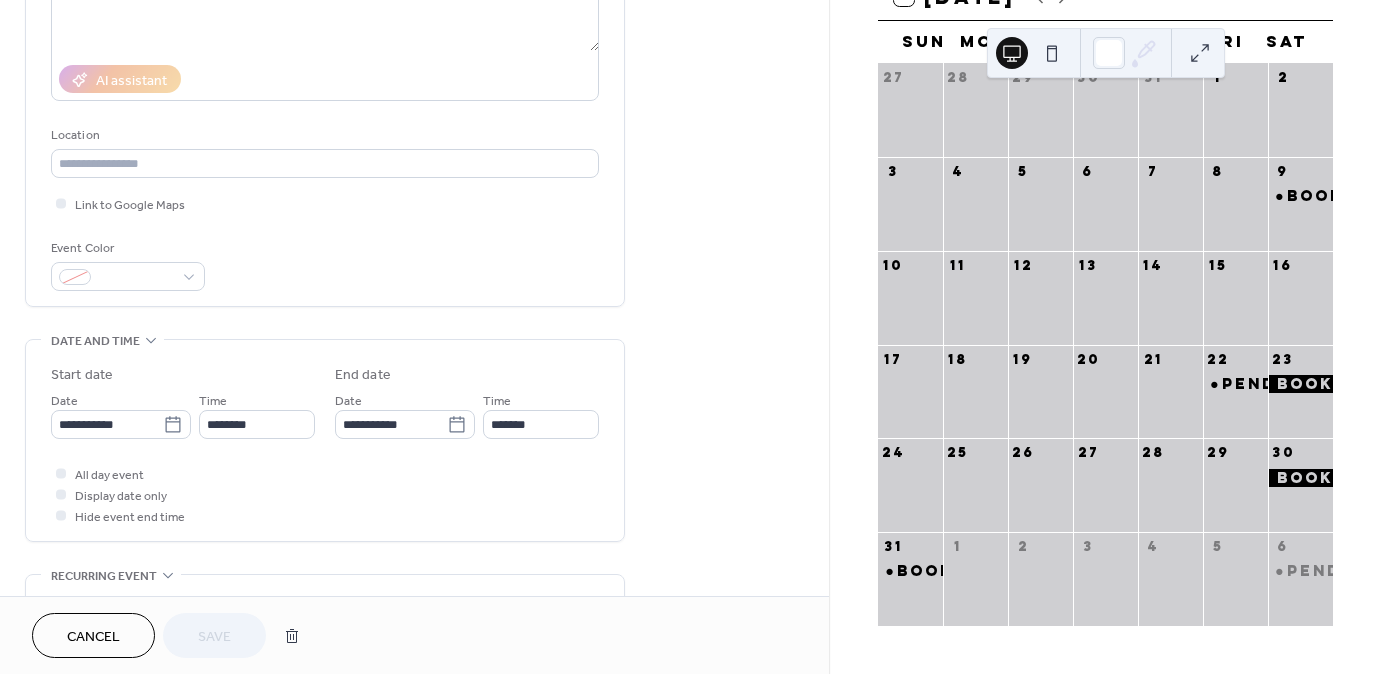 scroll, scrollTop: 320, scrollLeft: 0, axis: vertical 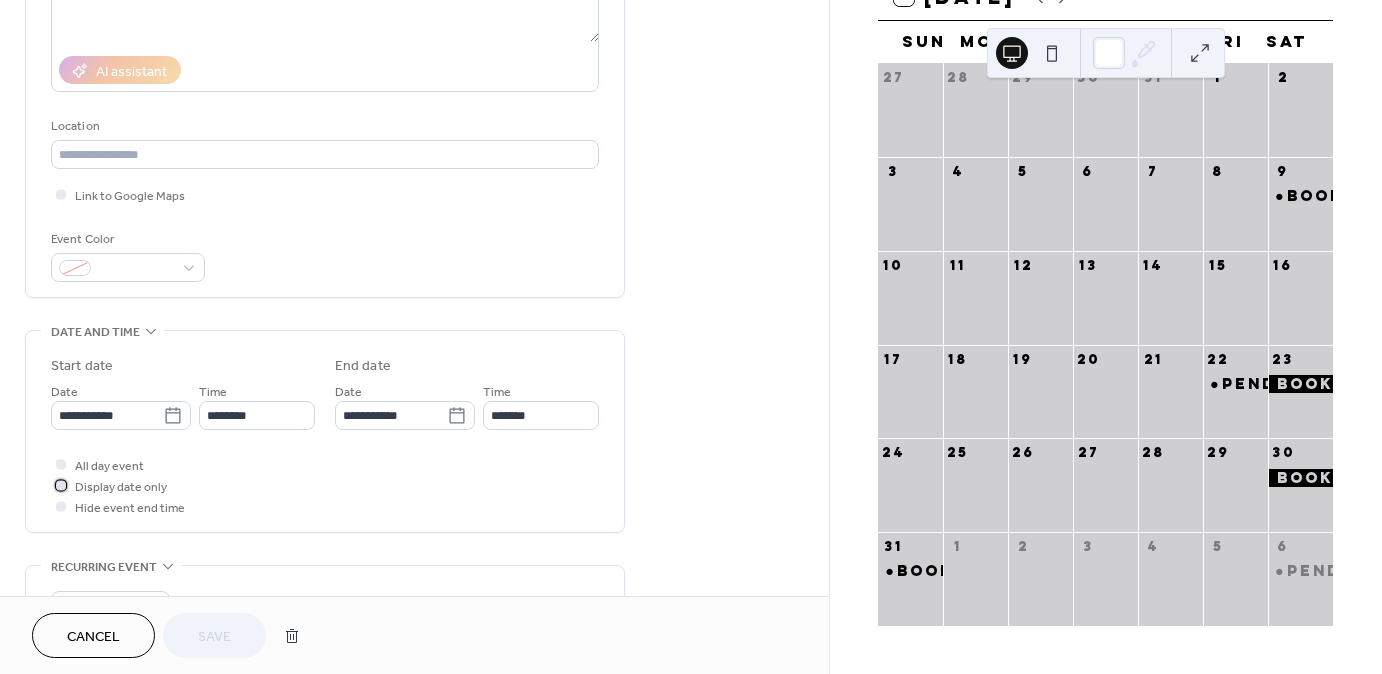 click at bounding box center (61, 485) 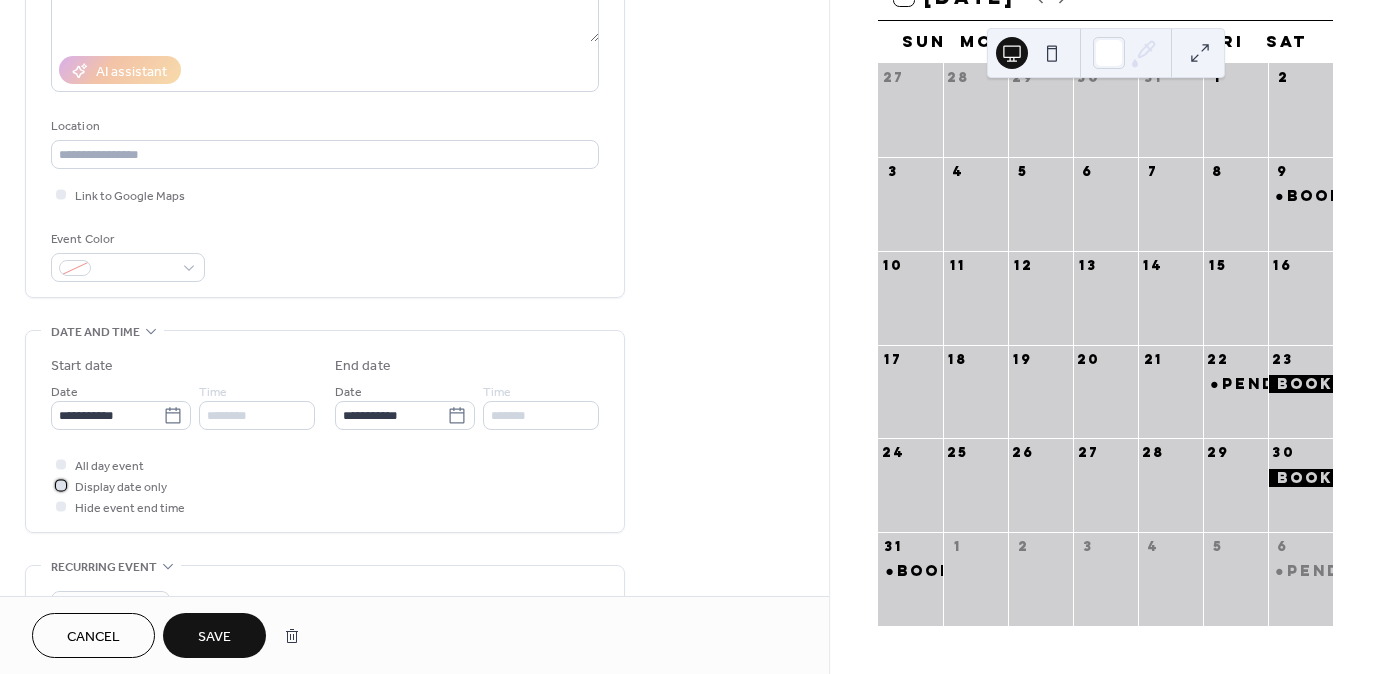 click 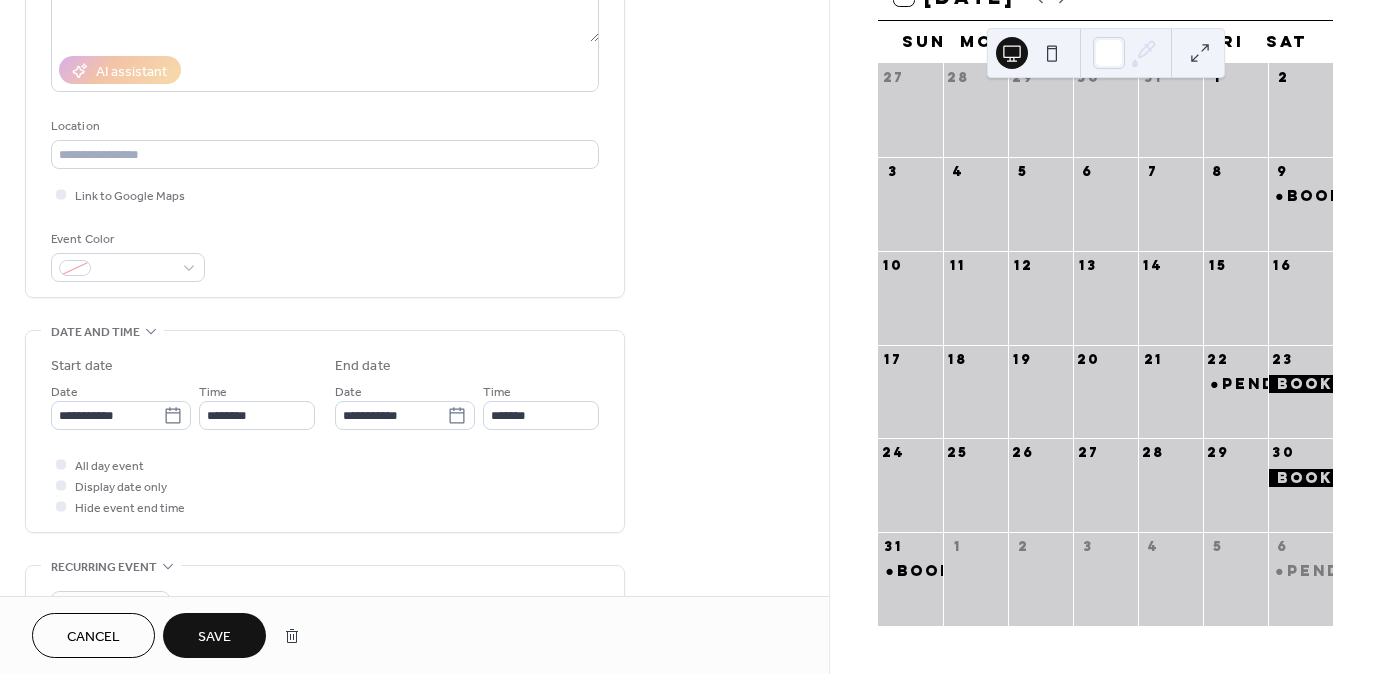 click at bounding box center [1300, 384] 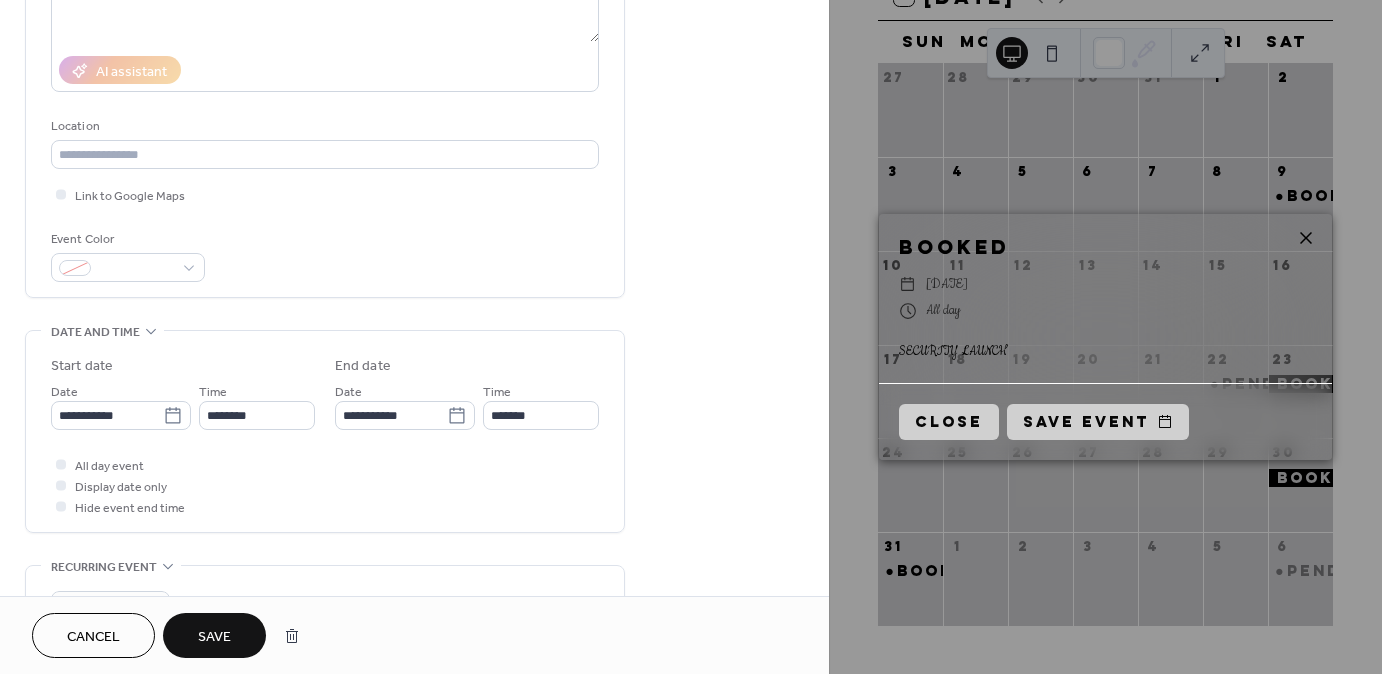 click 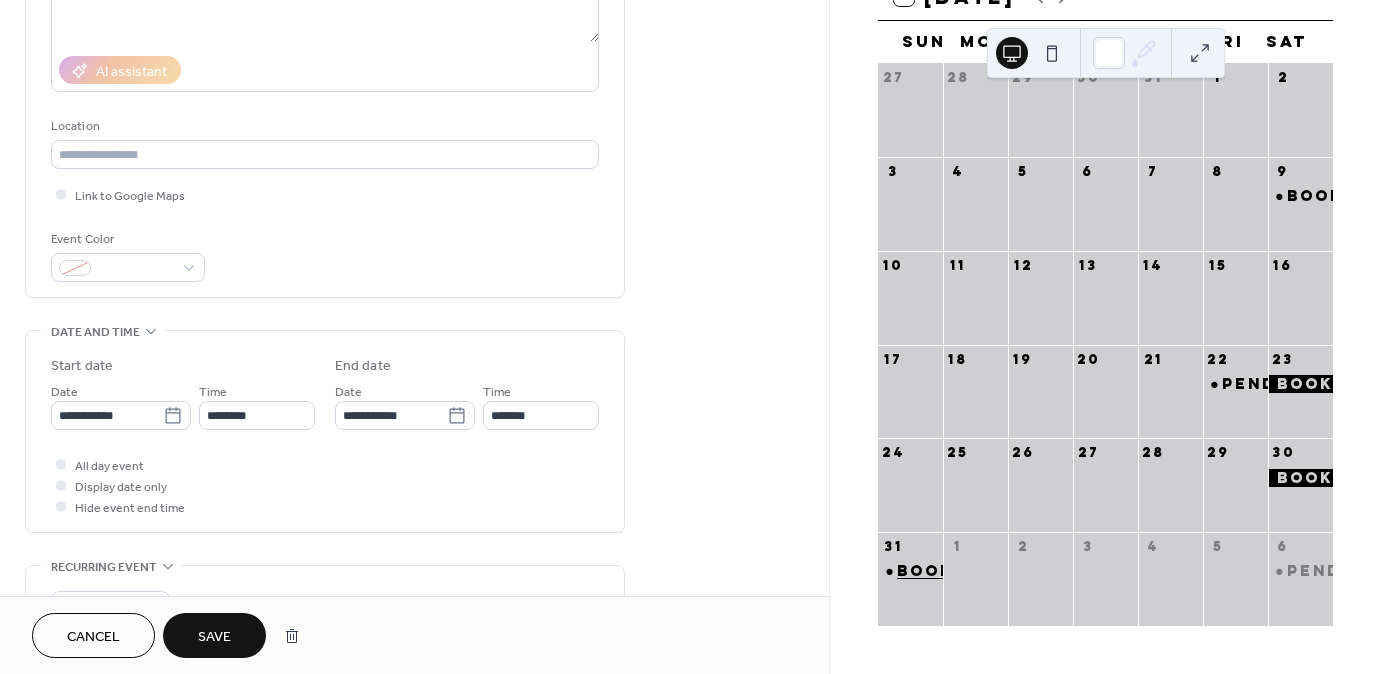 click on "BOOKED" at bounding box center (938, 571) 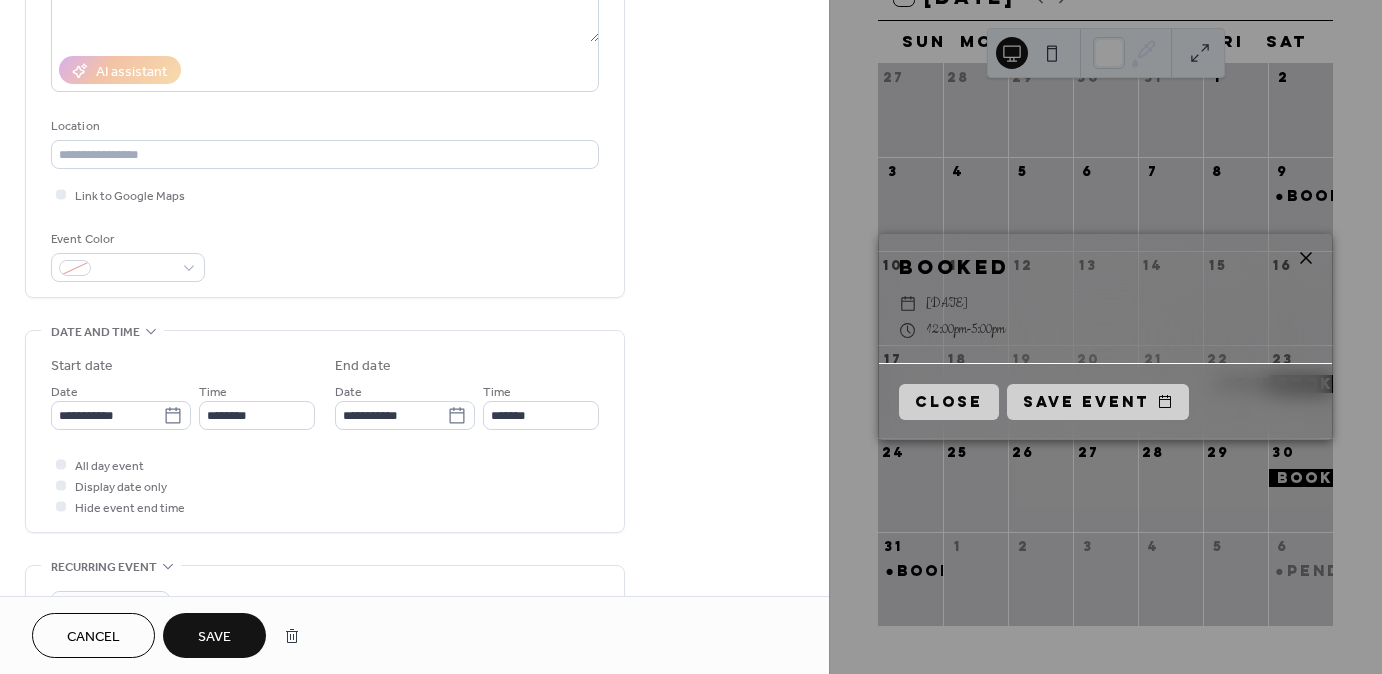 click 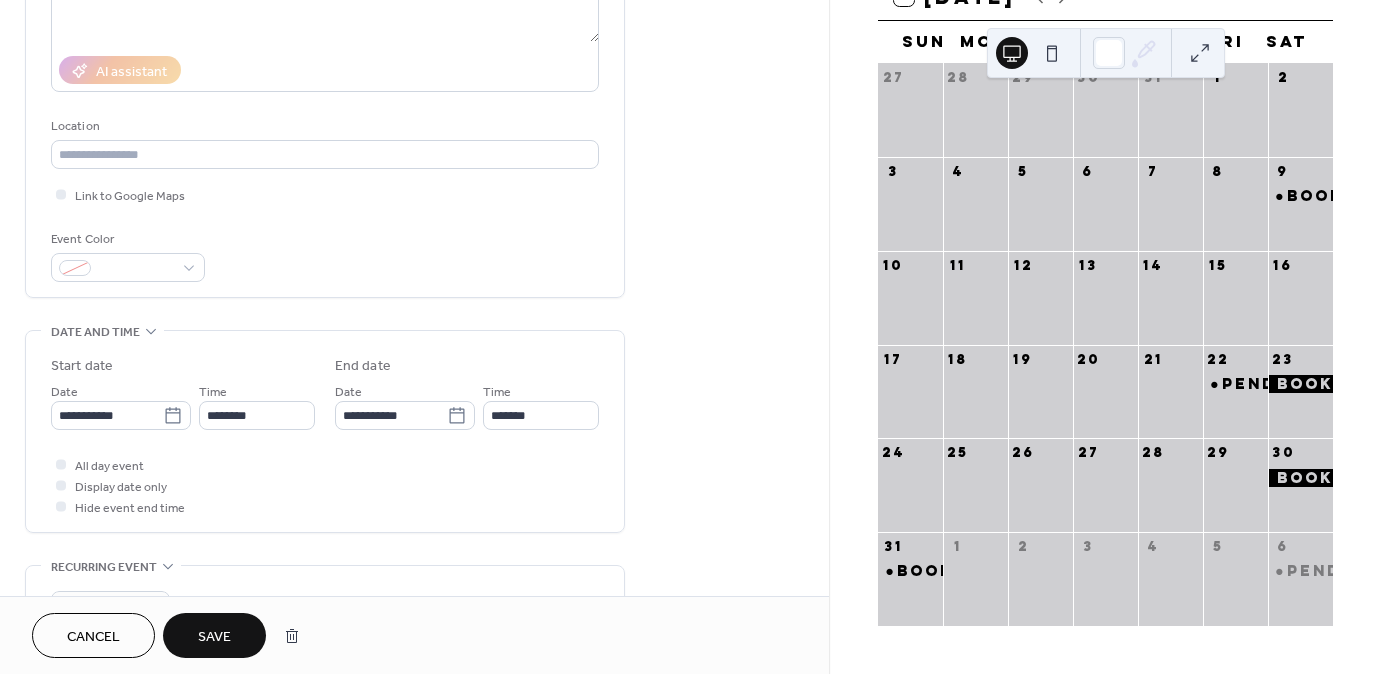 click on "Save" at bounding box center [214, 637] 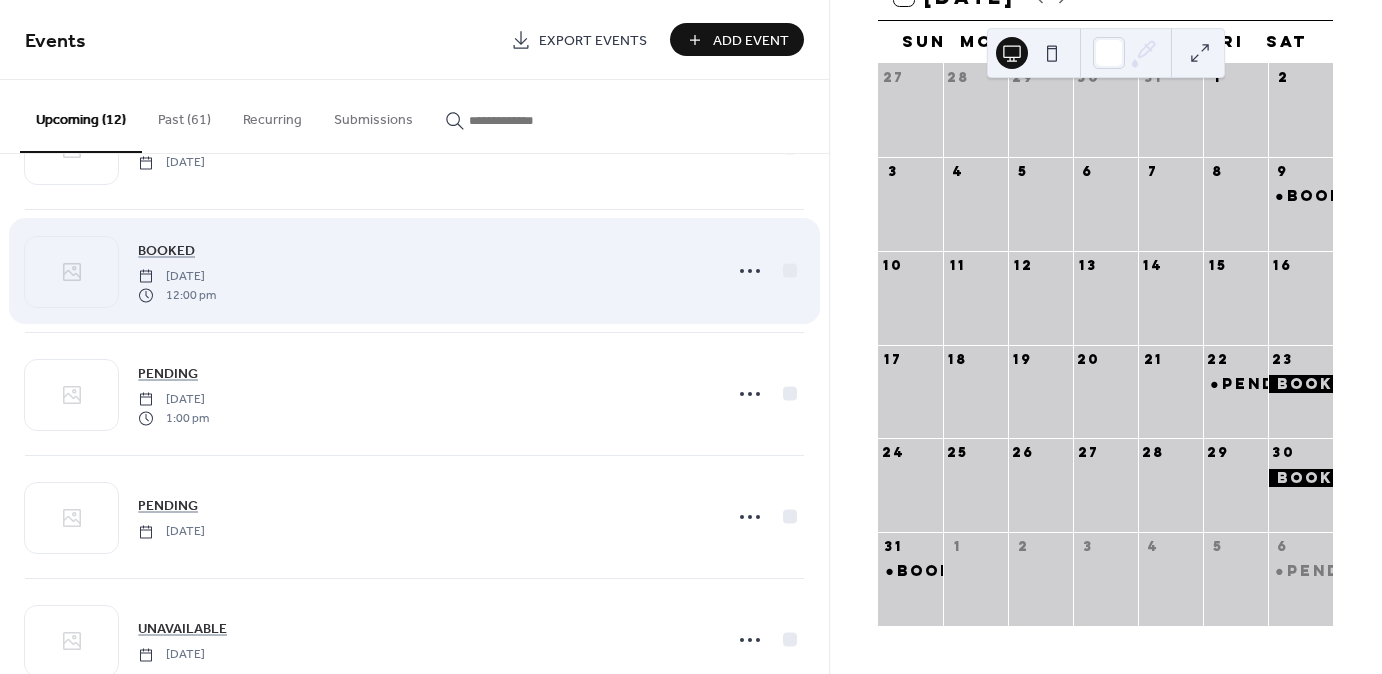 scroll, scrollTop: 720, scrollLeft: 0, axis: vertical 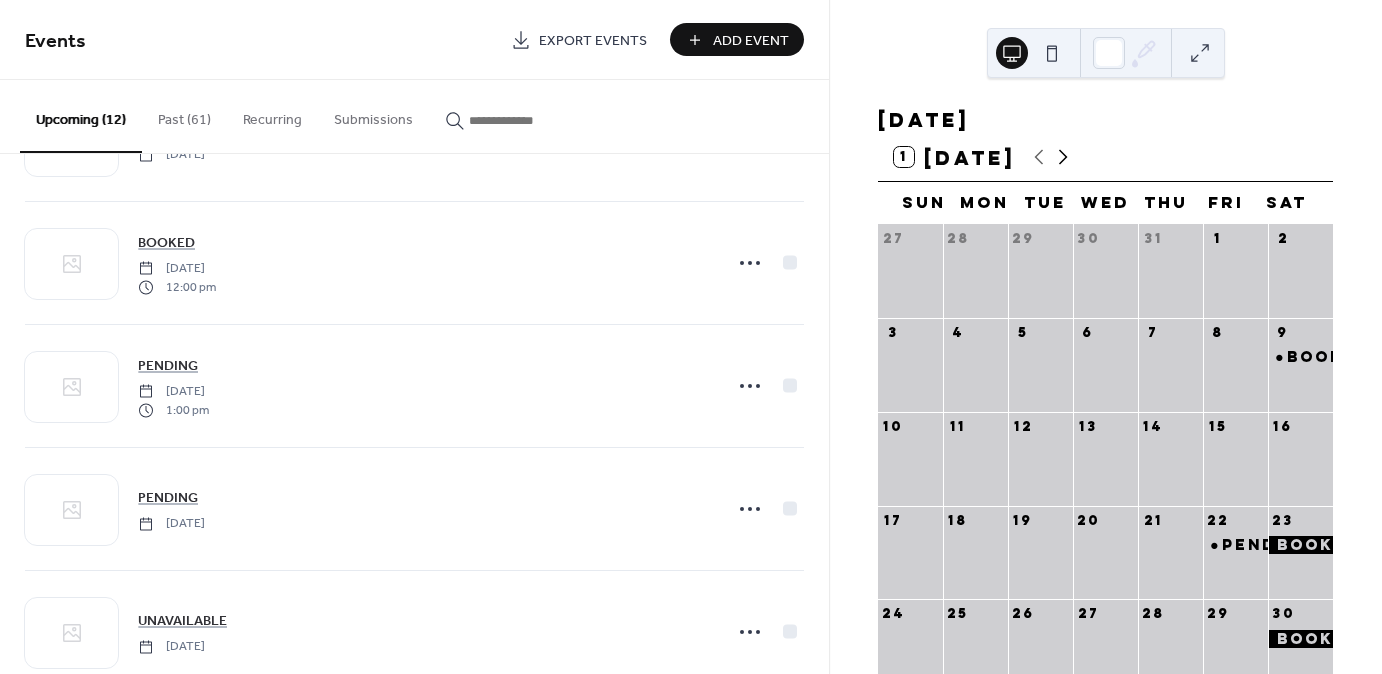 click 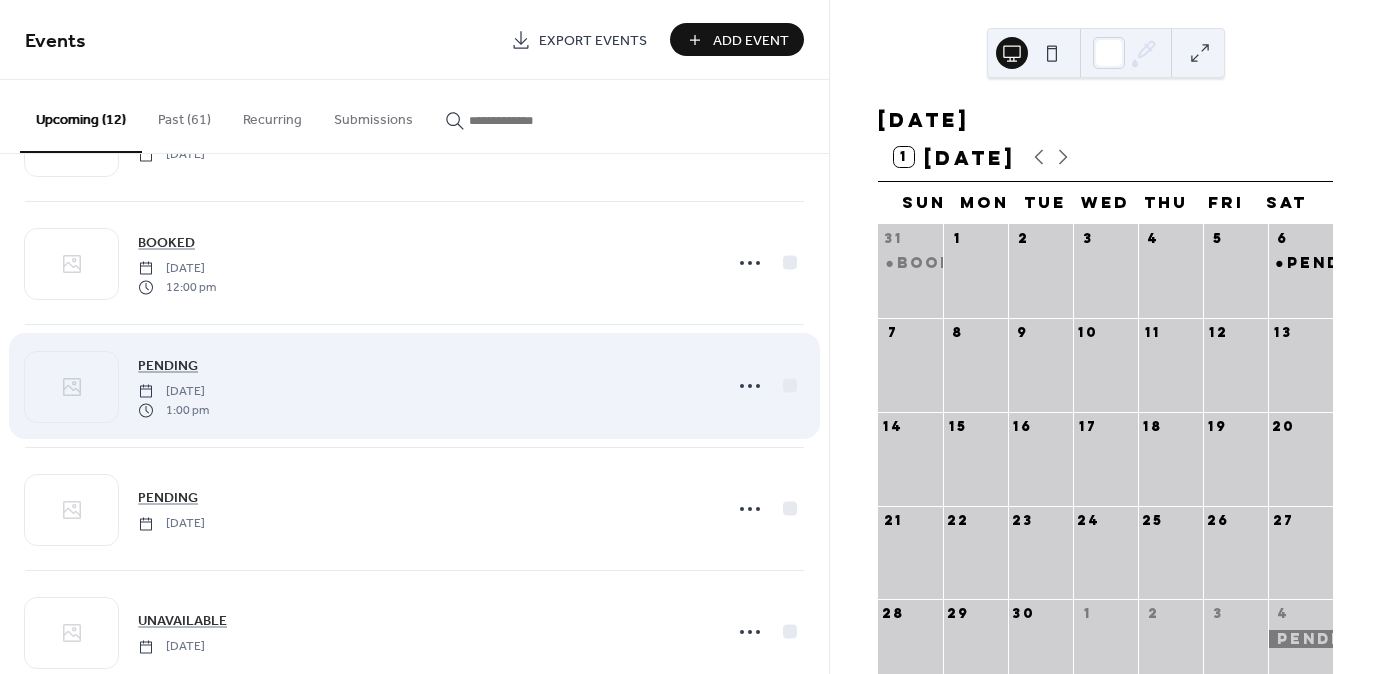 click on "1:00 pm" at bounding box center (173, 410) 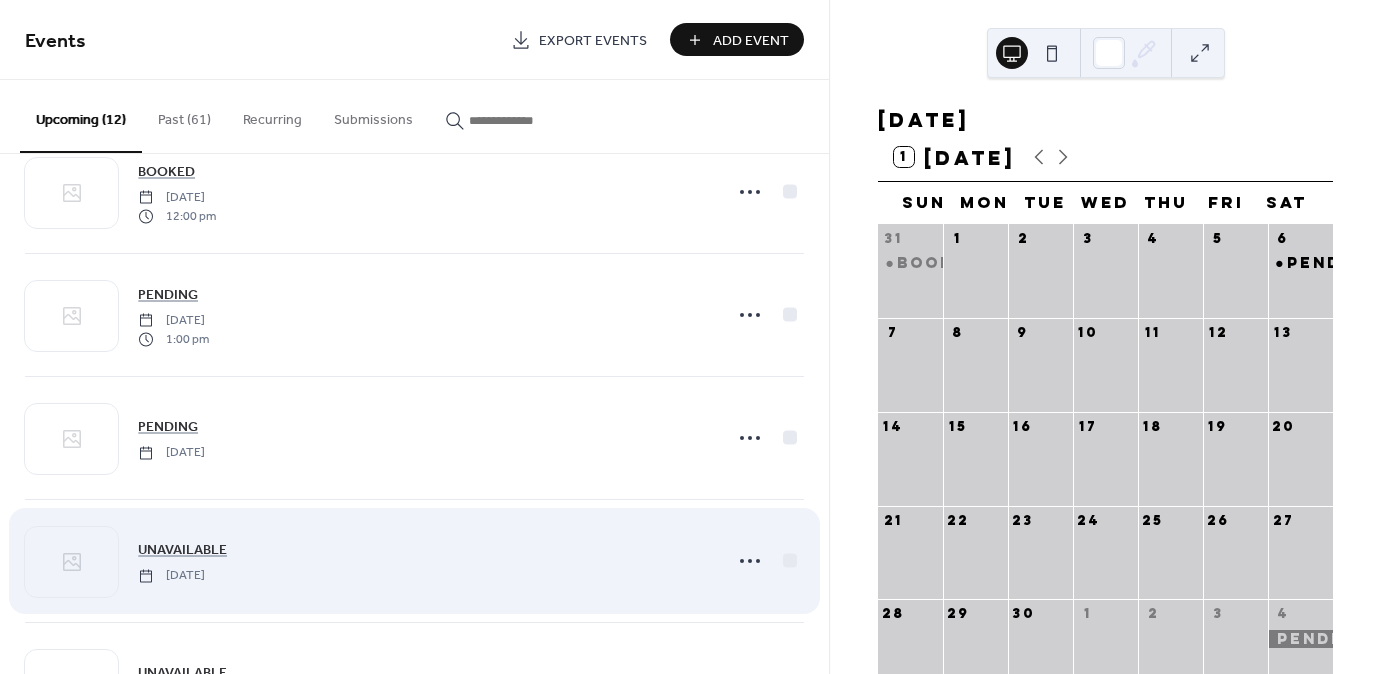 scroll, scrollTop: 800, scrollLeft: 0, axis: vertical 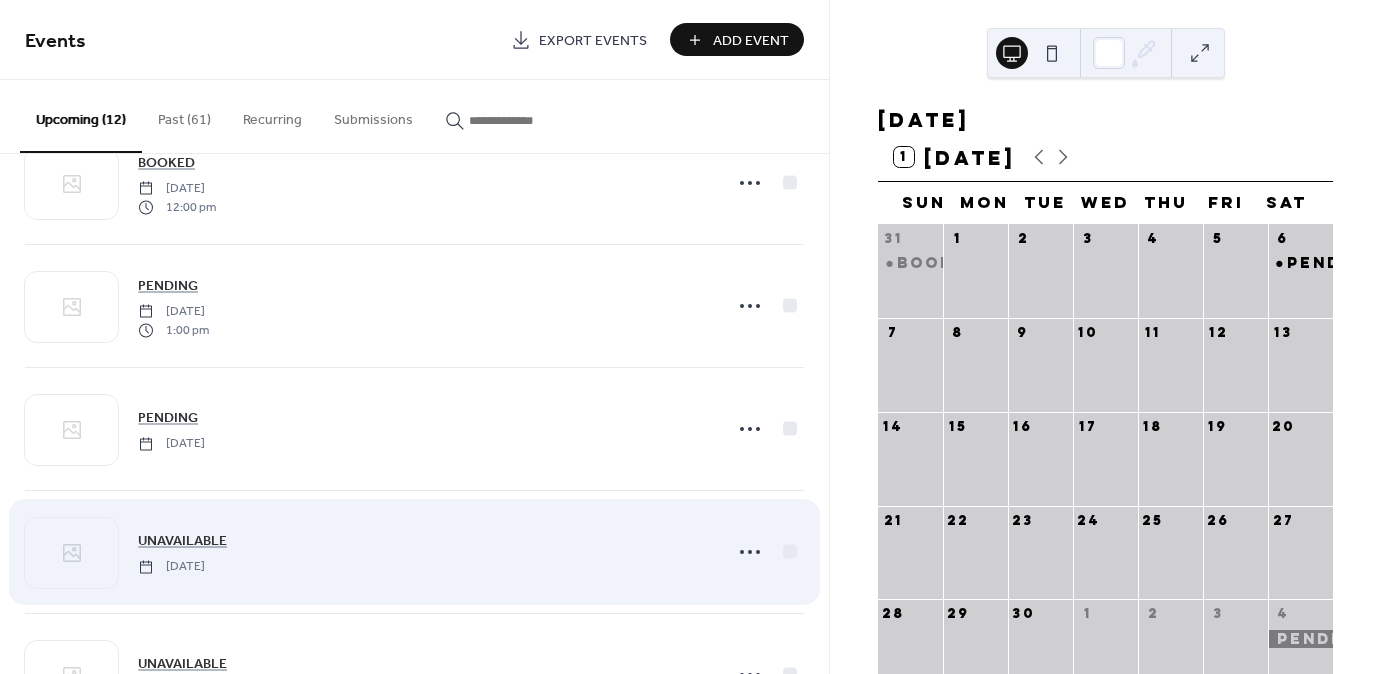 click on "UNAVAILABLE Friday, May 1, 2026" at bounding box center [424, 551] 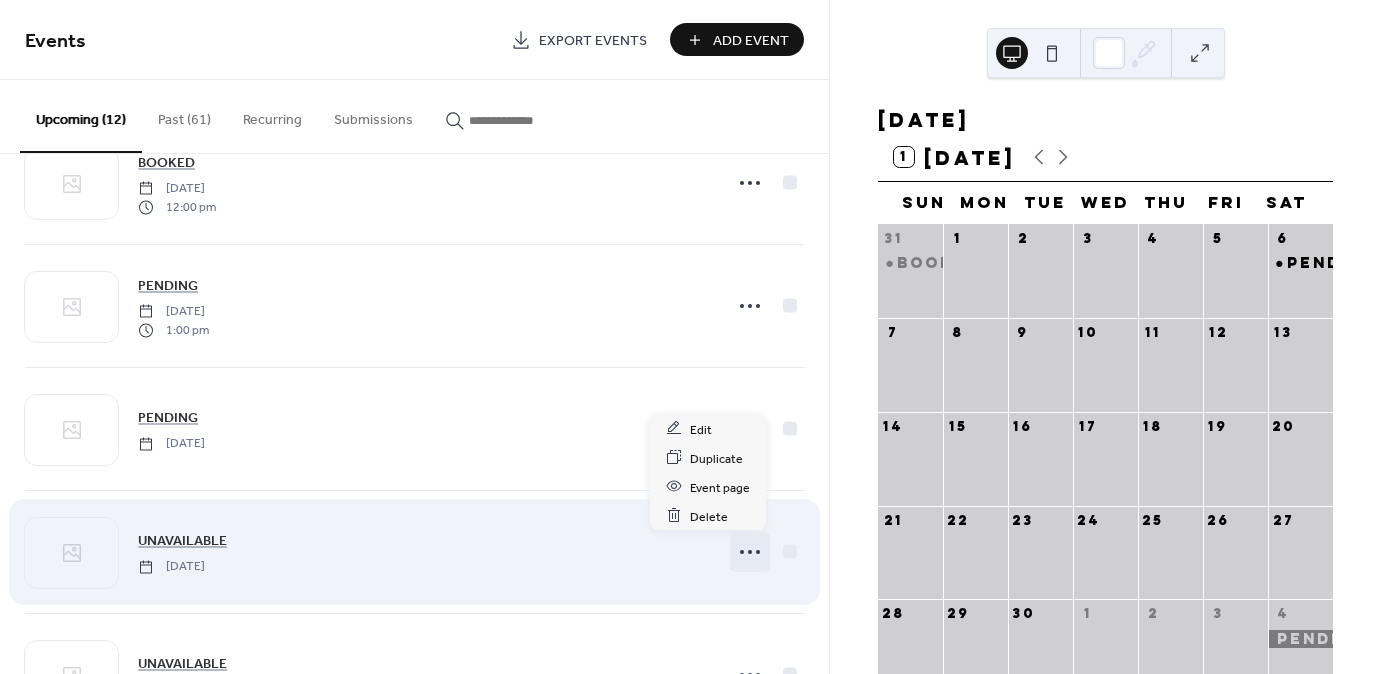 click 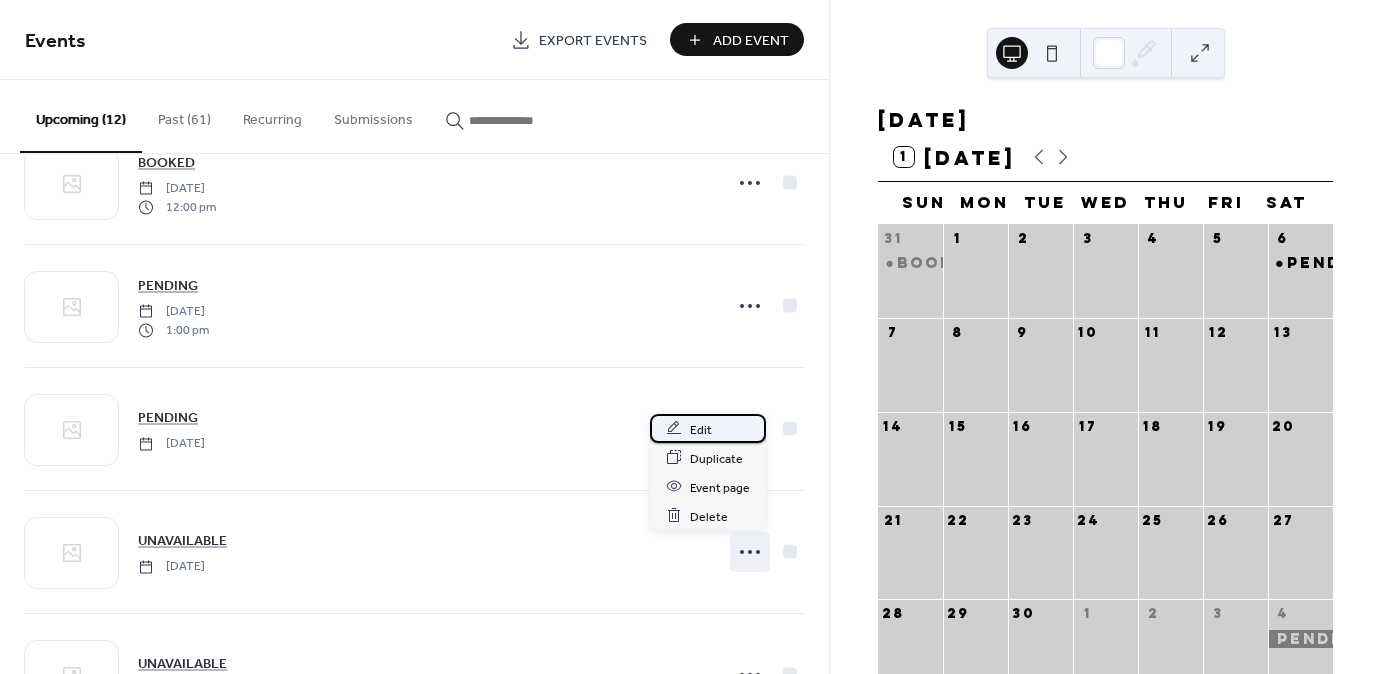 click on "Edit" at bounding box center [701, 429] 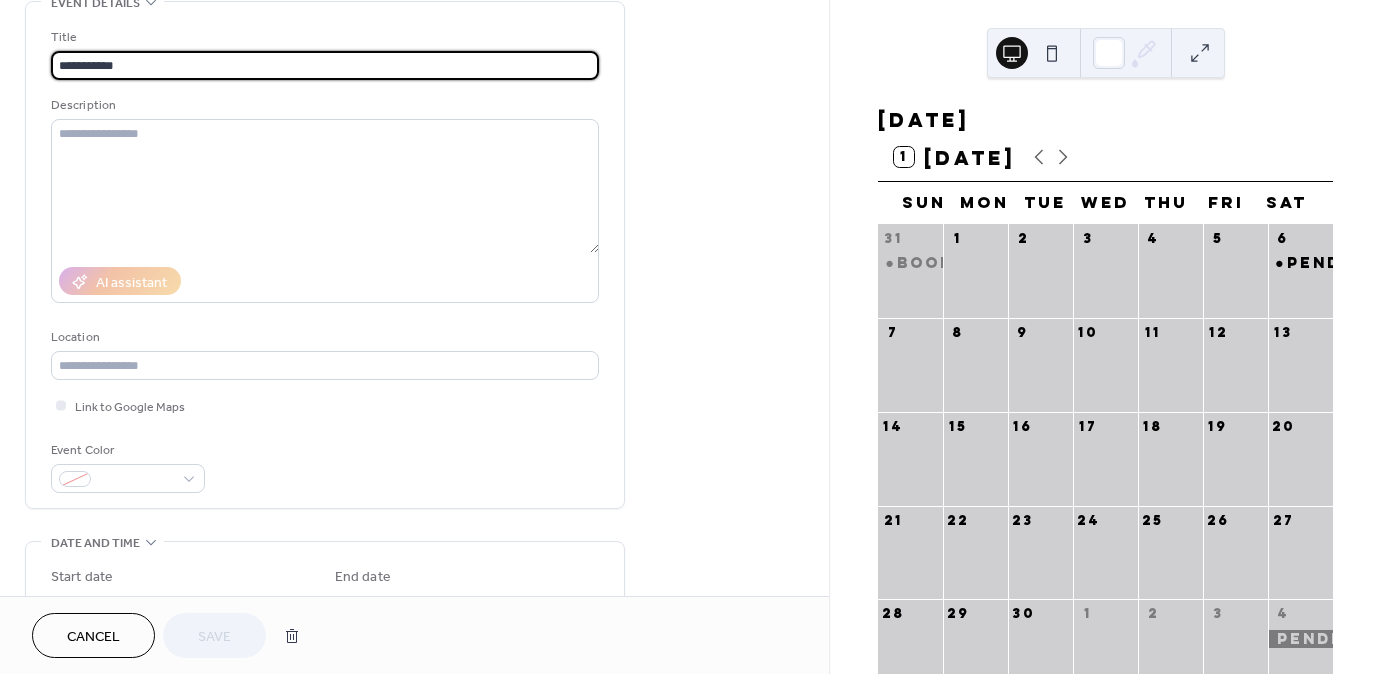 scroll, scrollTop: 80, scrollLeft: 0, axis: vertical 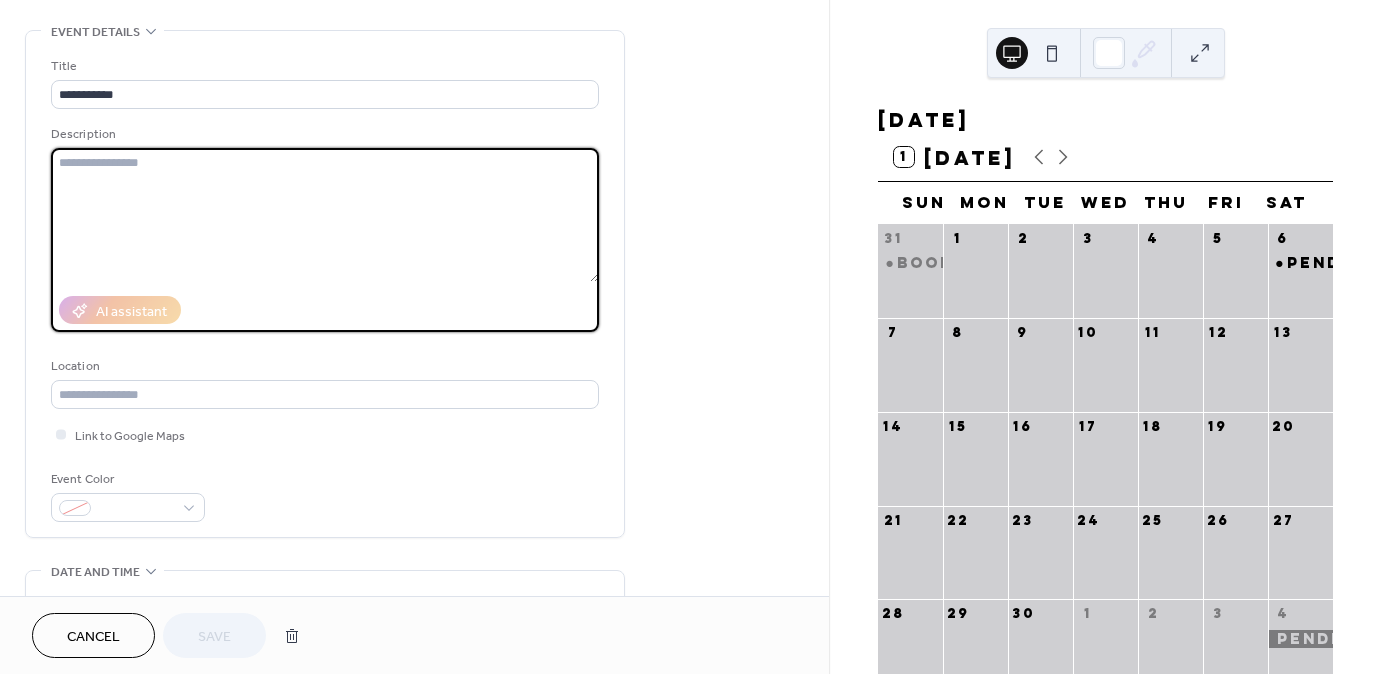 click at bounding box center (325, 215) 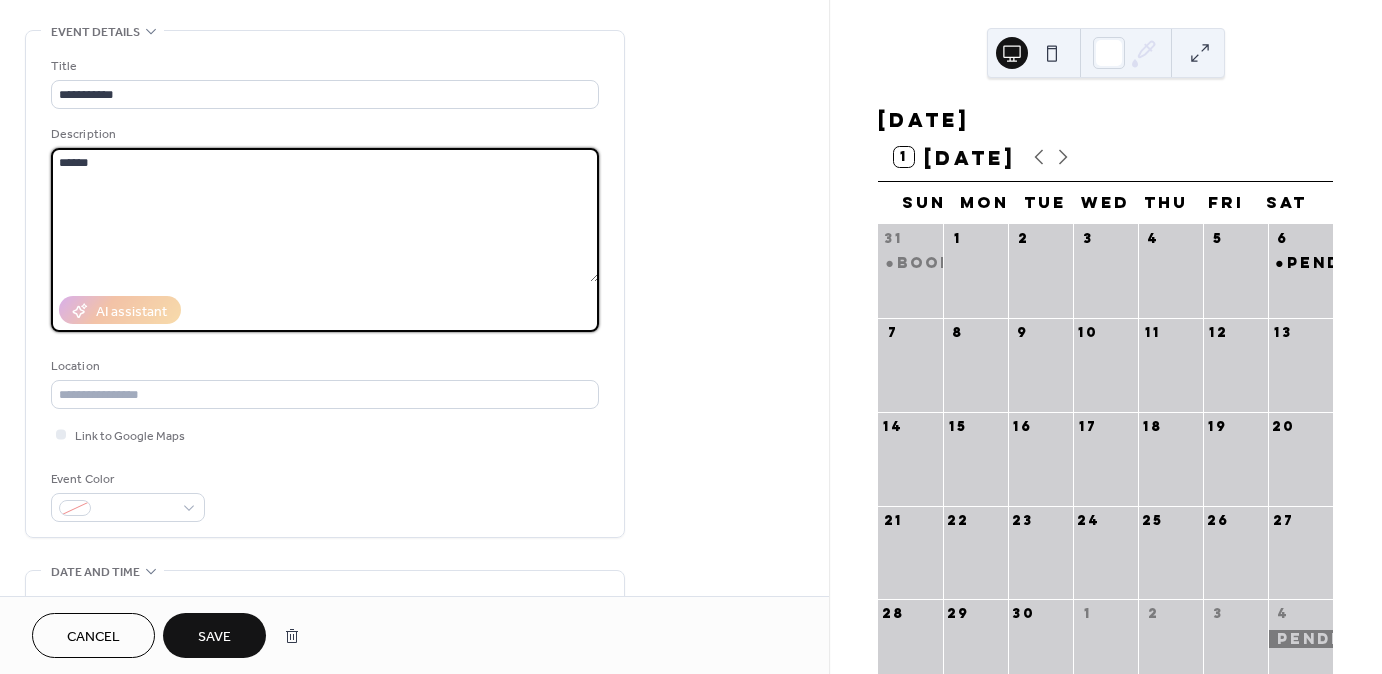 type on "******" 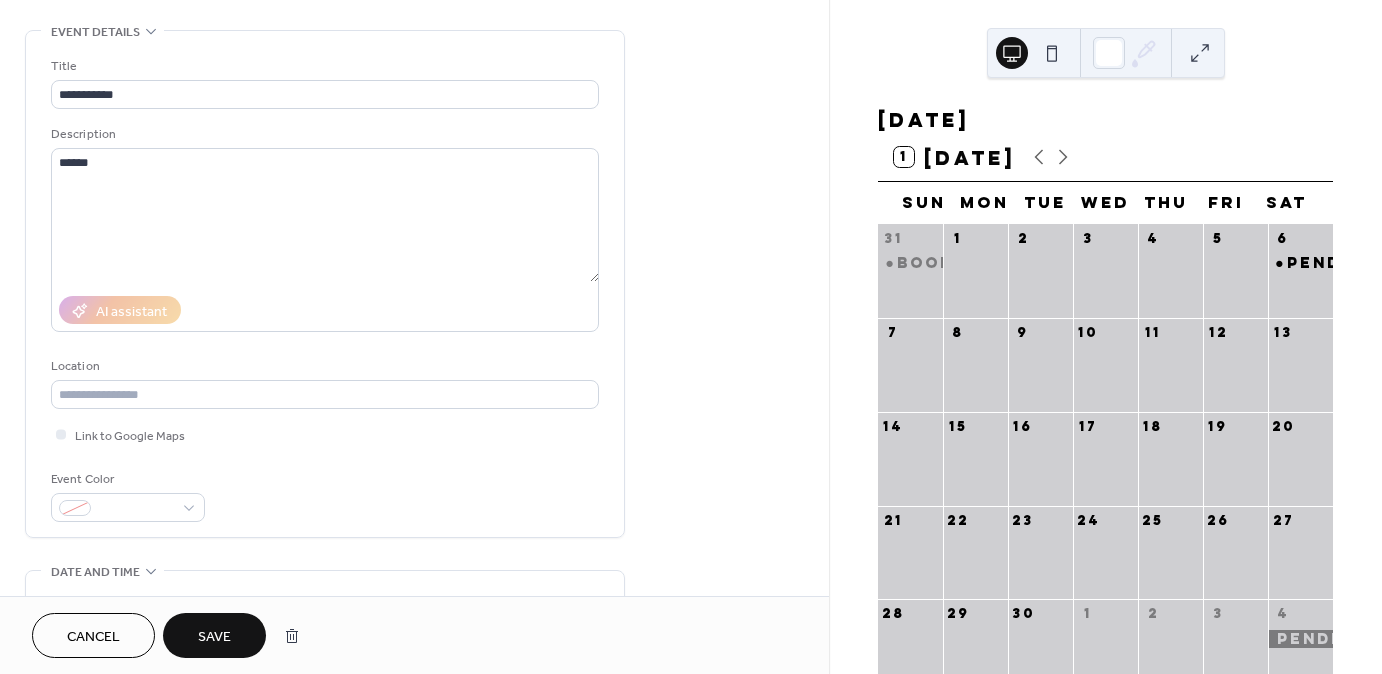 click on "Save" at bounding box center [214, 635] 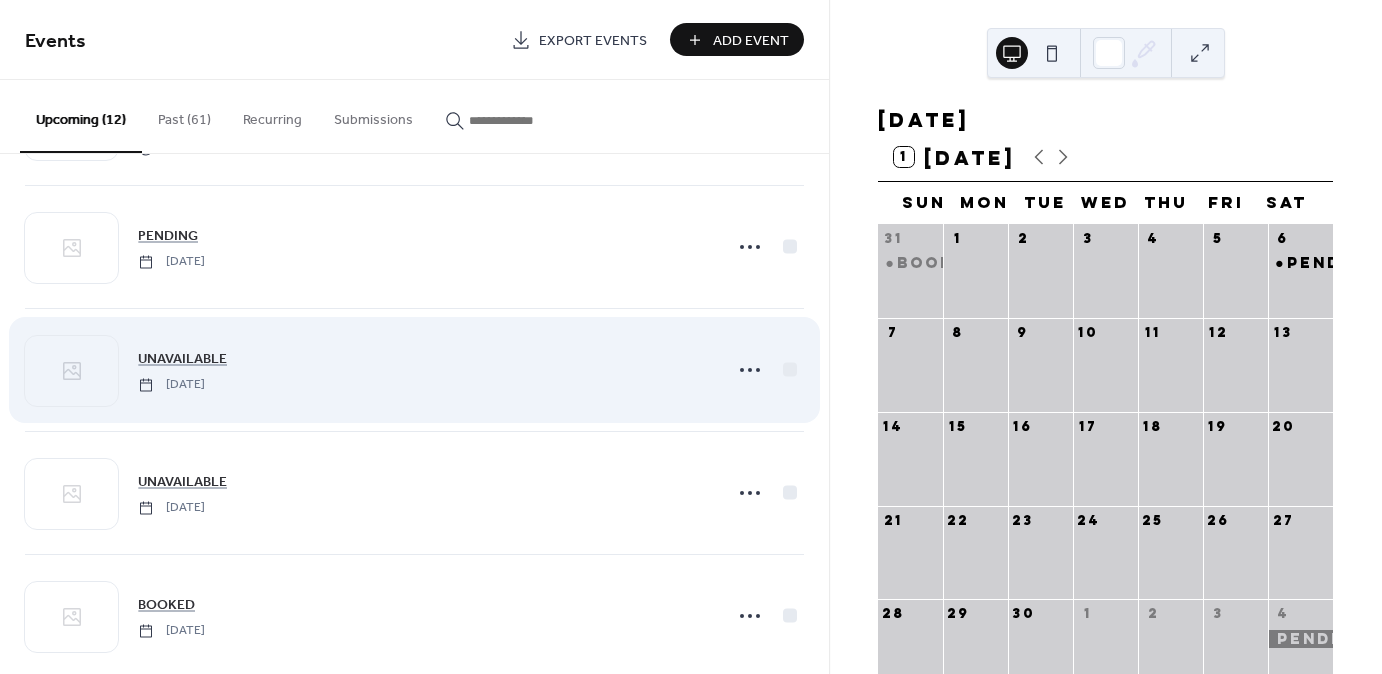 scroll, scrollTop: 1012, scrollLeft: 0, axis: vertical 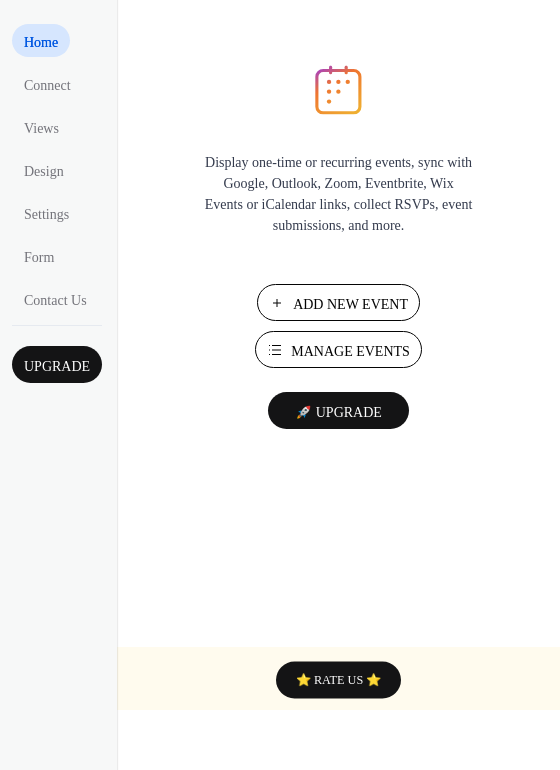 click on "Manage Events" at bounding box center (350, 351) 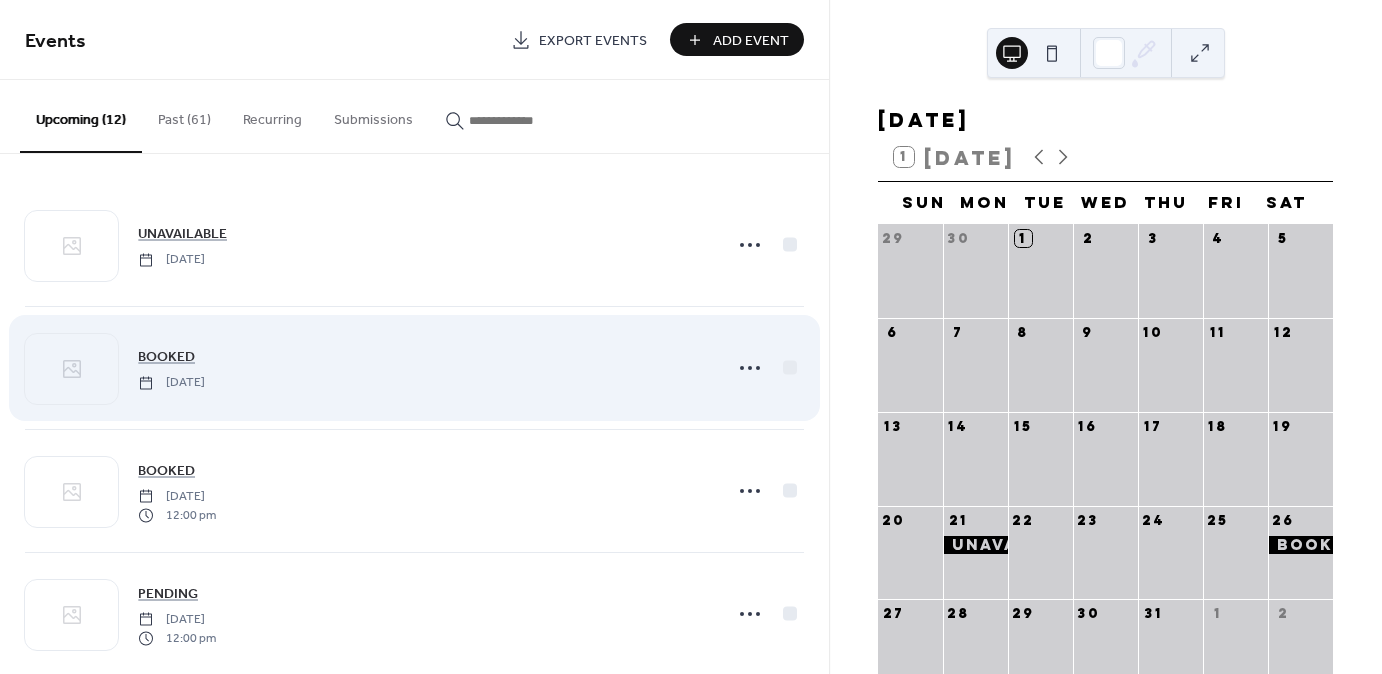 scroll, scrollTop: 0, scrollLeft: 0, axis: both 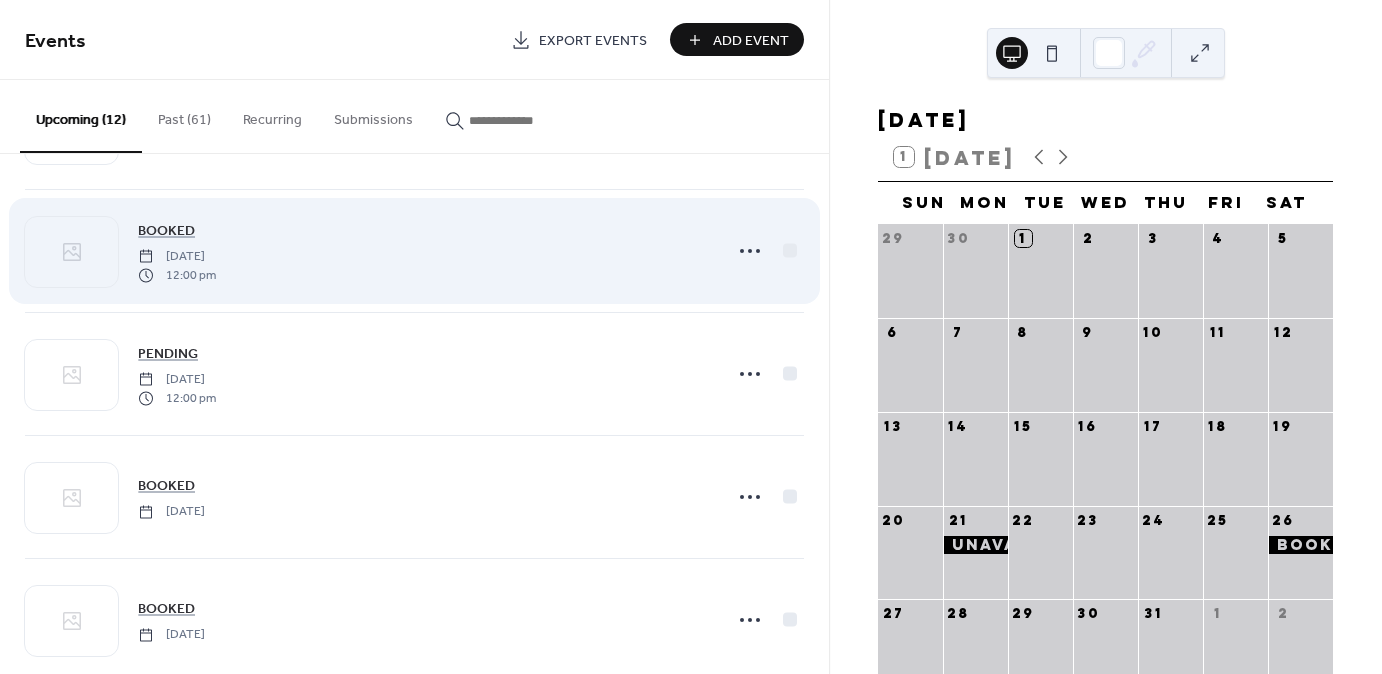 click on "BOOKED [DATE] 12:00 pm" at bounding box center (424, 251) 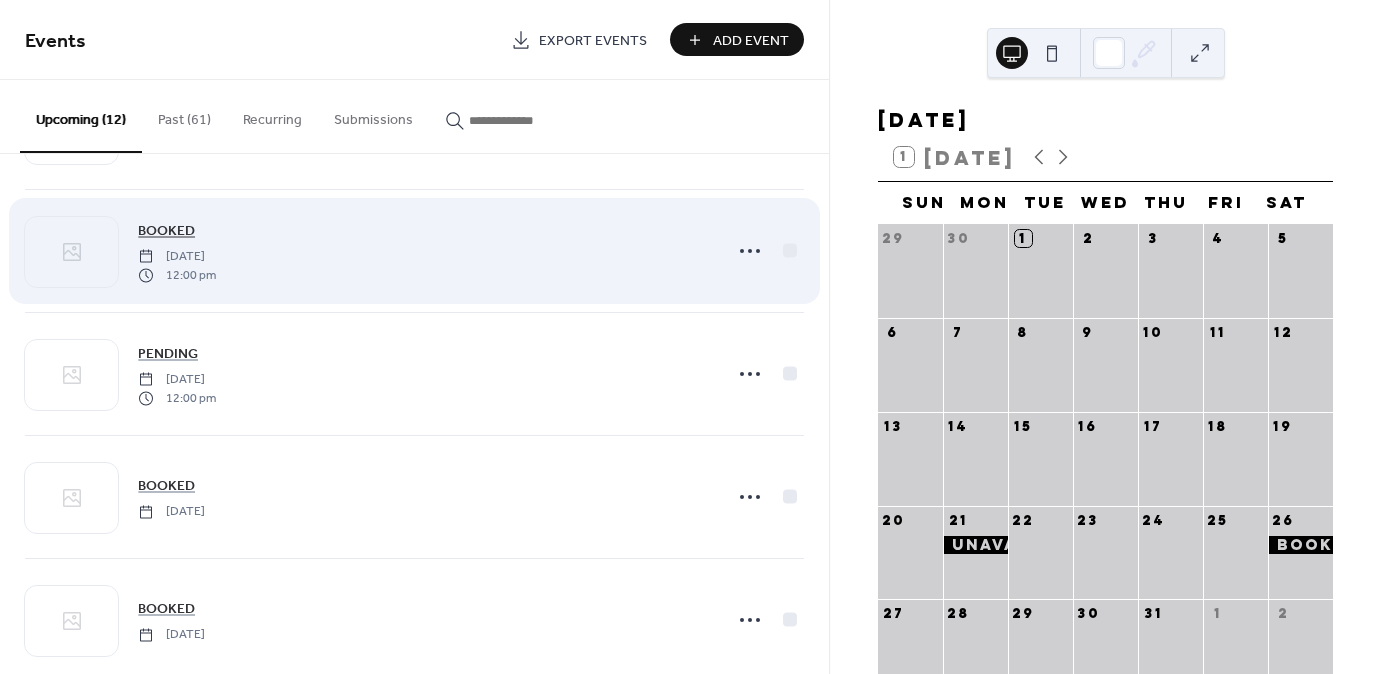 click on "BOOKED" at bounding box center (166, 231) 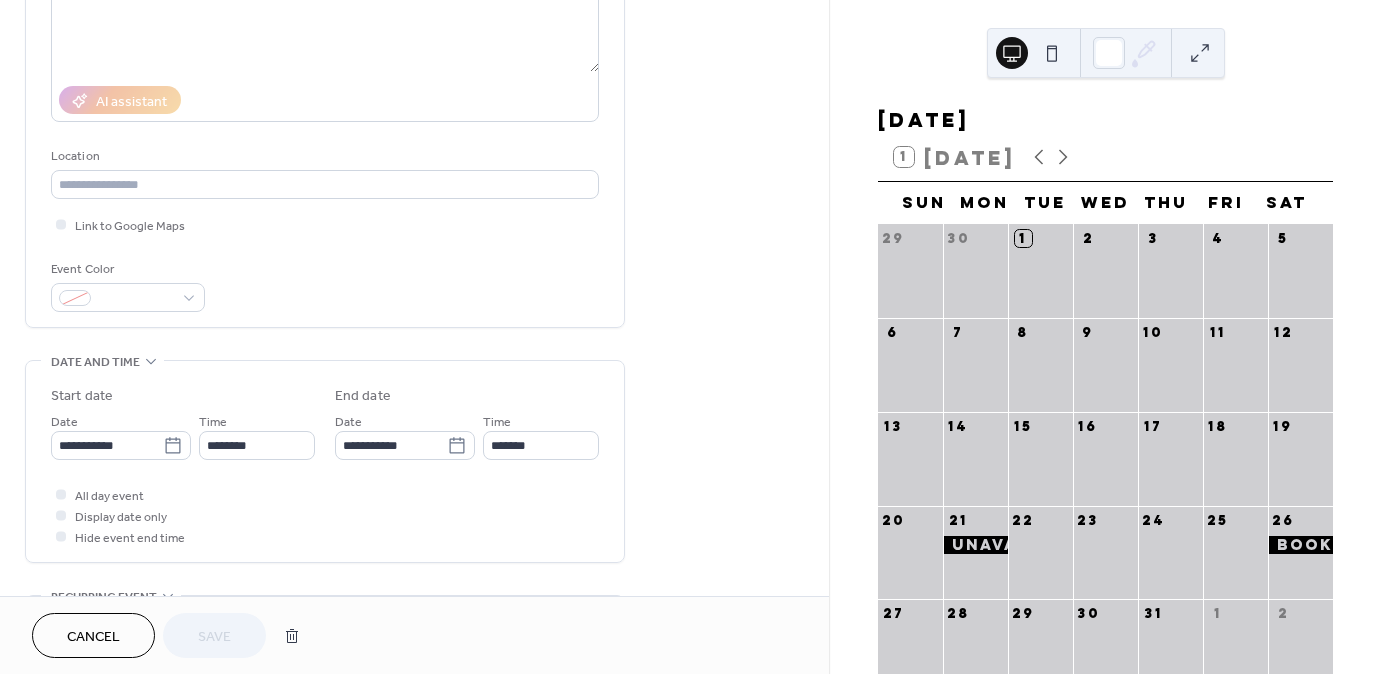 scroll, scrollTop: 320, scrollLeft: 0, axis: vertical 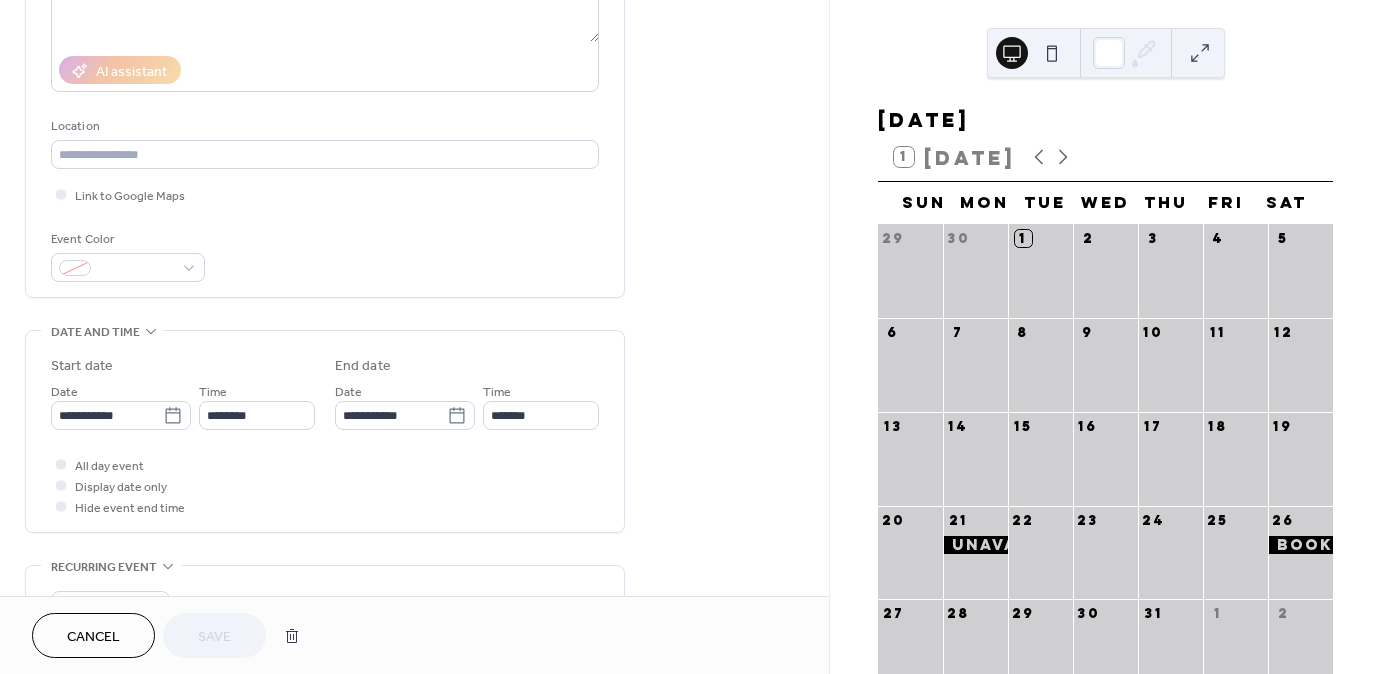 click on "Cancel" at bounding box center (93, 637) 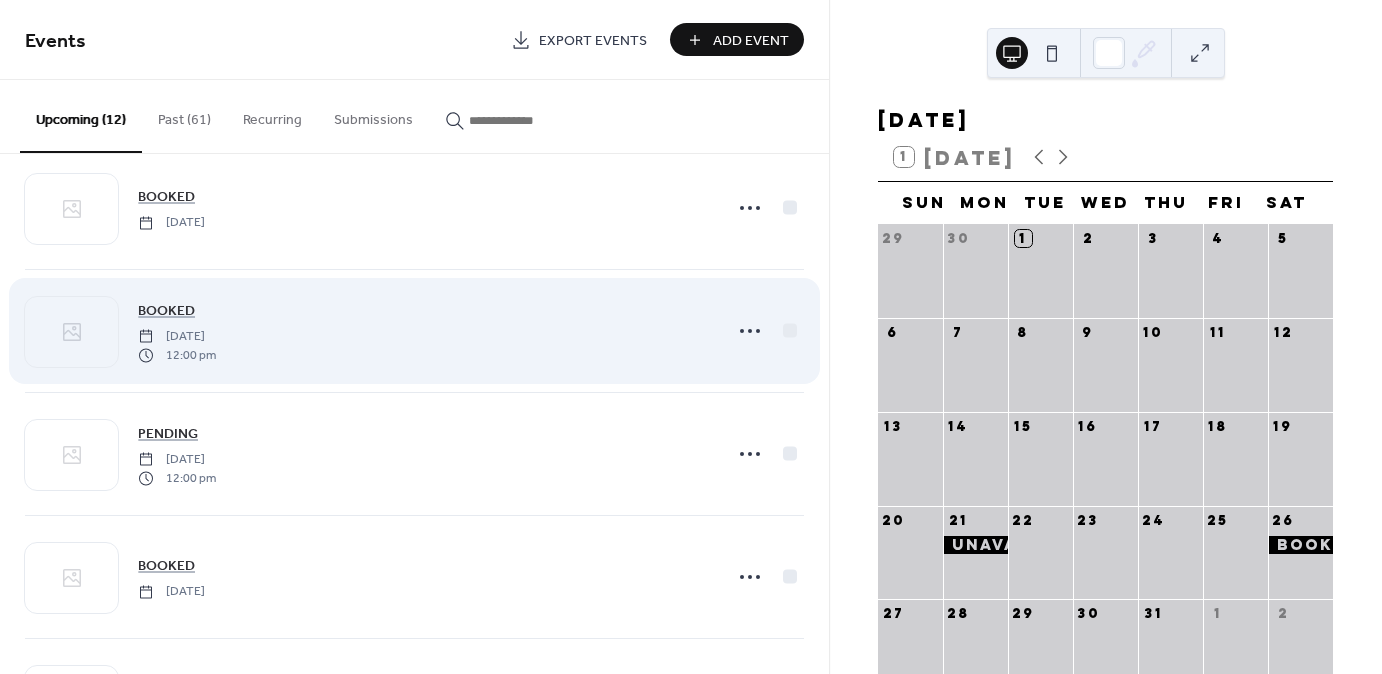 scroll, scrollTop: 240, scrollLeft: 0, axis: vertical 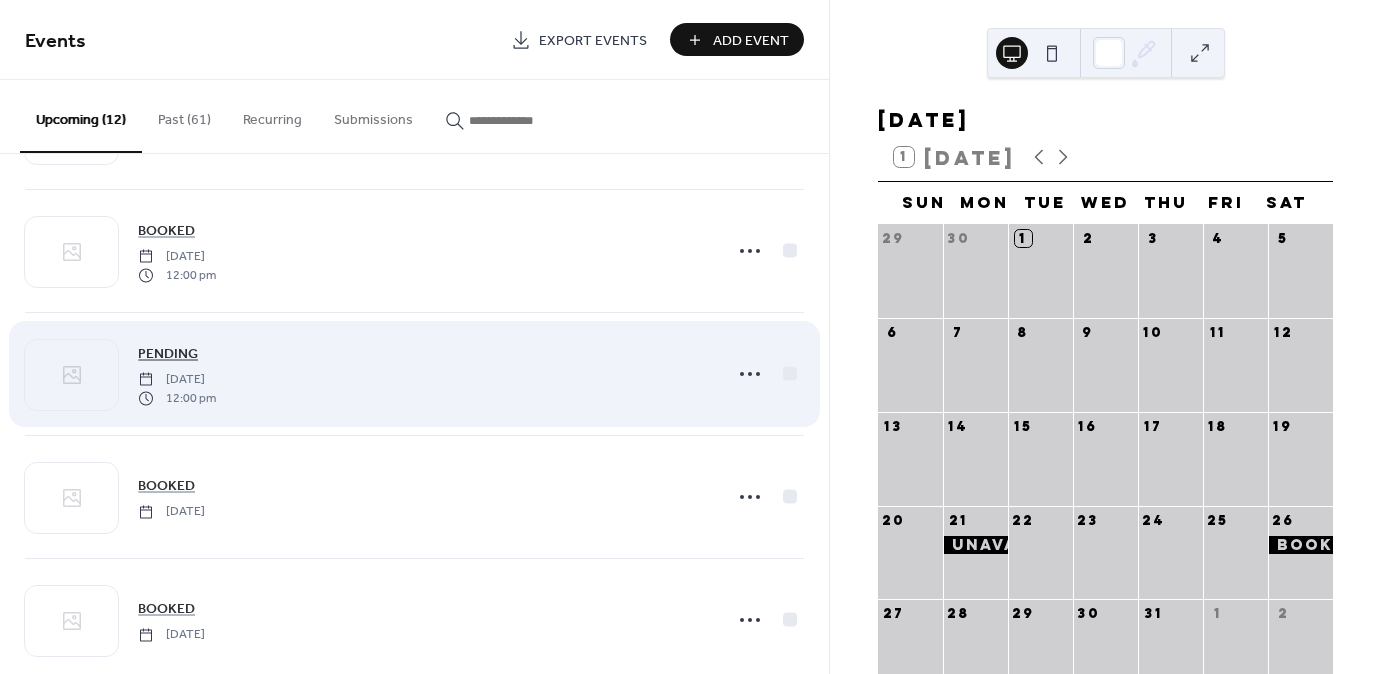 click on "PENDING" at bounding box center (168, 354) 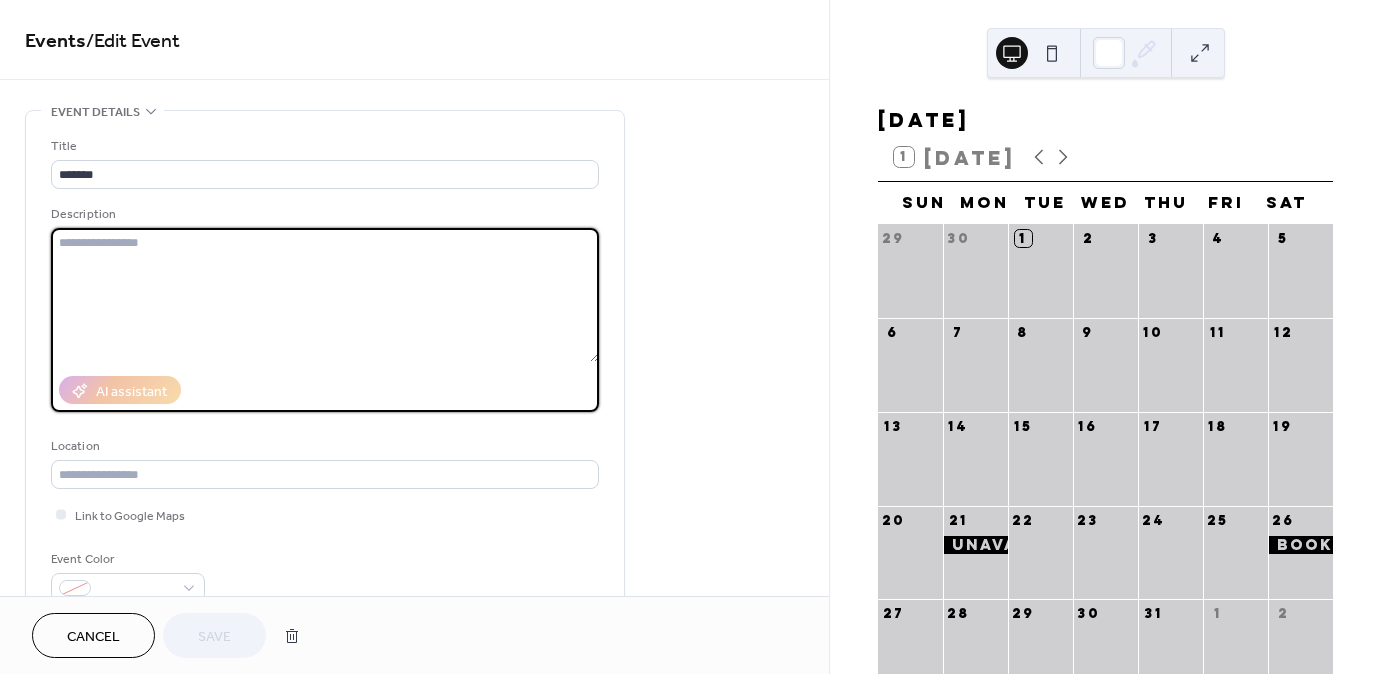 click at bounding box center (325, 295) 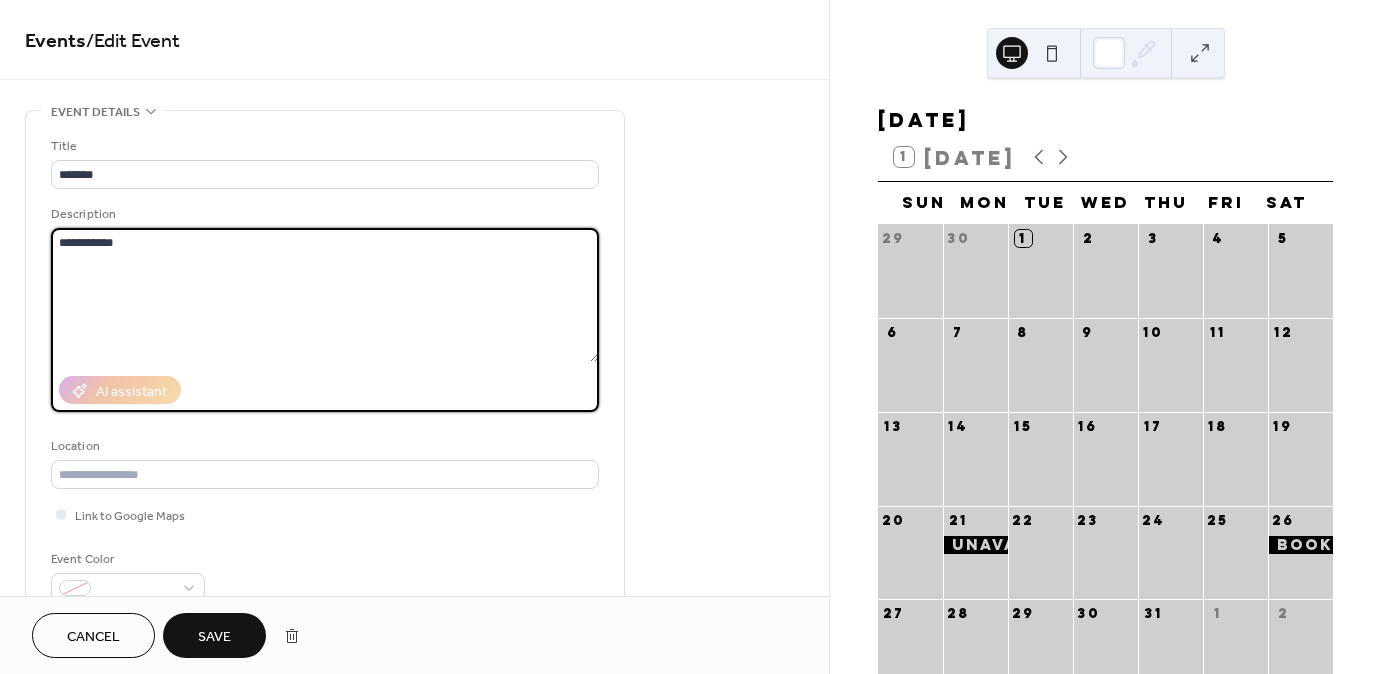type on "**********" 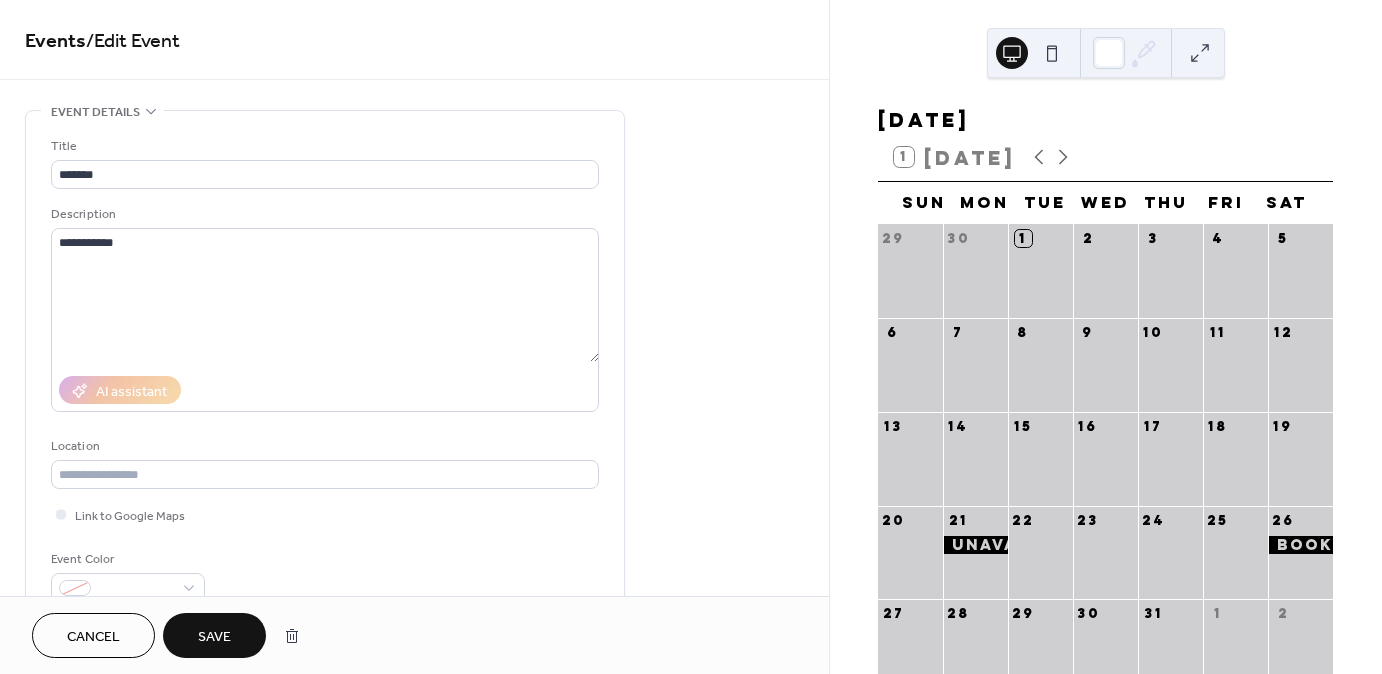 click on "Save" at bounding box center (214, 637) 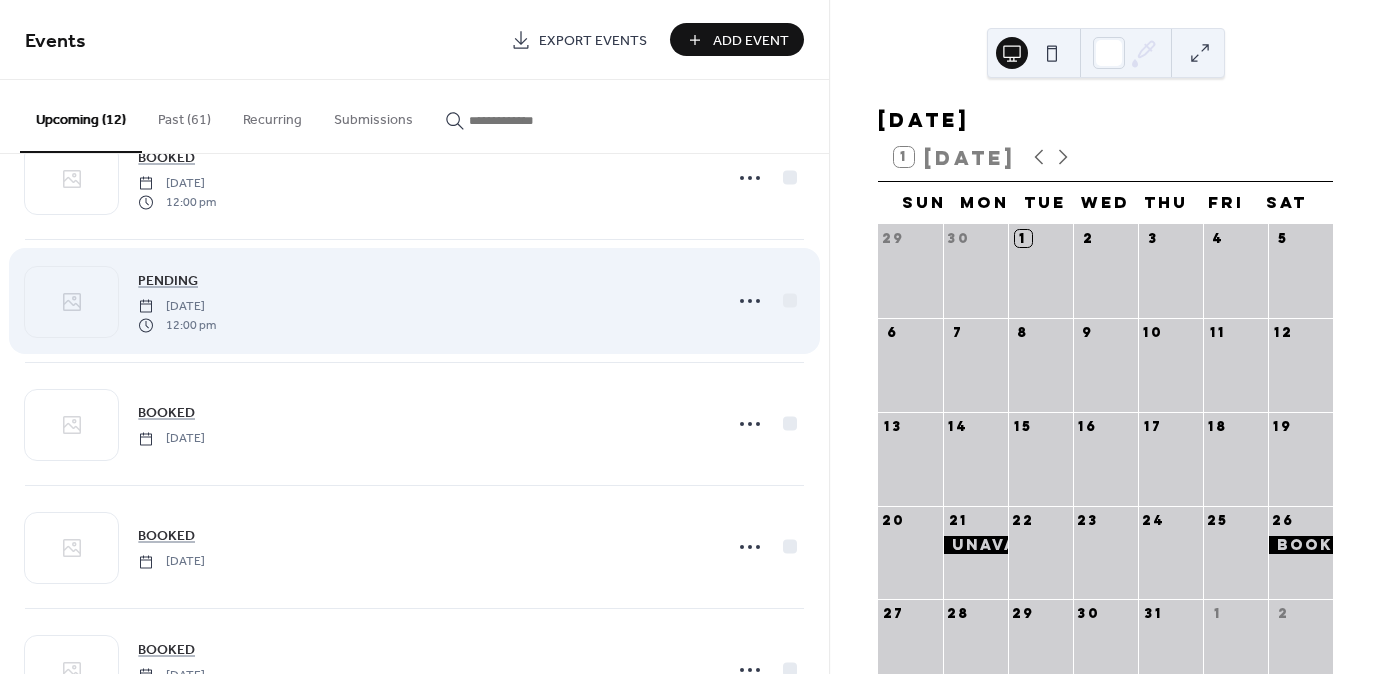 scroll, scrollTop: 320, scrollLeft: 0, axis: vertical 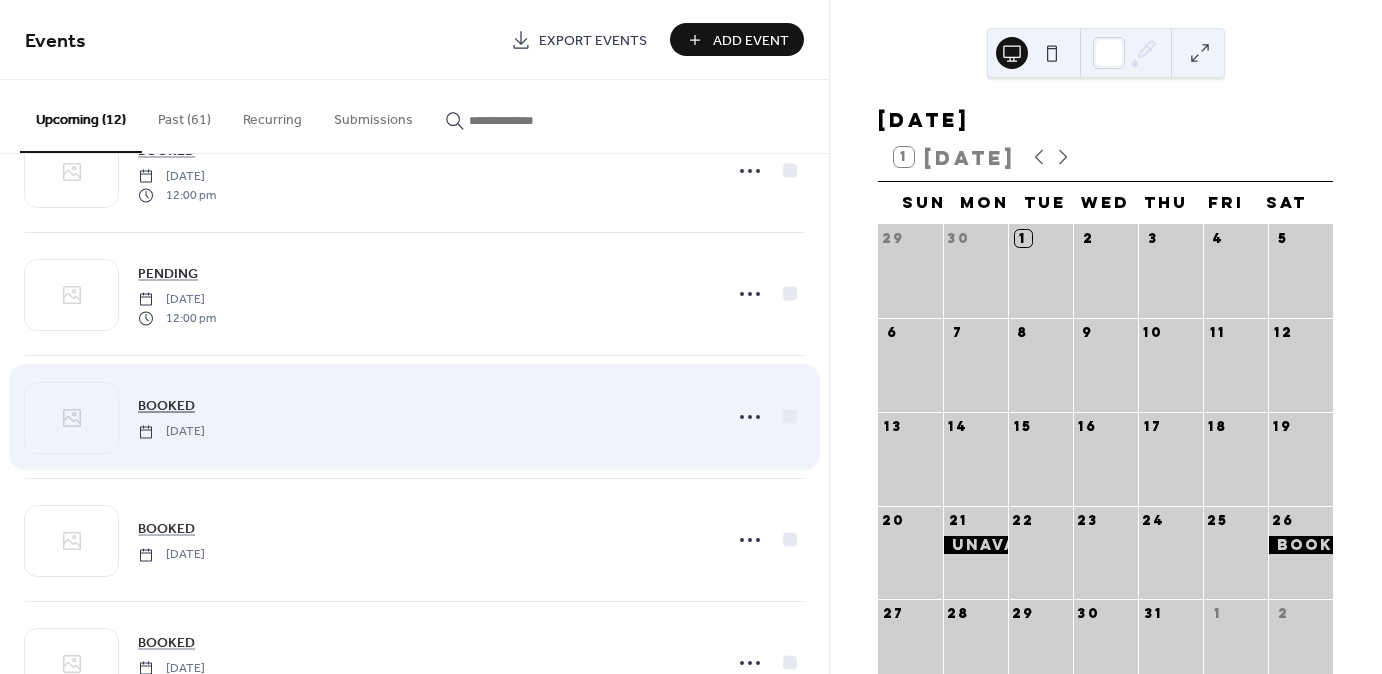 click on "BOOKED" at bounding box center [166, 406] 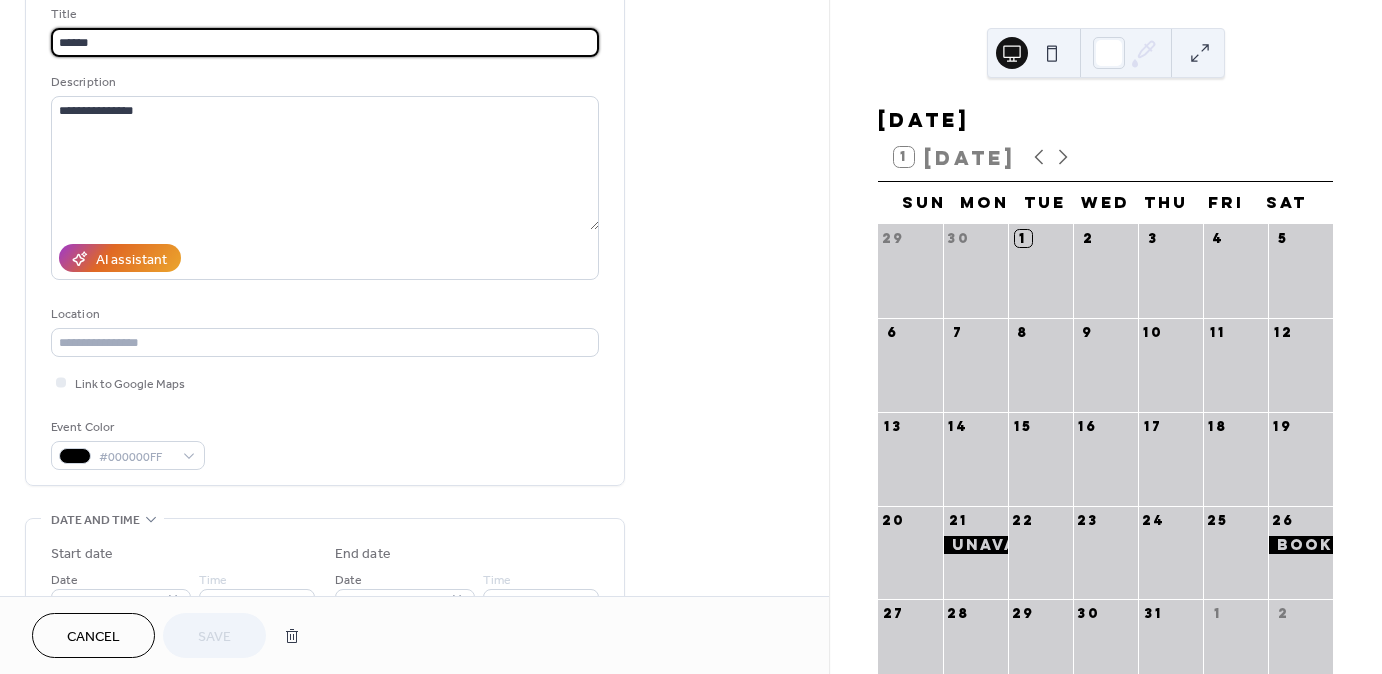 scroll, scrollTop: 160, scrollLeft: 0, axis: vertical 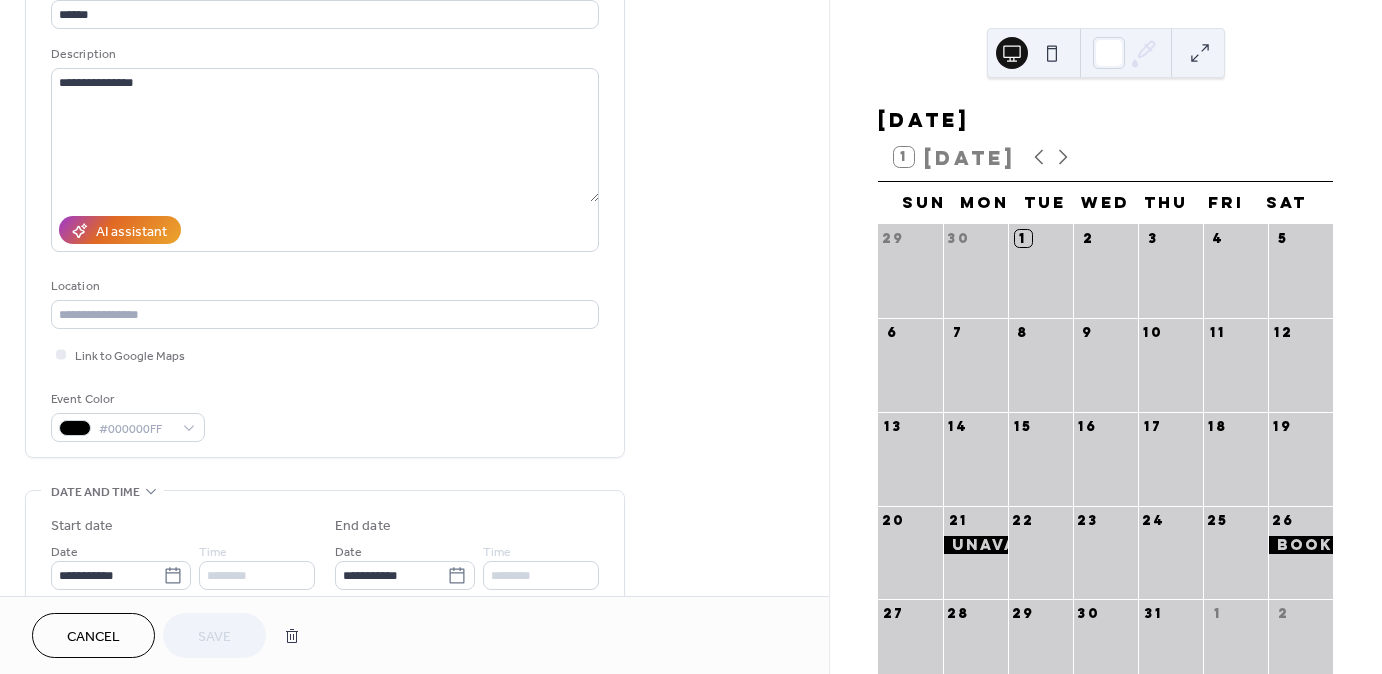 click on "Cancel" at bounding box center [93, 637] 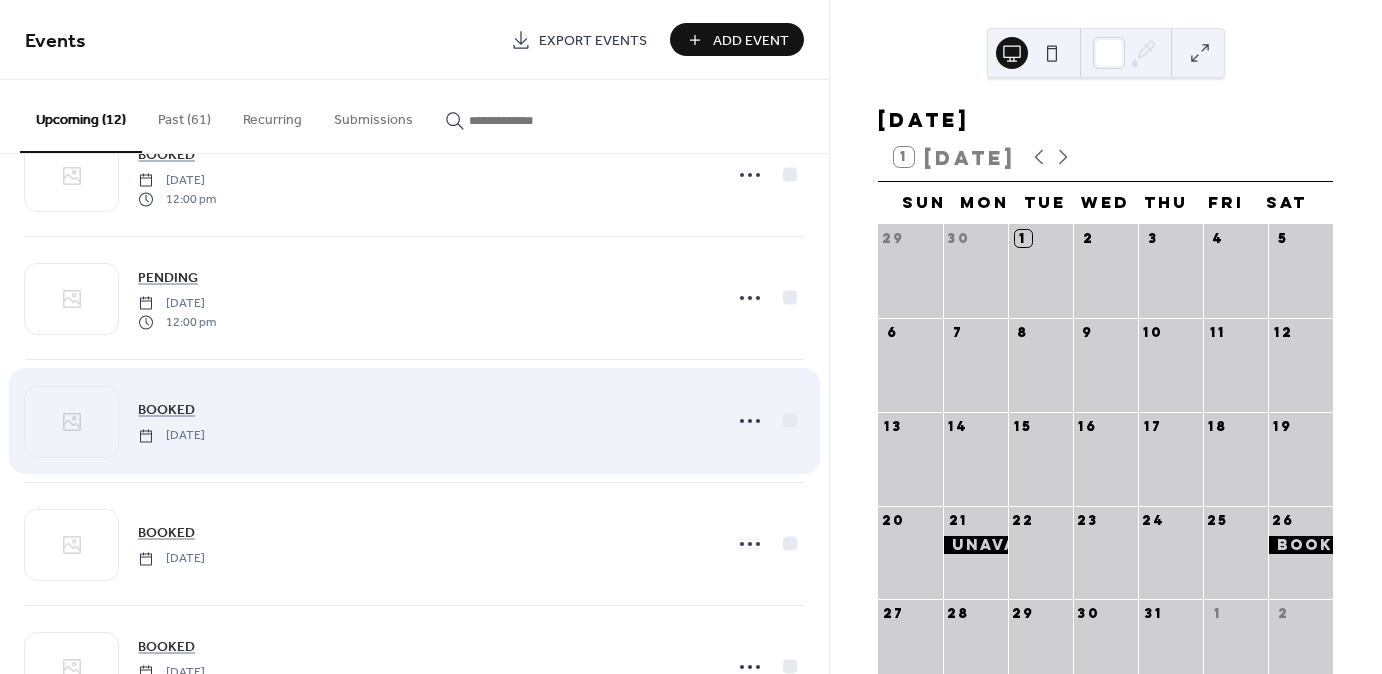 scroll, scrollTop: 320, scrollLeft: 0, axis: vertical 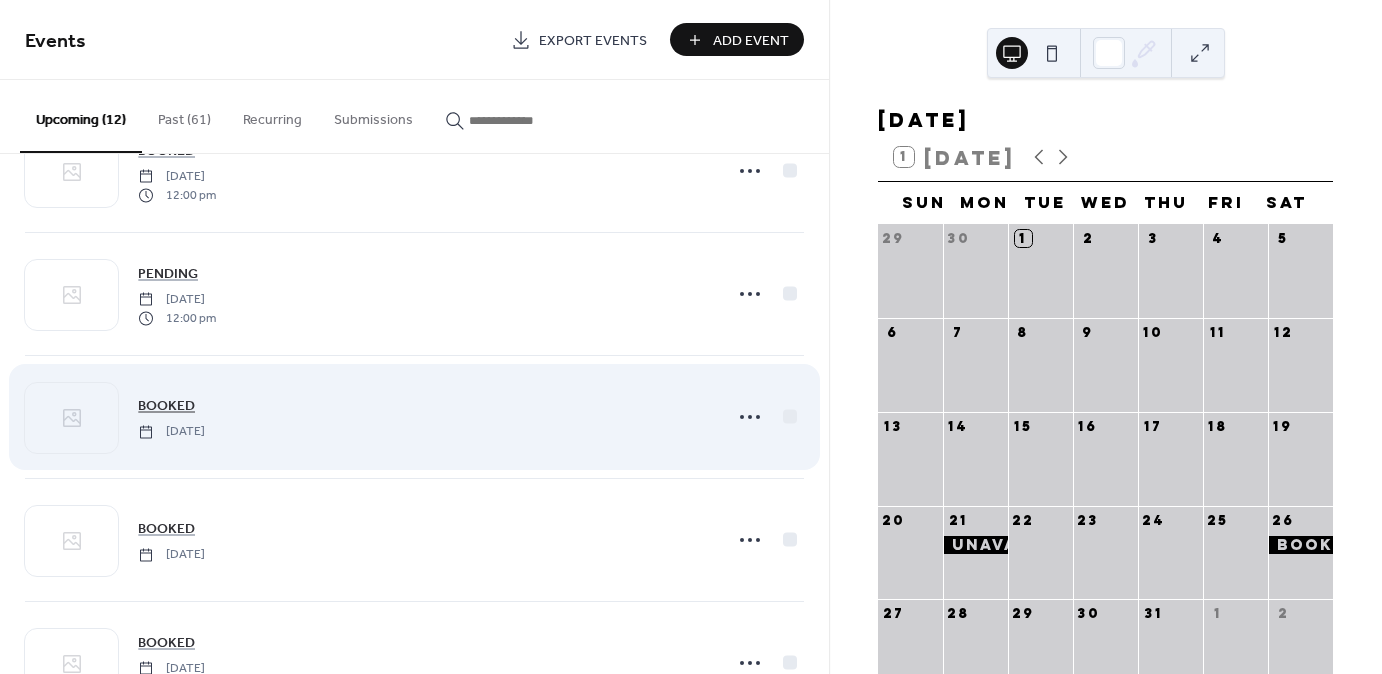 click on "BOOKED" at bounding box center (166, 406) 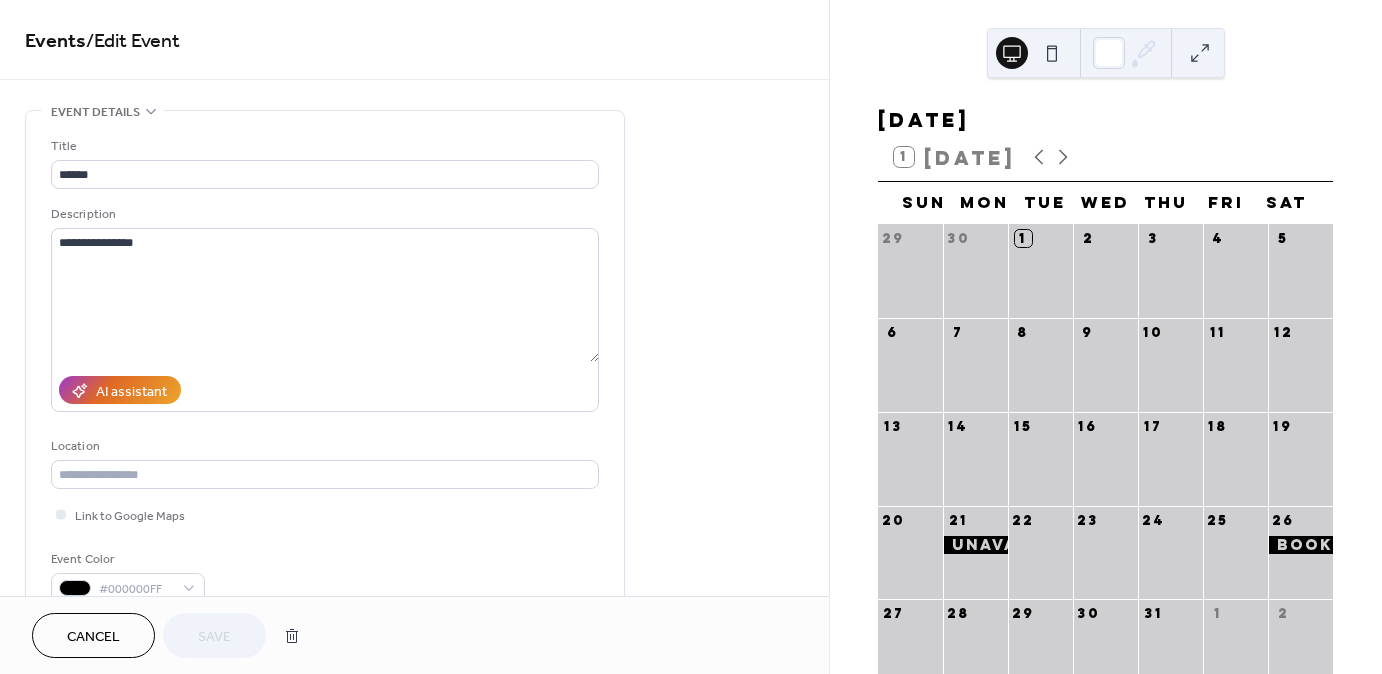 click on "Cancel" at bounding box center (93, 637) 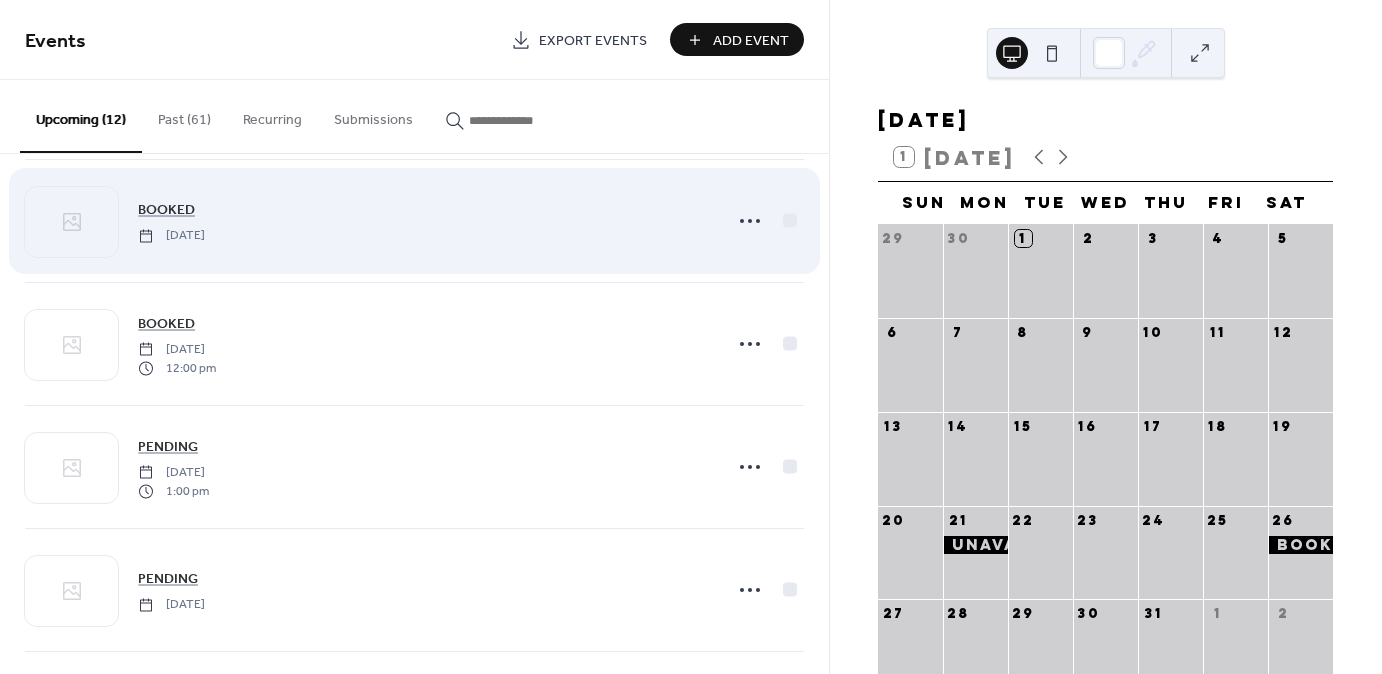 scroll, scrollTop: 640, scrollLeft: 0, axis: vertical 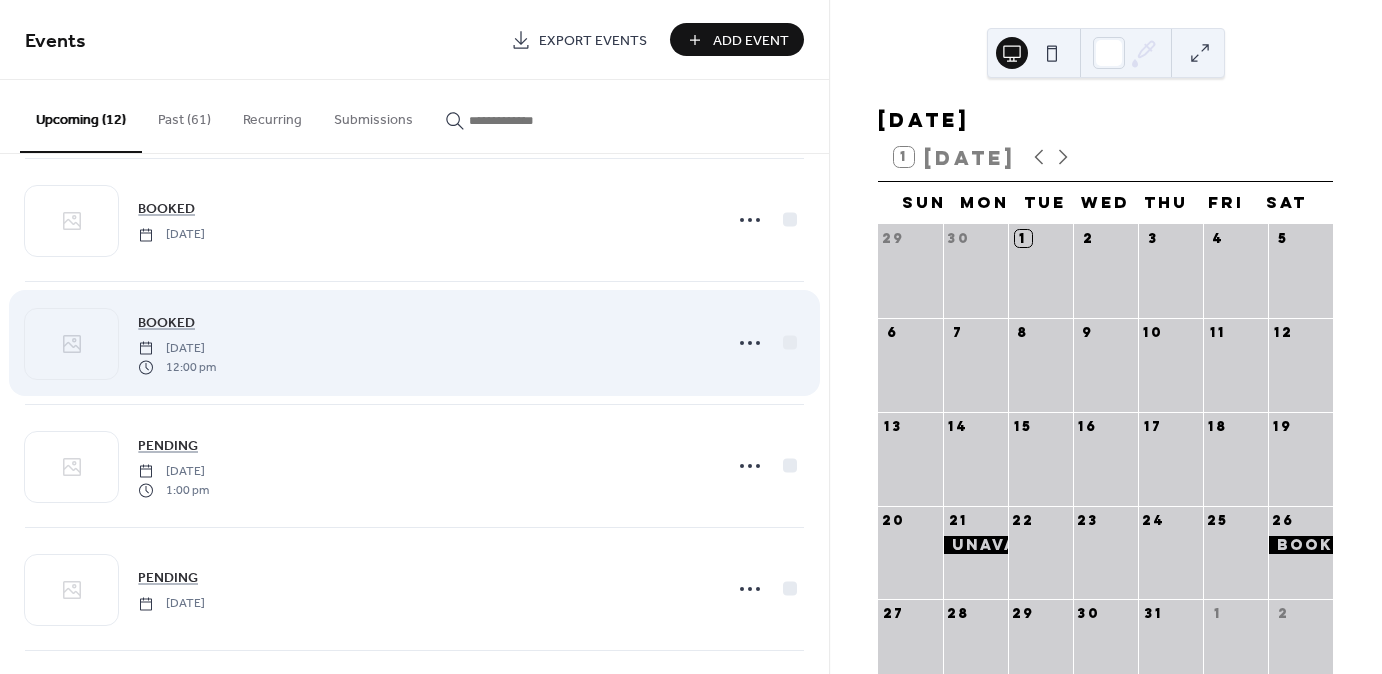 click on "BOOKED [DATE] 12:00 pm" at bounding box center [424, 343] 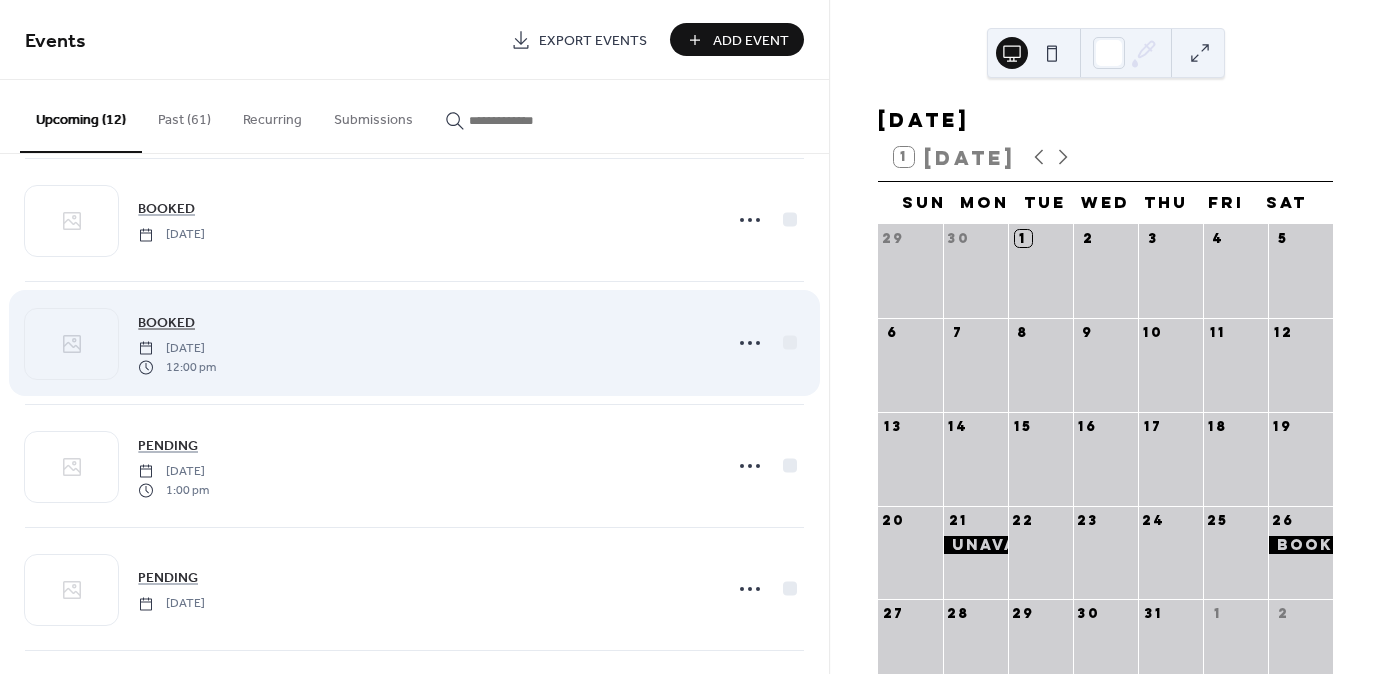 click on "BOOKED" at bounding box center [166, 323] 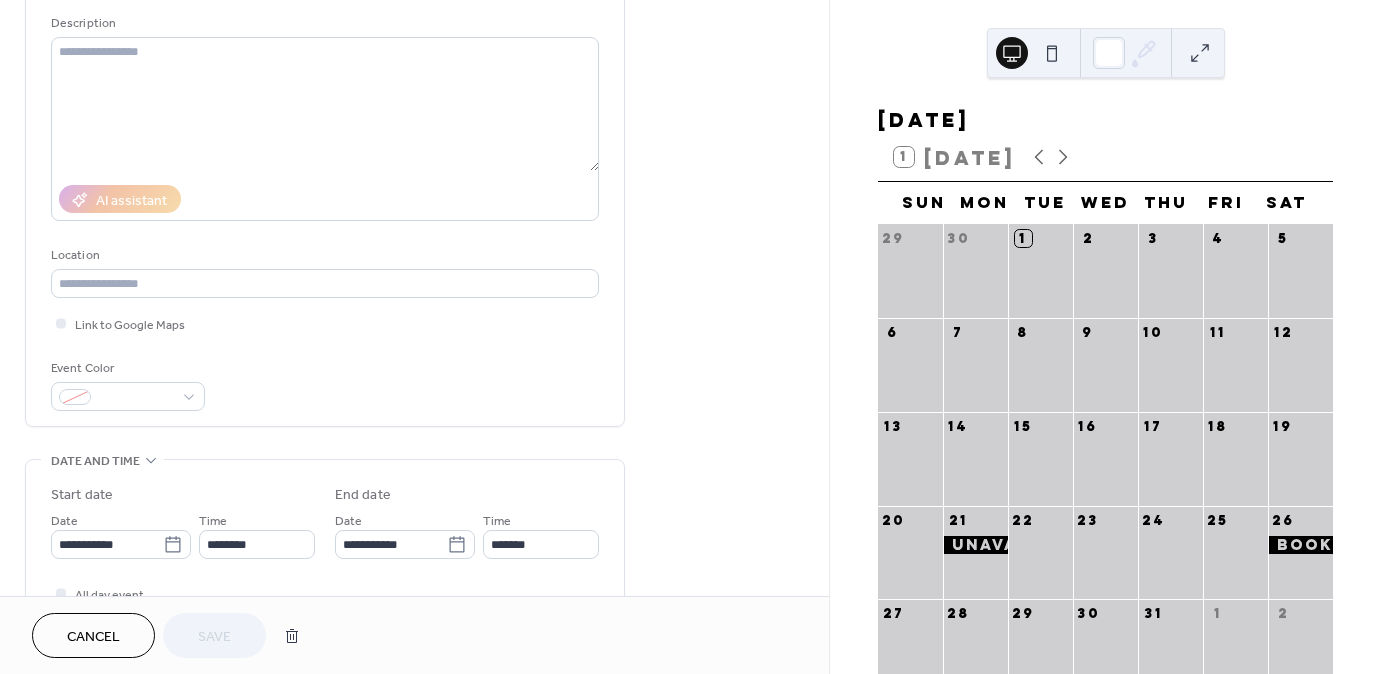 scroll, scrollTop: 160, scrollLeft: 0, axis: vertical 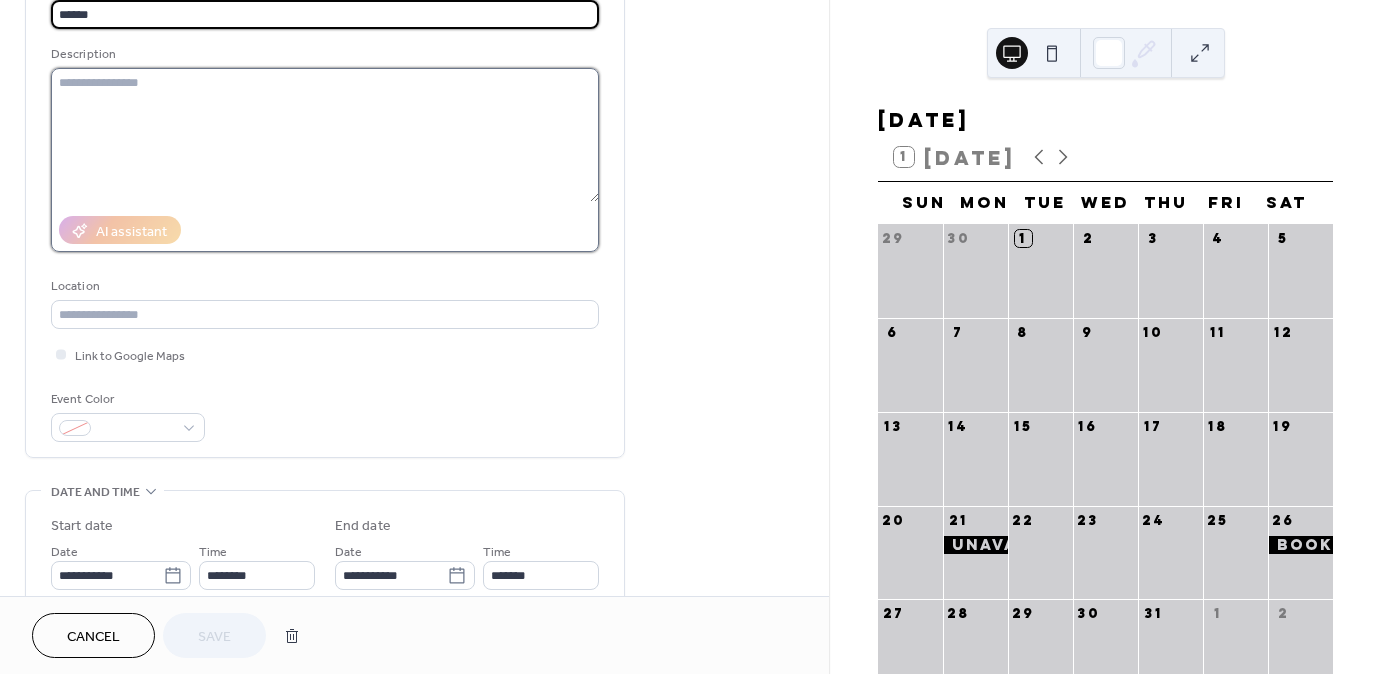 click at bounding box center [325, 135] 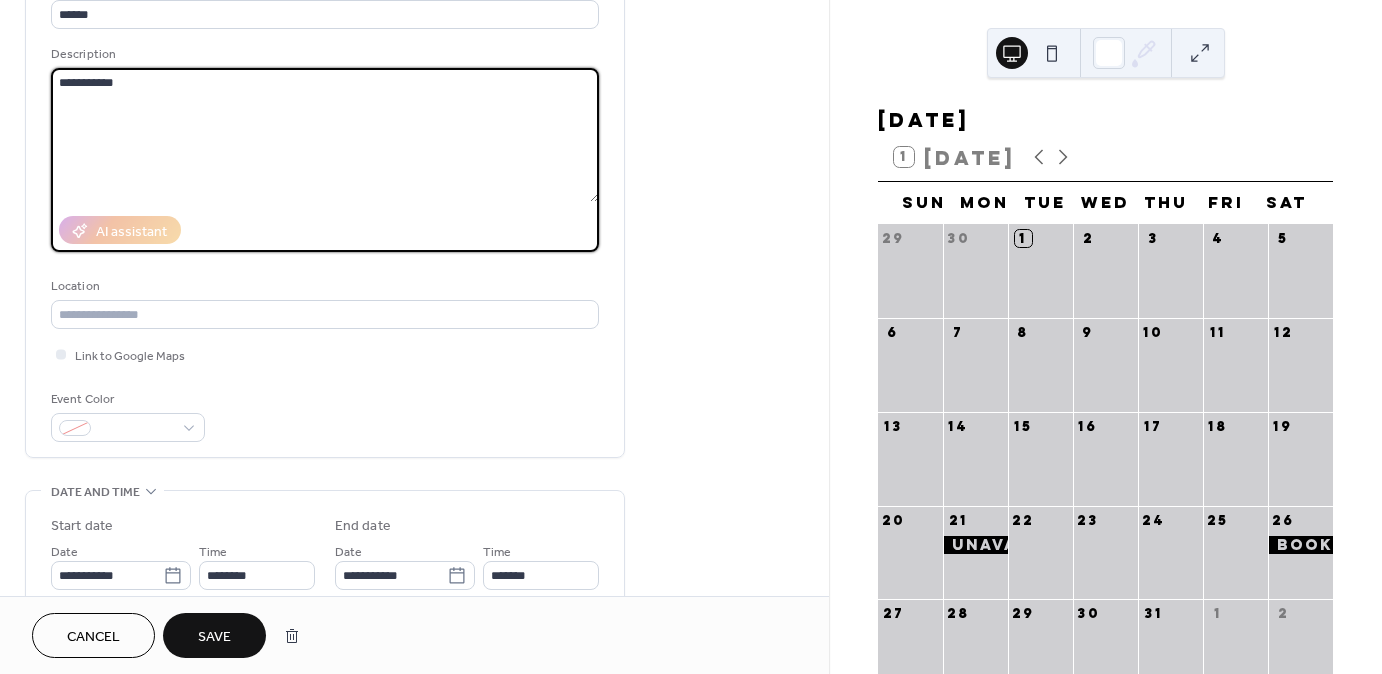 click on "**********" at bounding box center [325, 135] 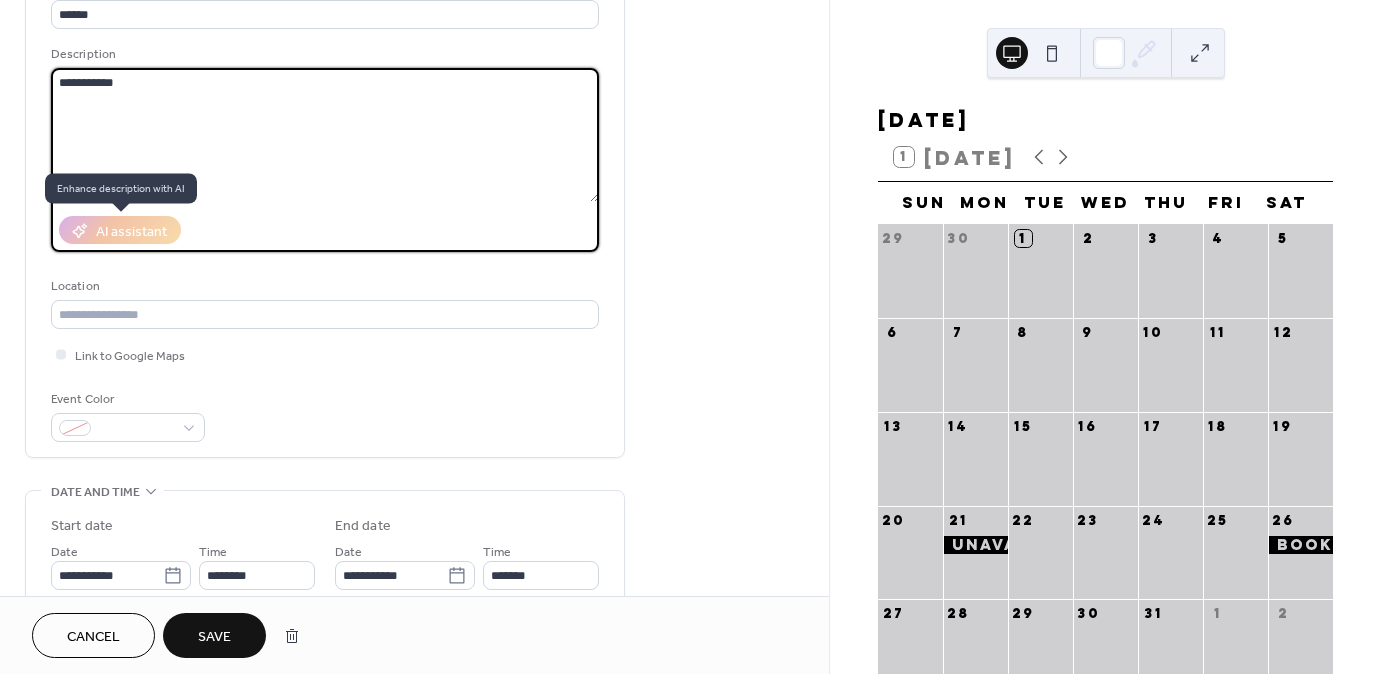 type on "**********" 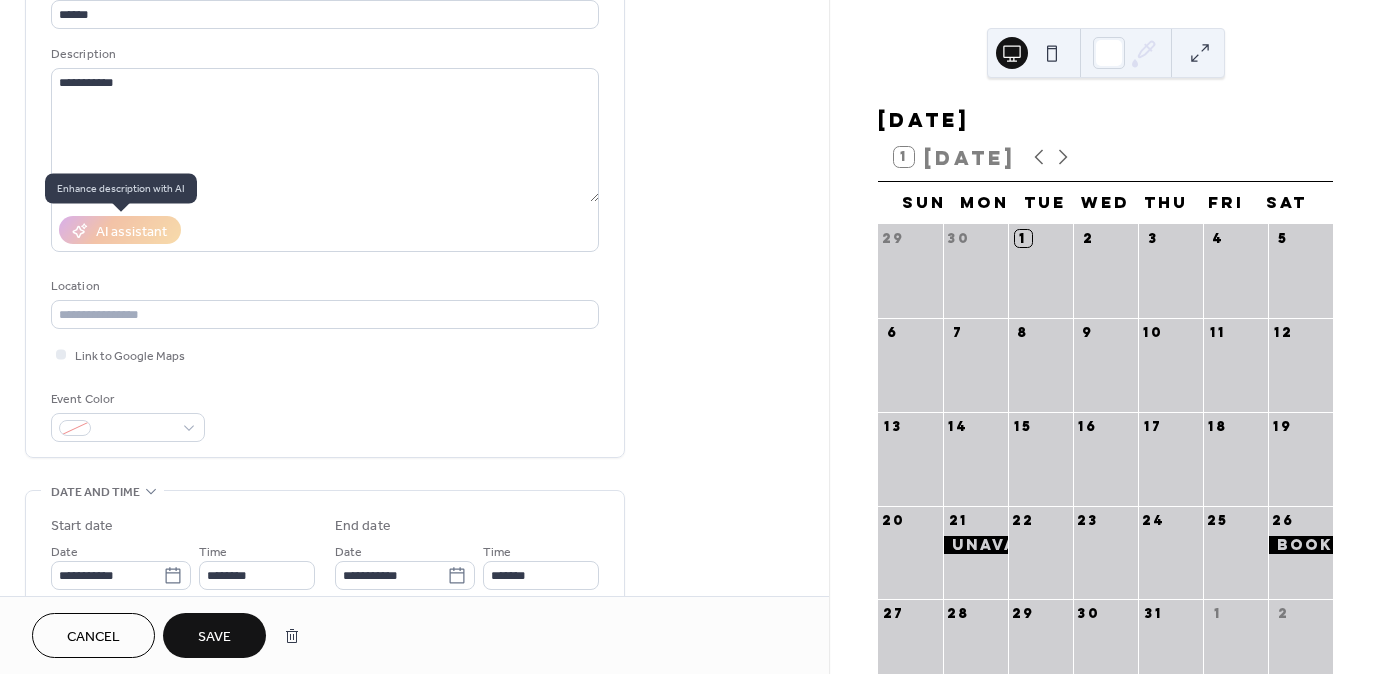 click on "AI assistant" at bounding box center [120, 230] 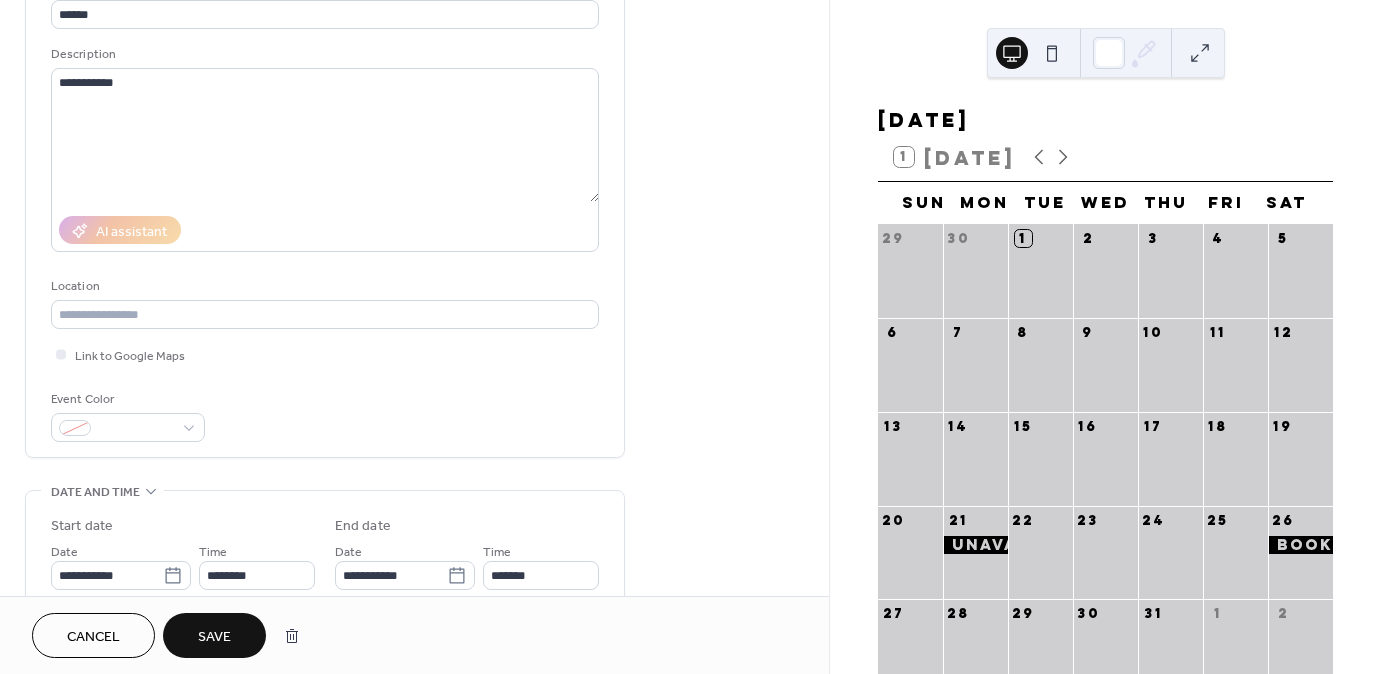 click on "**********" at bounding box center (414, 601) 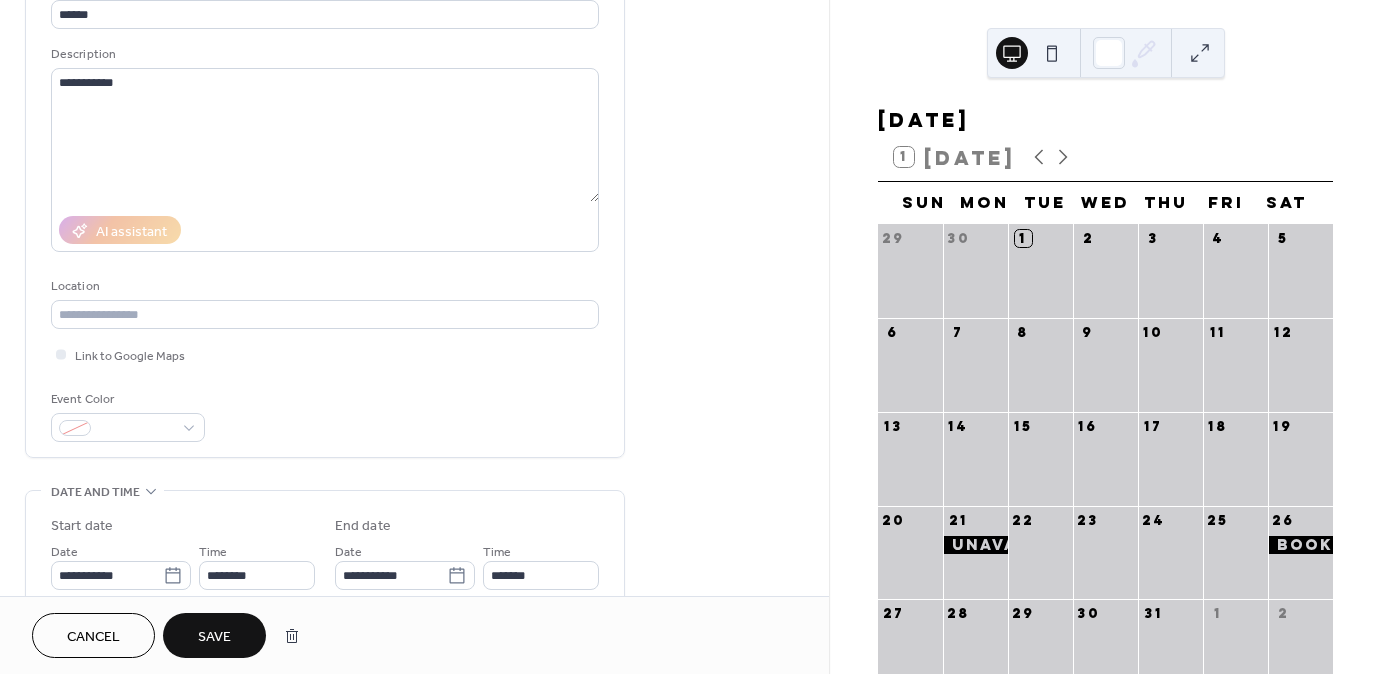 click on "Save" at bounding box center [214, 637] 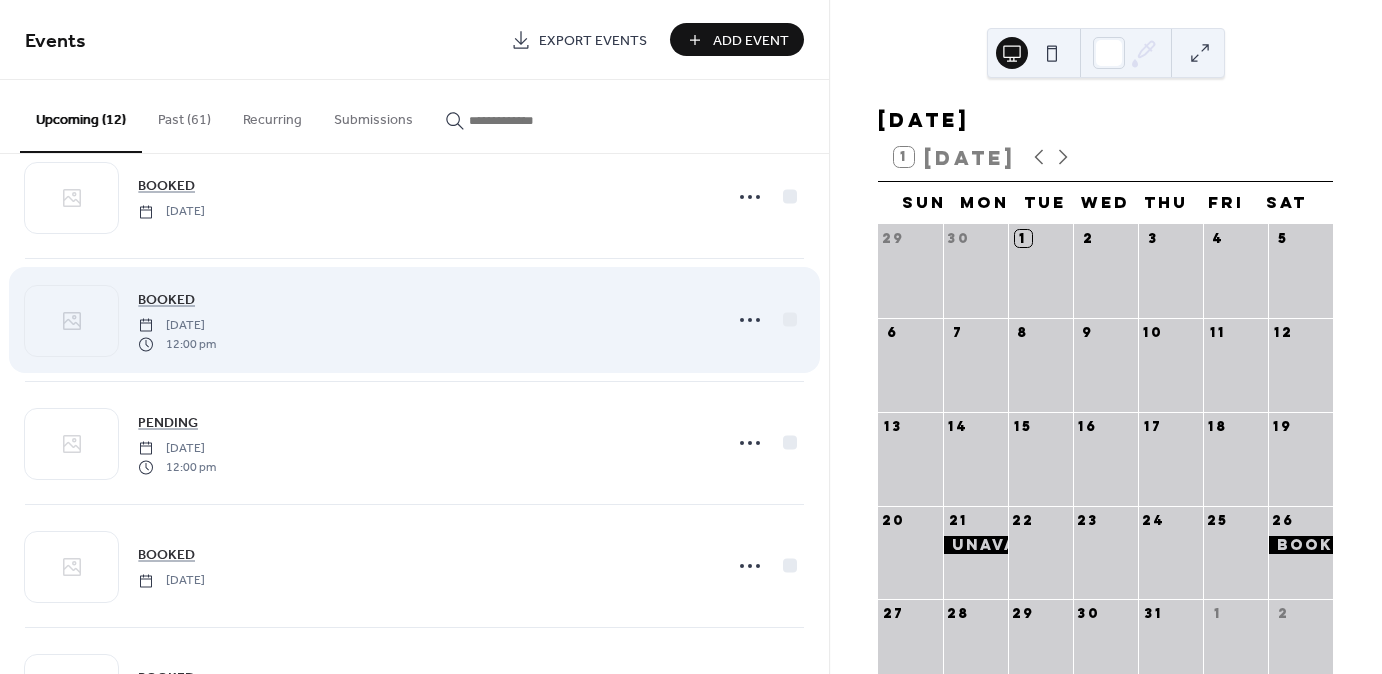 scroll, scrollTop: 132, scrollLeft: 0, axis: vertical 